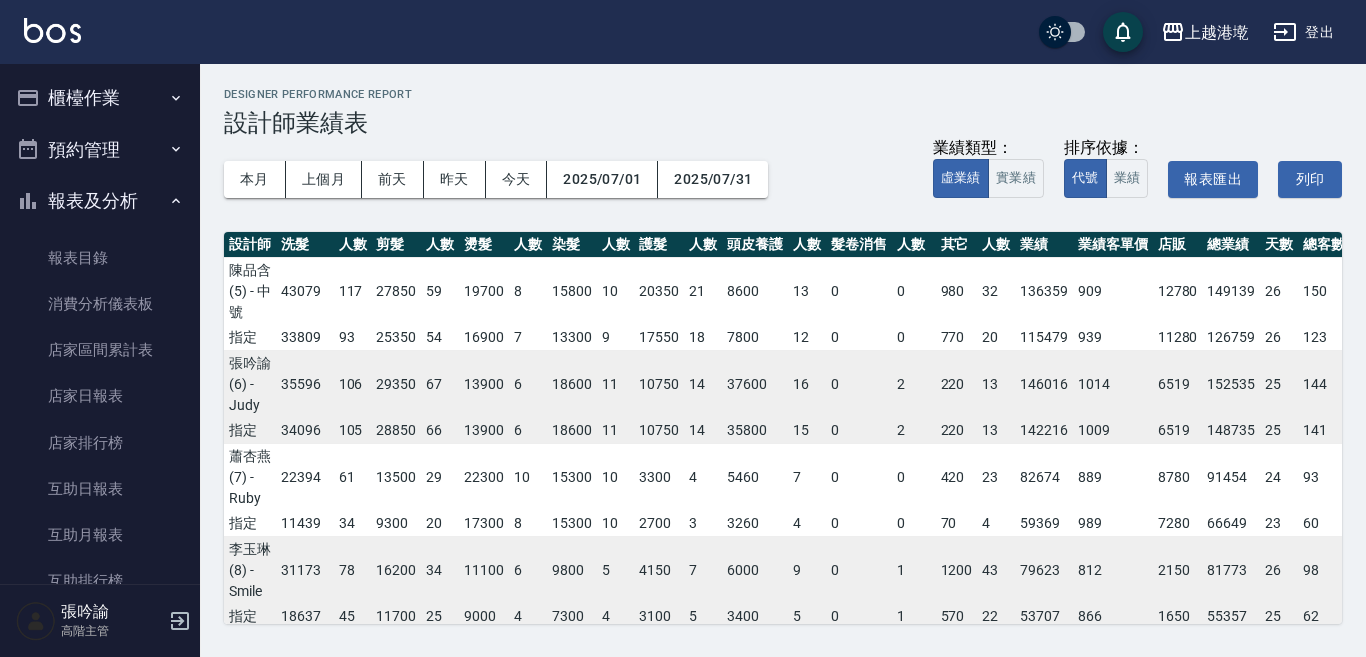 scroll, scrollTop: 0, scrollLeft: 0, axis: both 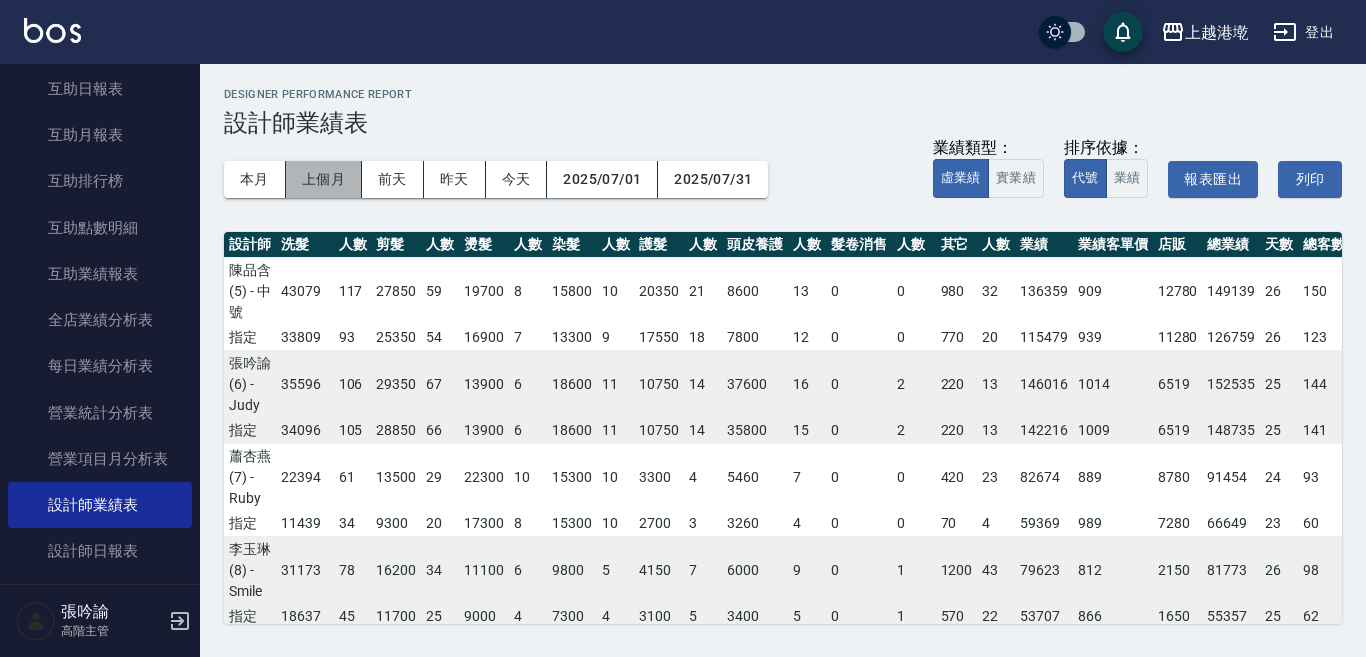 click on "上個月" at bounding box center (324, 179) 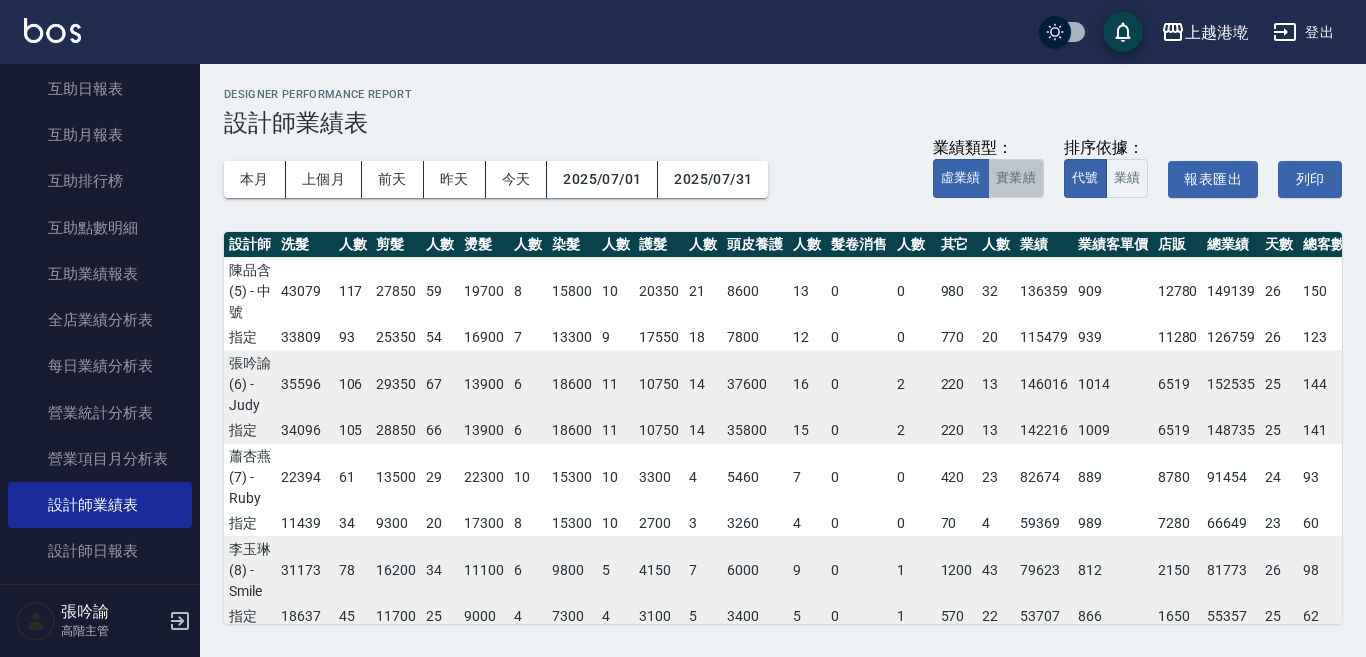 click on "實業績" at bounding box center (1016, 178) 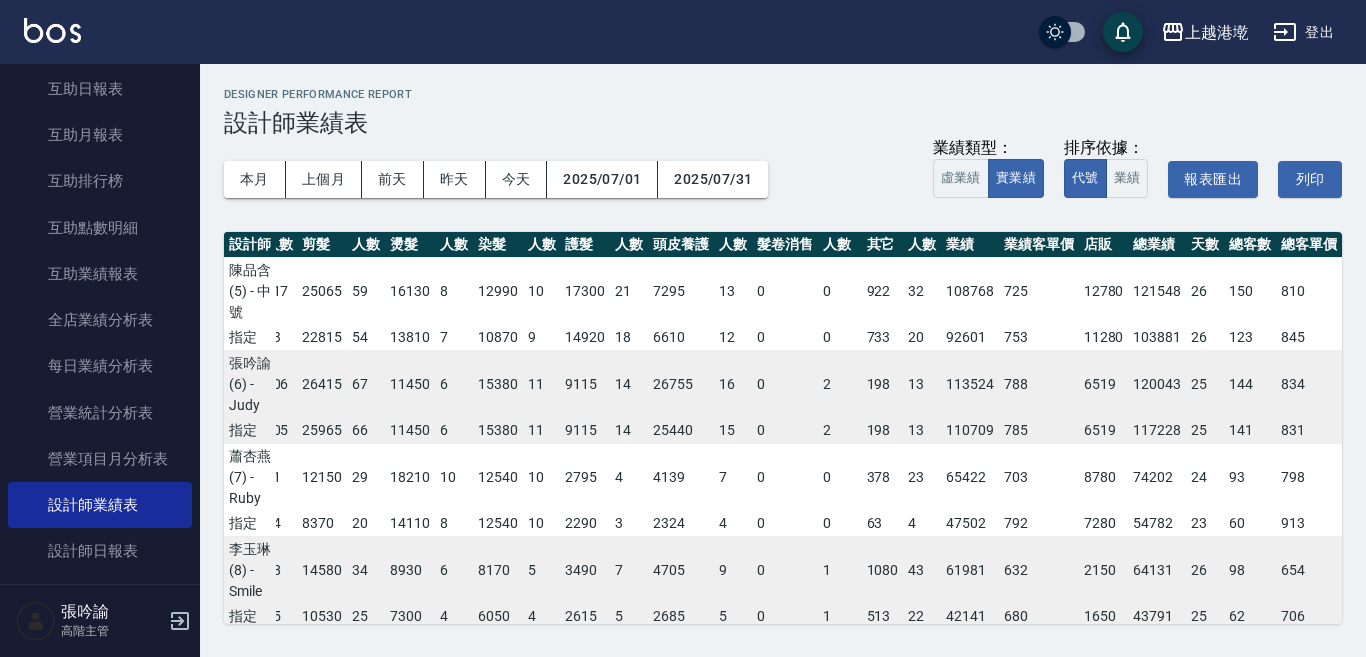 scroll, scrollTop: 0, scrollLeft: 84, axis: horizontal 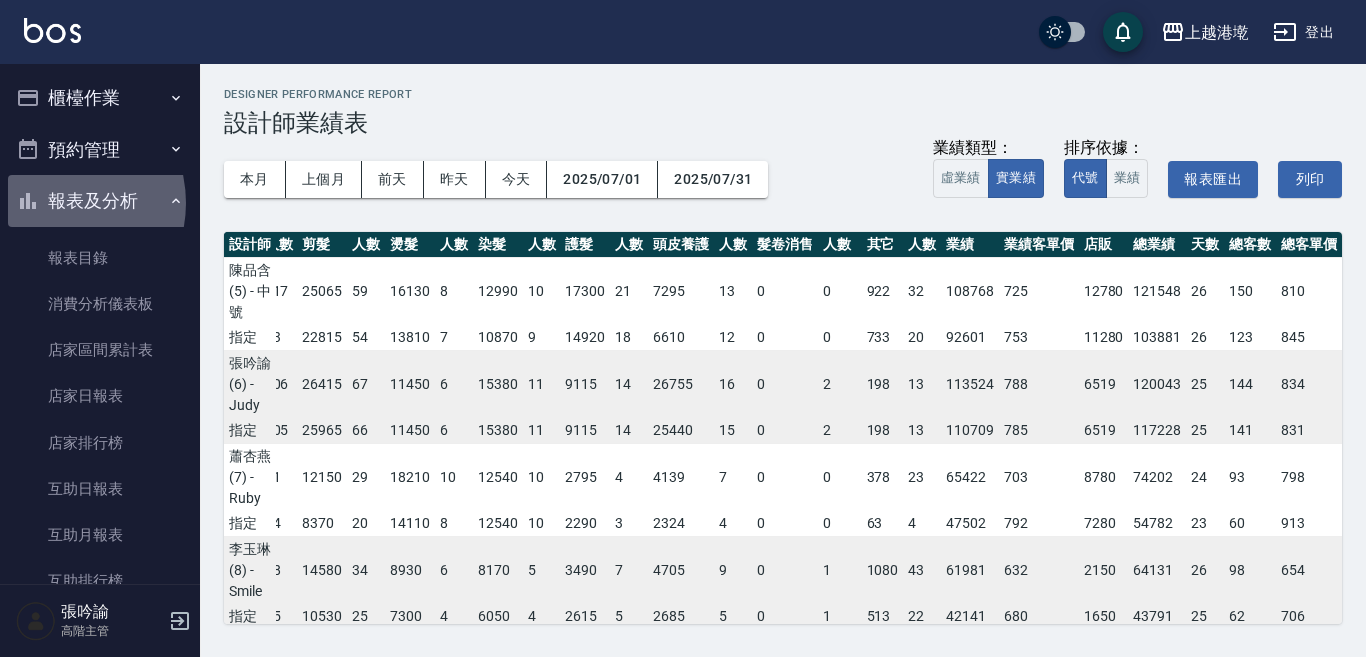click on "報表及分析" at bounding box center [100, 201] 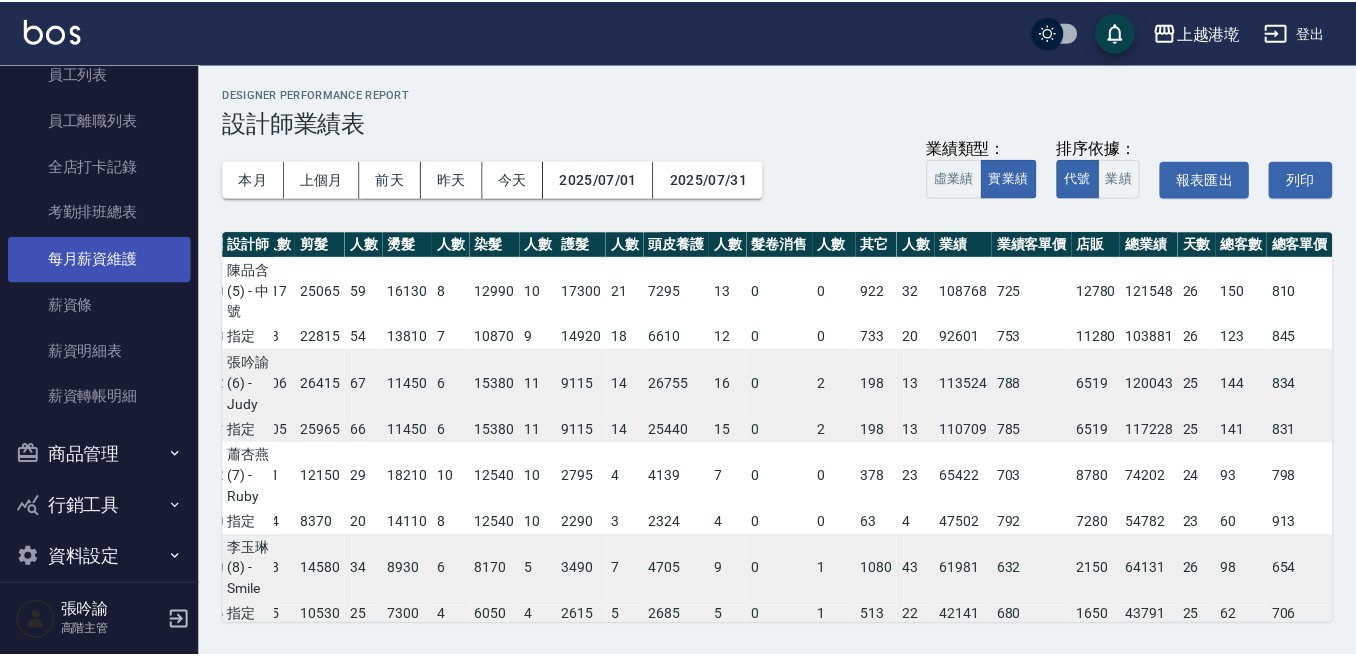 scroll, scrollTop: 300, scrollLeft: 0, axis: vertical 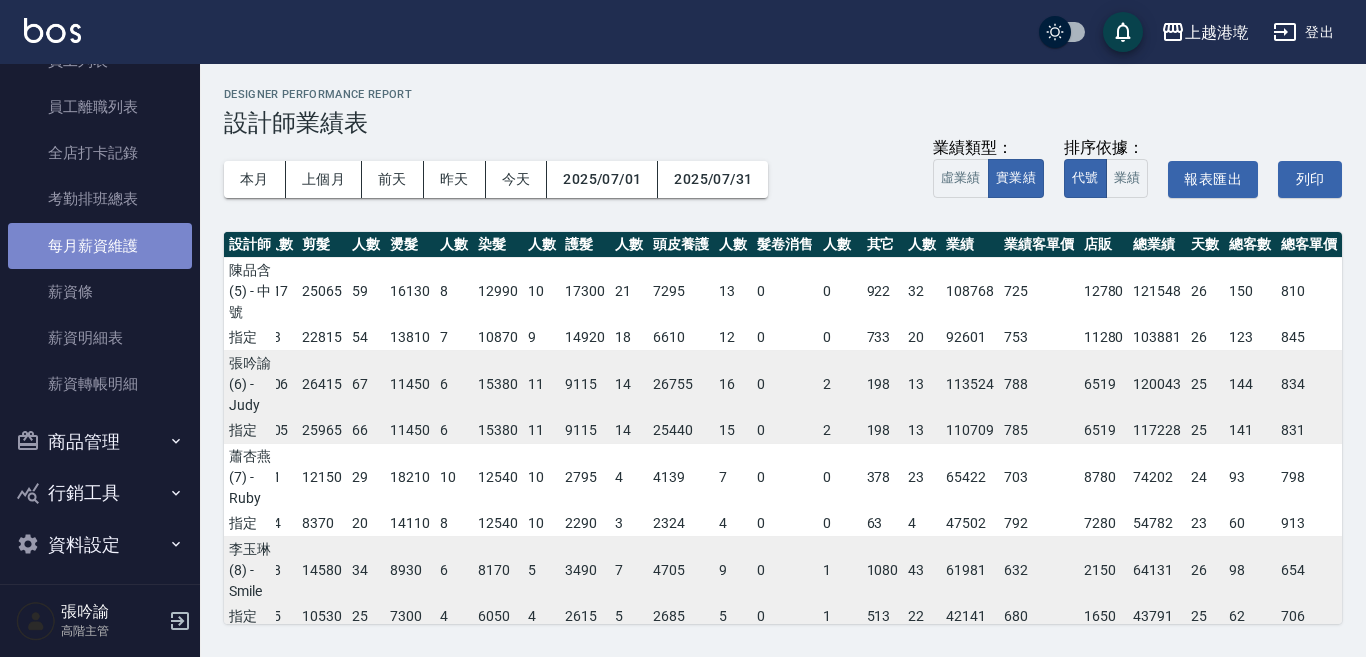 click on "每月薪資維護" at bounding box center (100, 246) 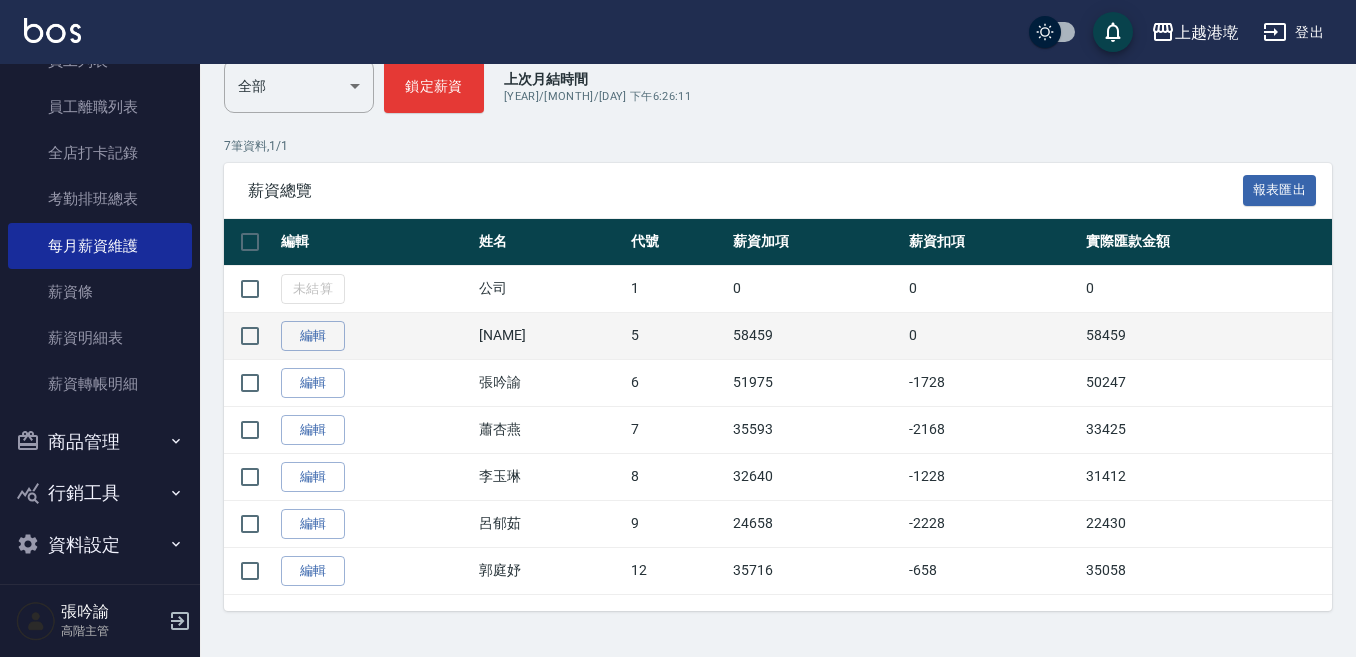 scroll, scrollTop: 267, scrollLeft: 0, axis: vertical 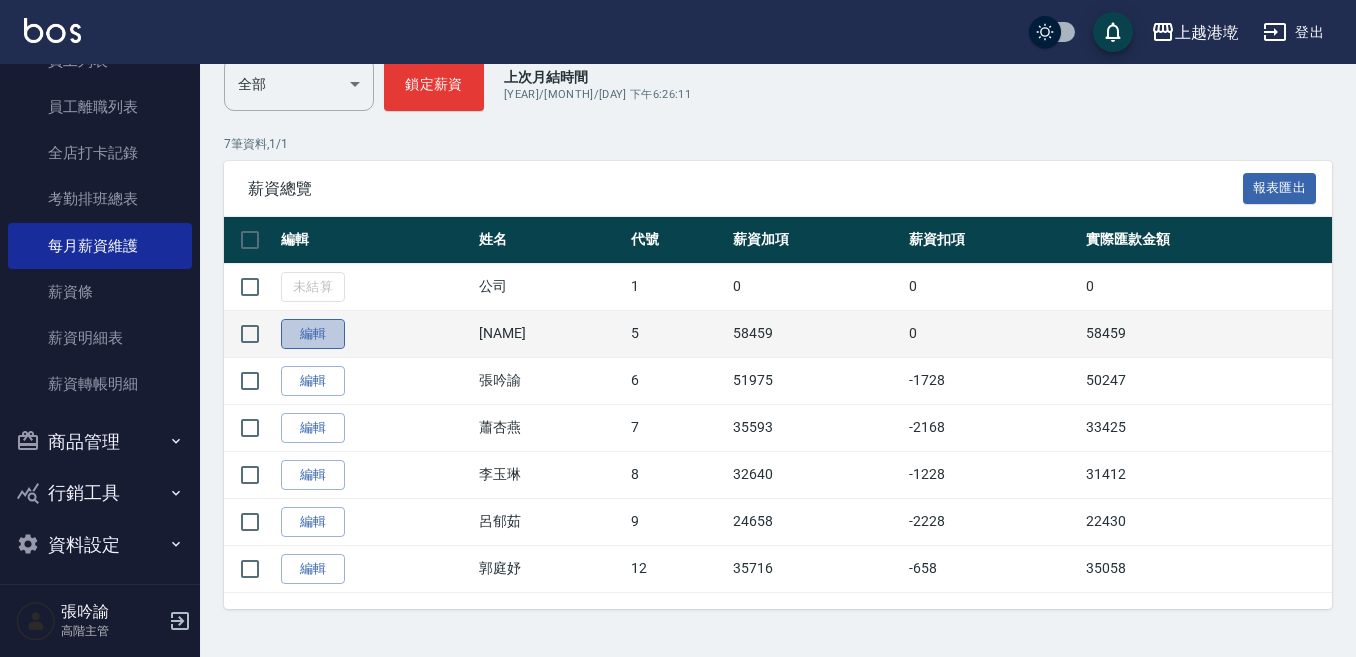 click on "編輯" at bounding box center [313, 334] 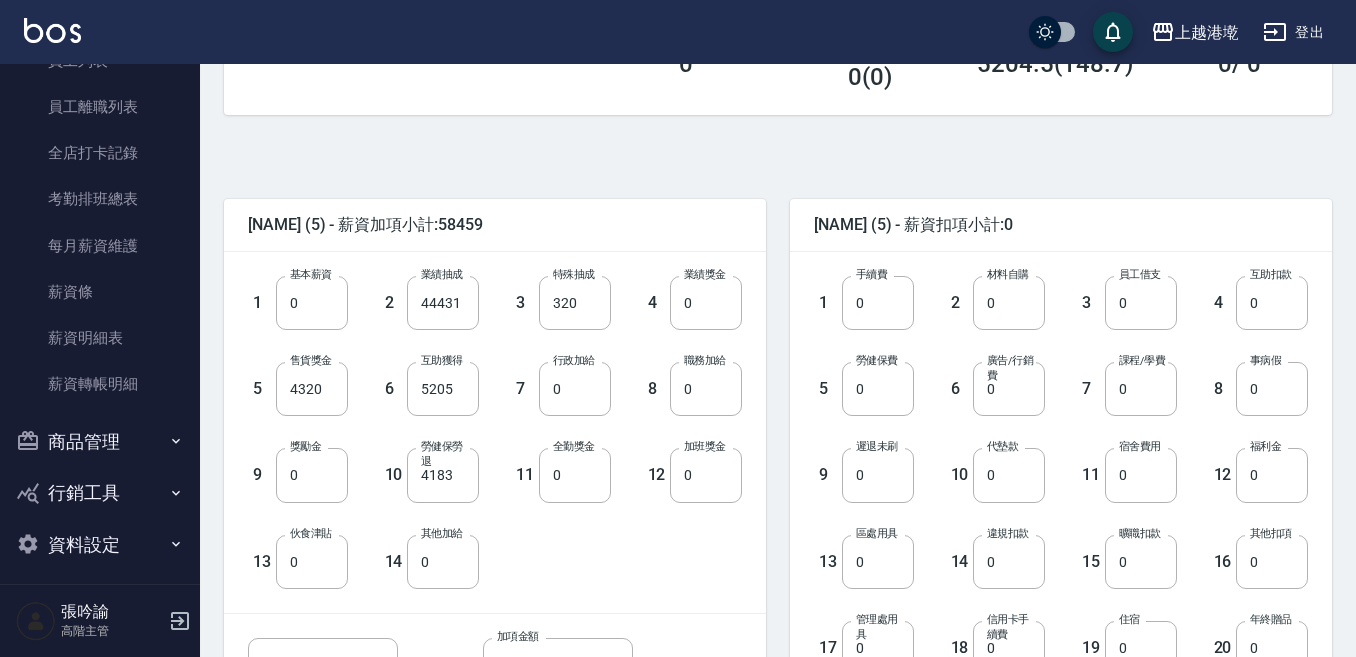 scroll, scrollTop: 400, scrollLeft: 0, axis: vertical 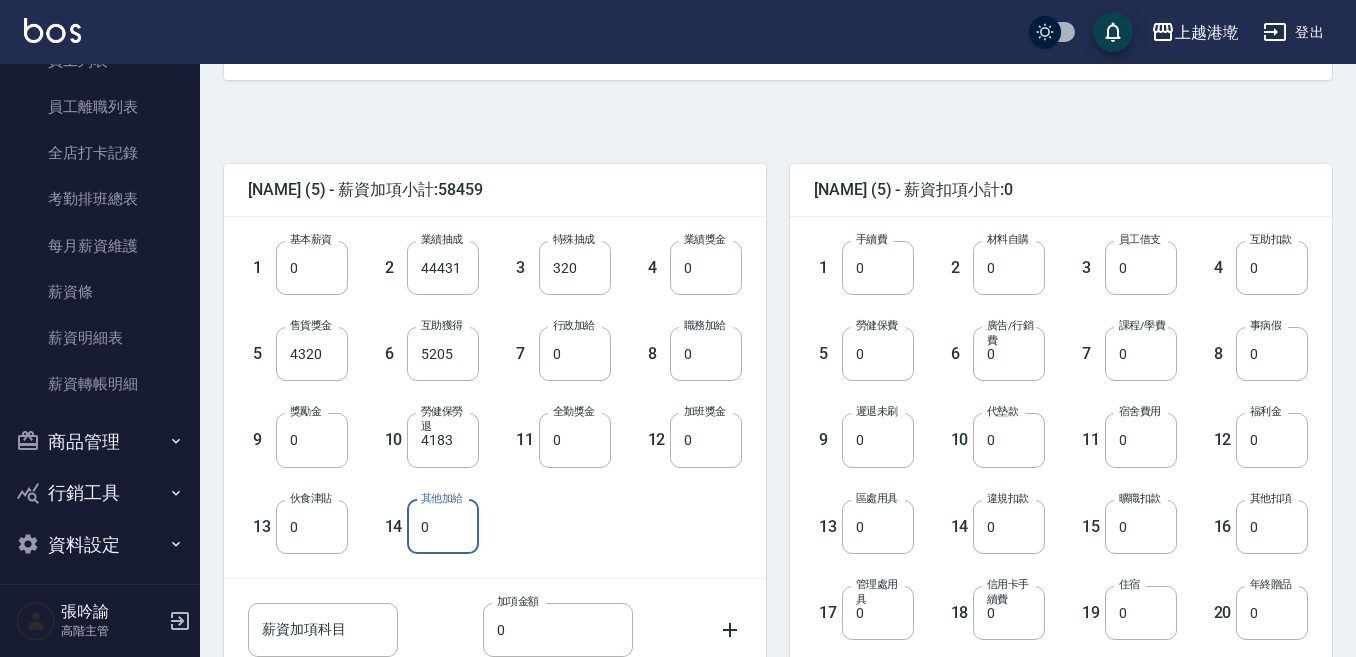 click on "0" at bounding box center [443, 527] 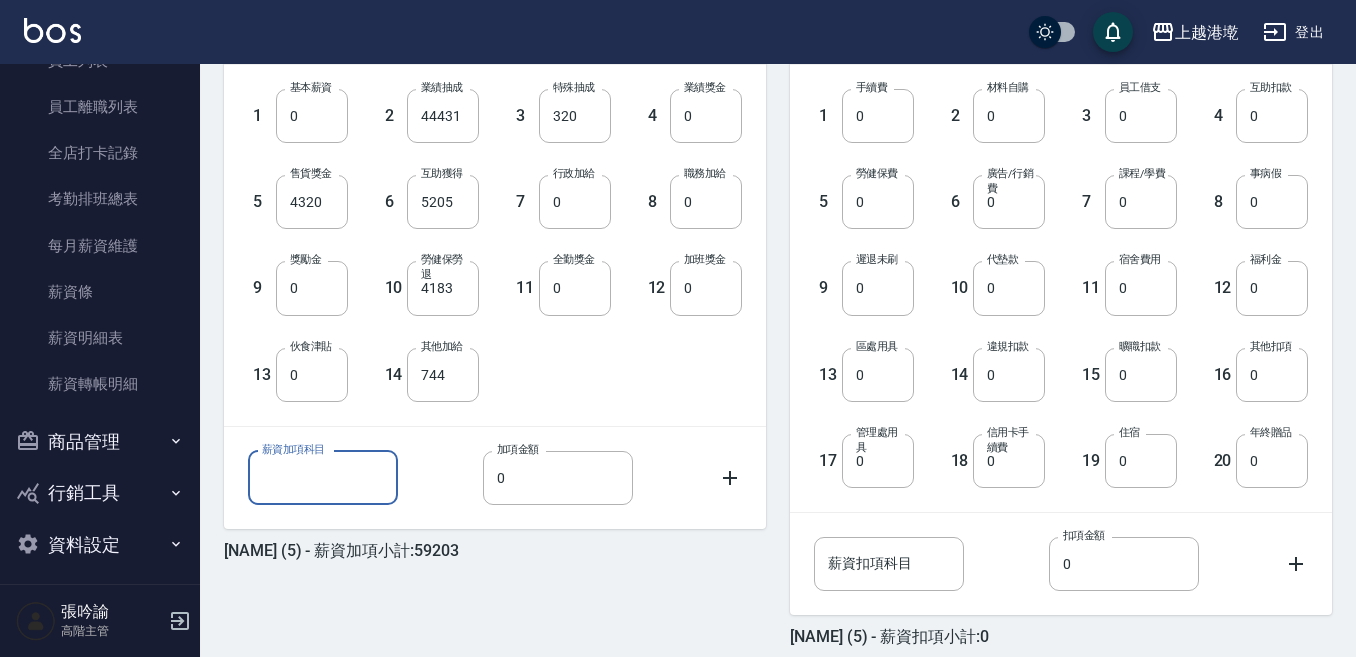scroll, scrollTop: 600, scrollLeft: 0, axis: vertical 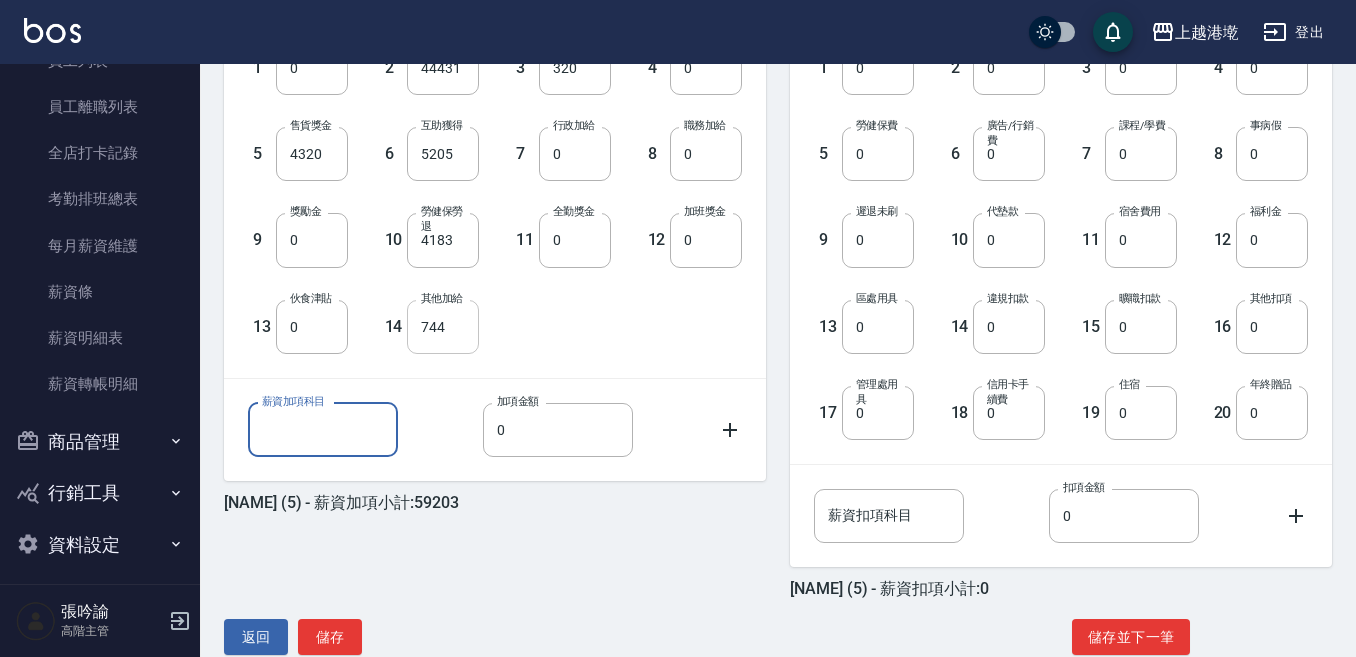click on "744" at bounding box center (443, 327) 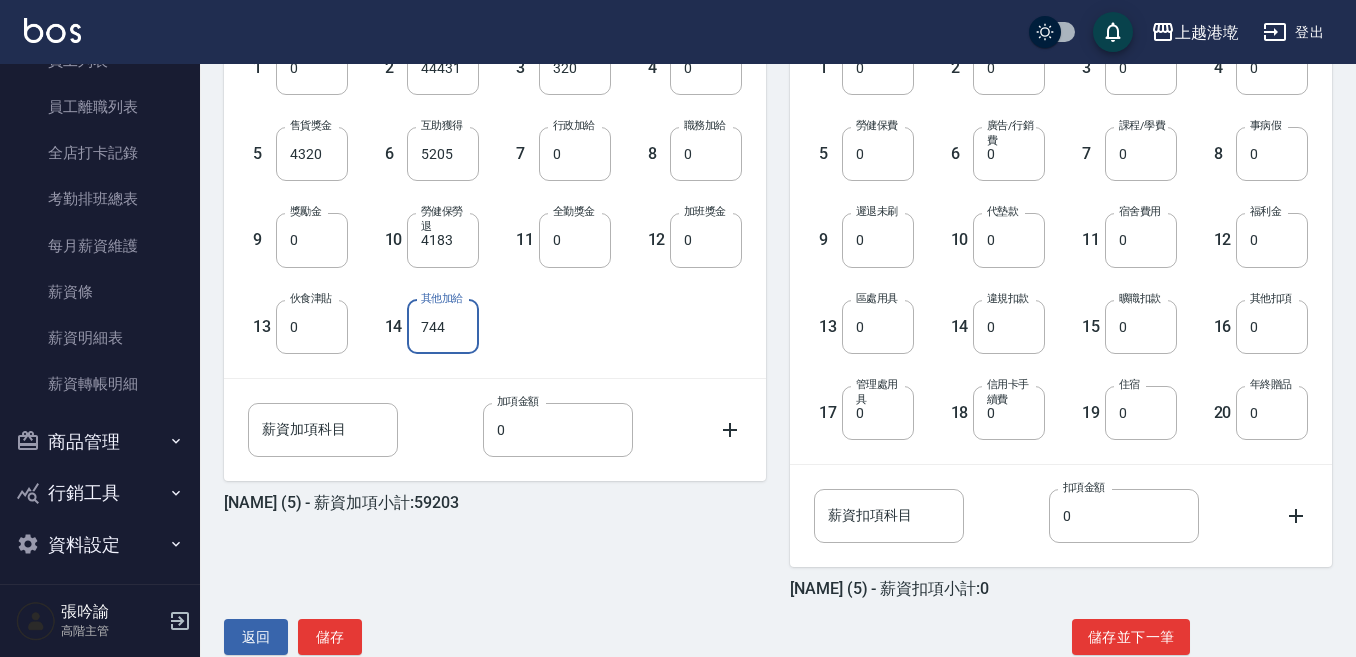 click on "744" at bounding box center [443, 327] 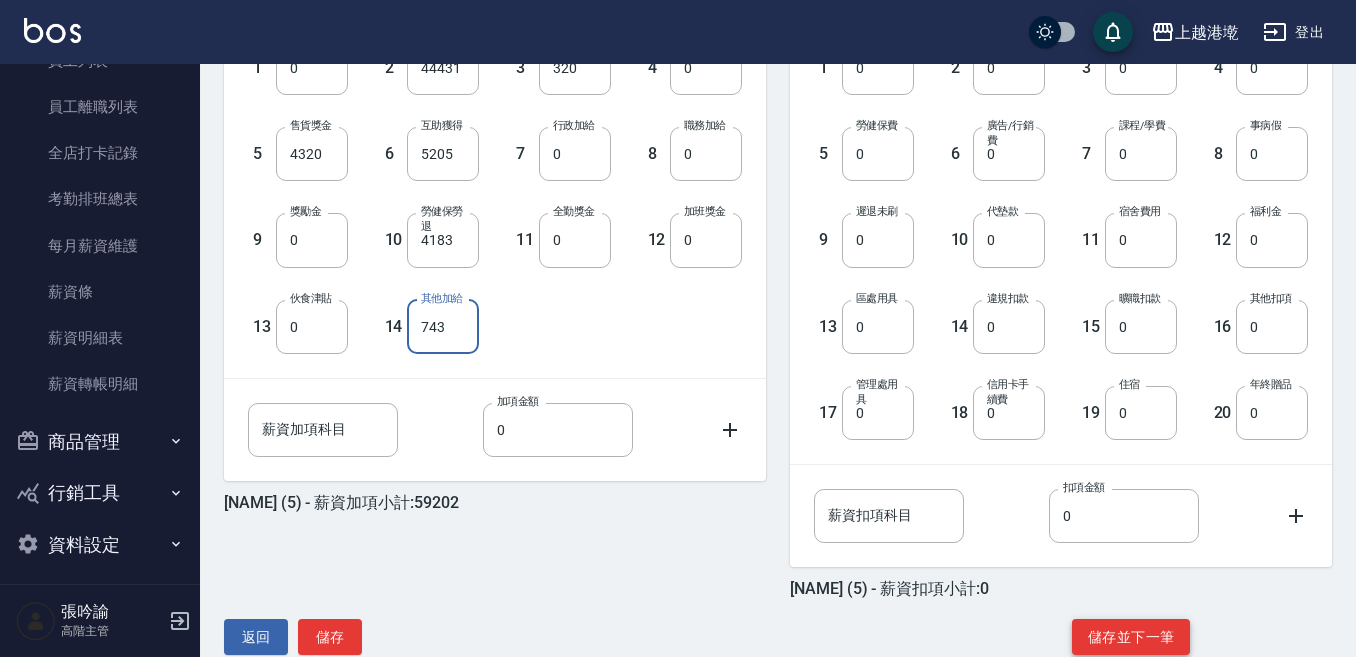 type on "743" 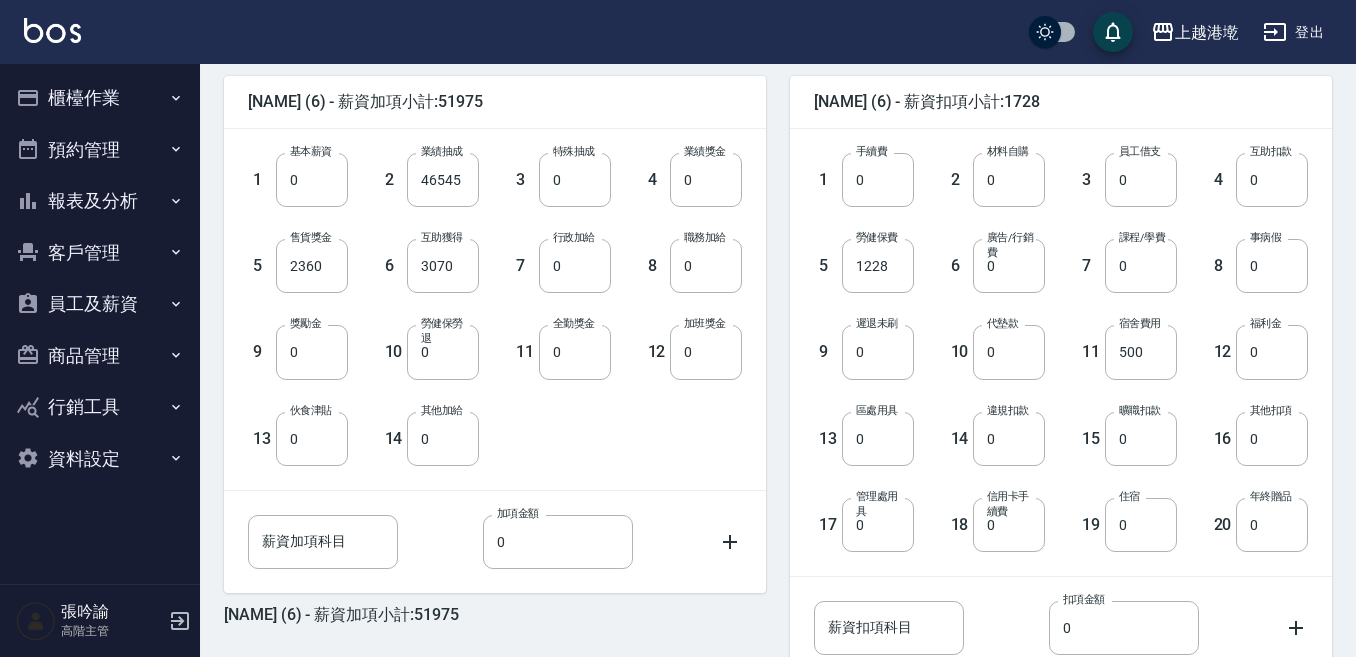 scroll, scrollTop: 500, scrollLeft: 0, axis: vertical 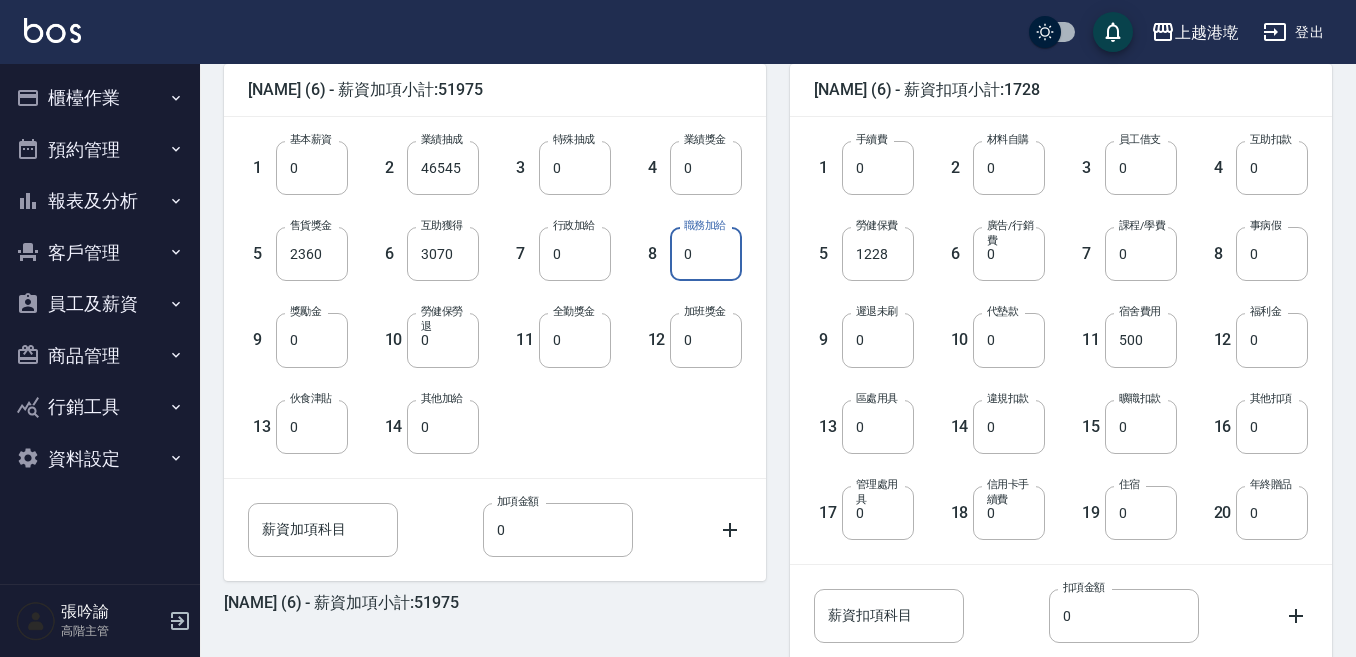 click on "0" at bounding box center [706, 254] 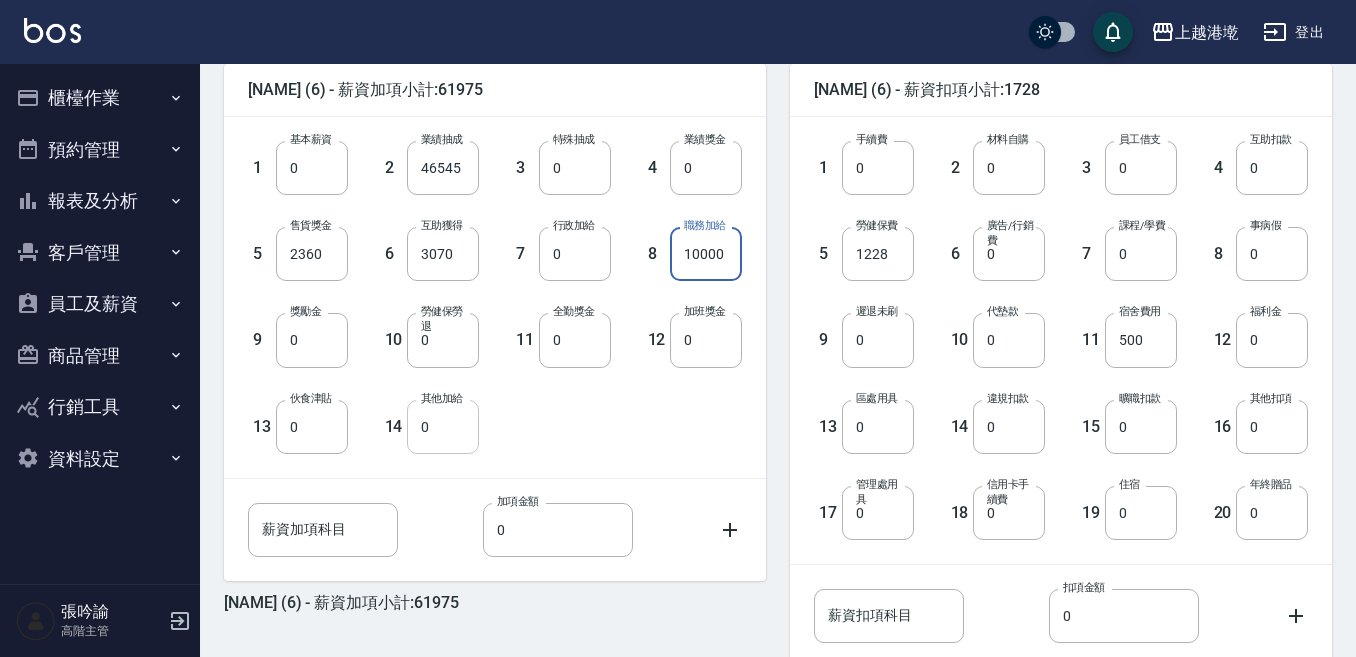 type on "10000" 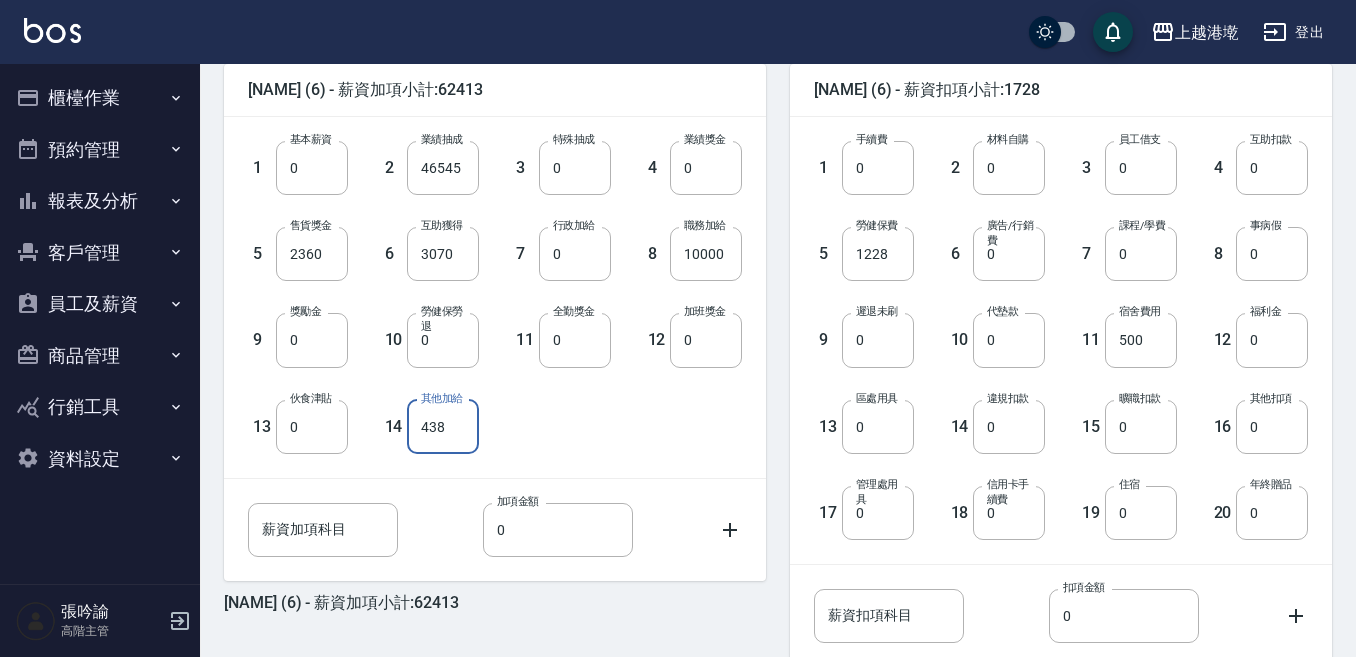 type on "438" 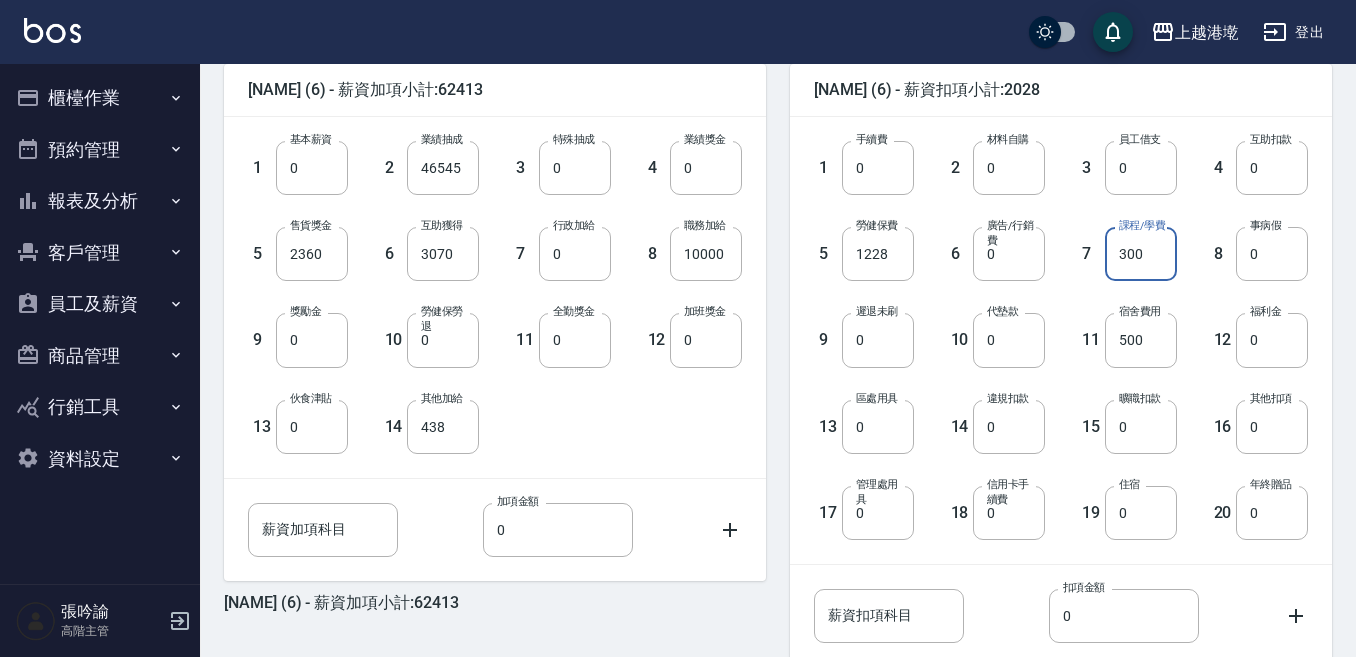 type on "300" 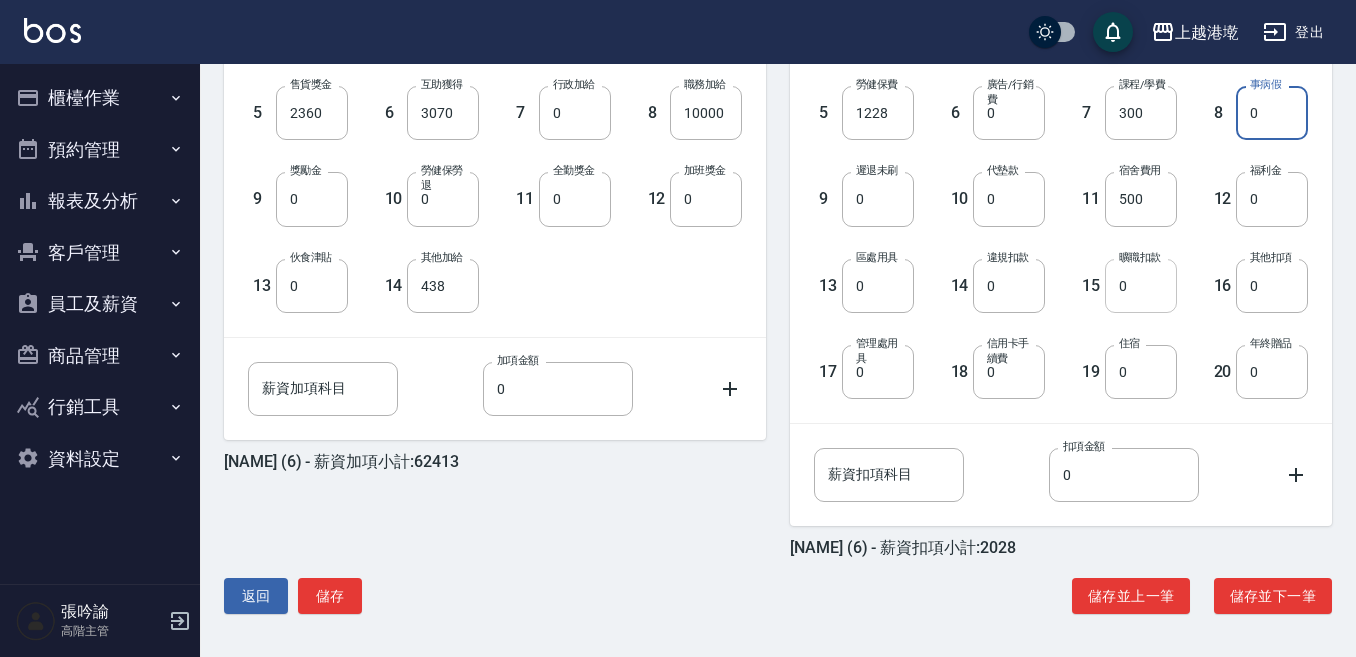 scroll, scrollTop: 642, scrollLeft: 0, axis: vertical 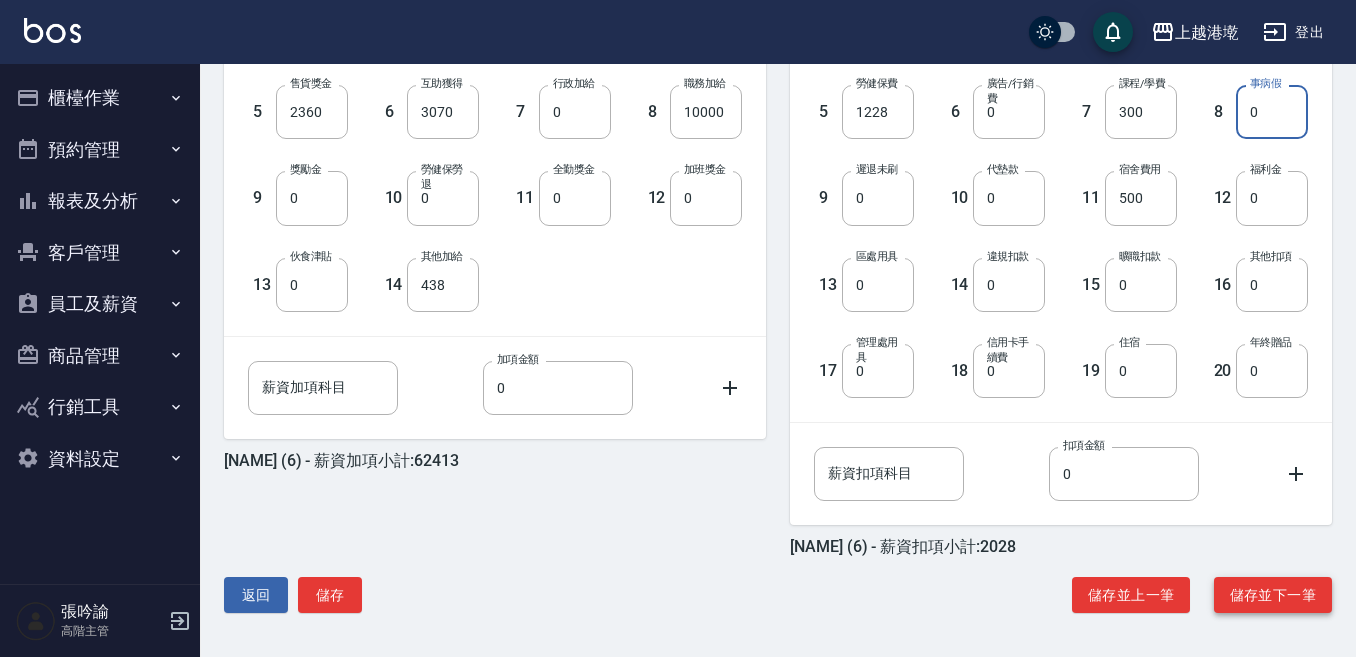 click on "儲存並下一筆" at bounding box center [1273, 595] 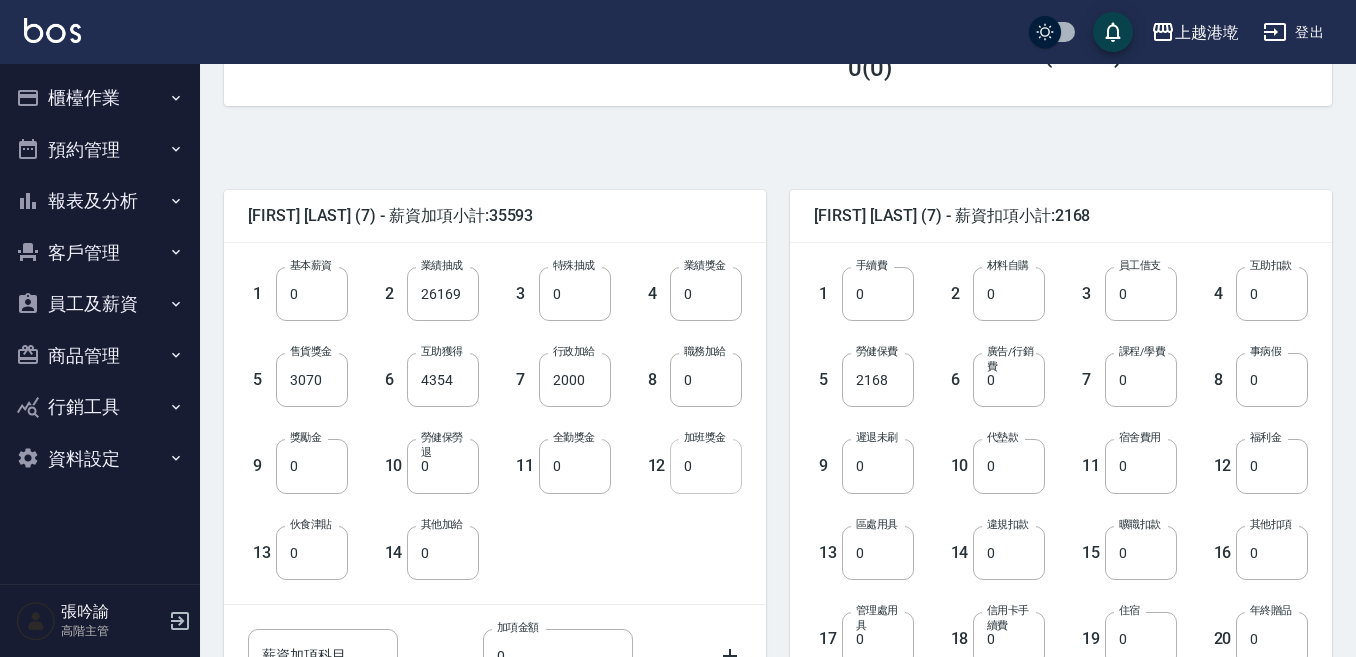 scroll, scrollTop: 400, scrollLeft: 0, axis: vertical 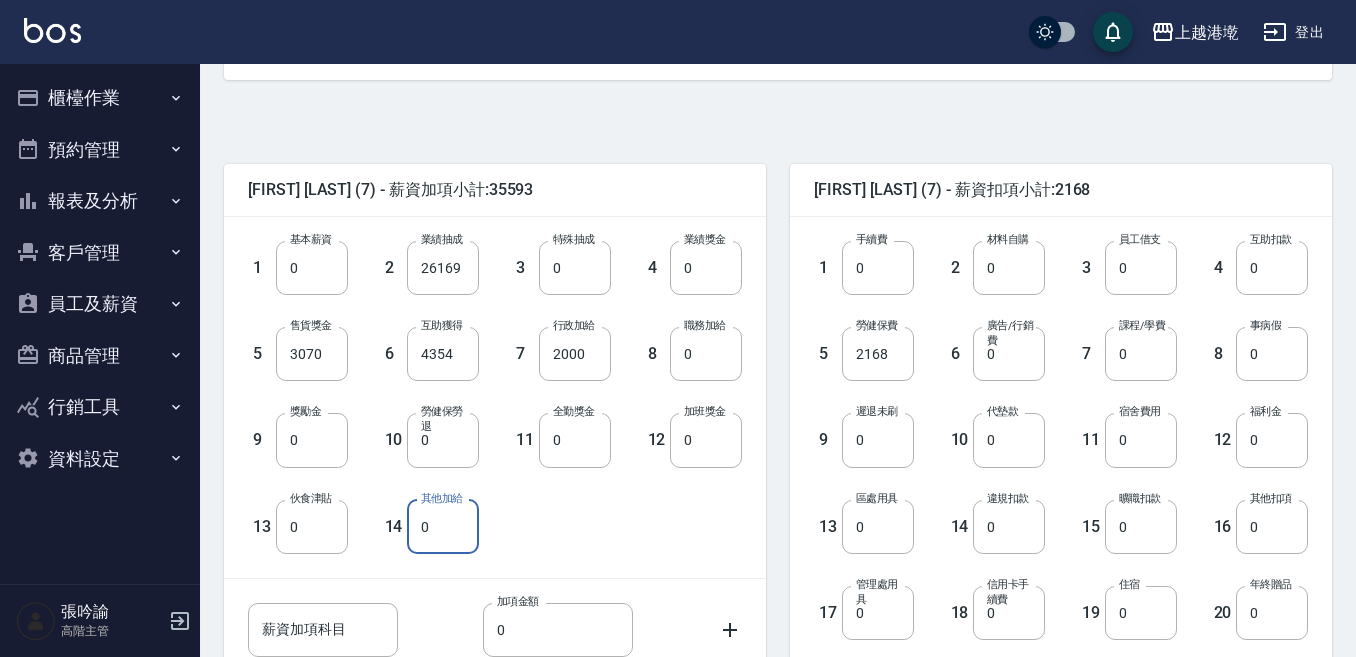 click on "0" at bounding box center [443, 527] 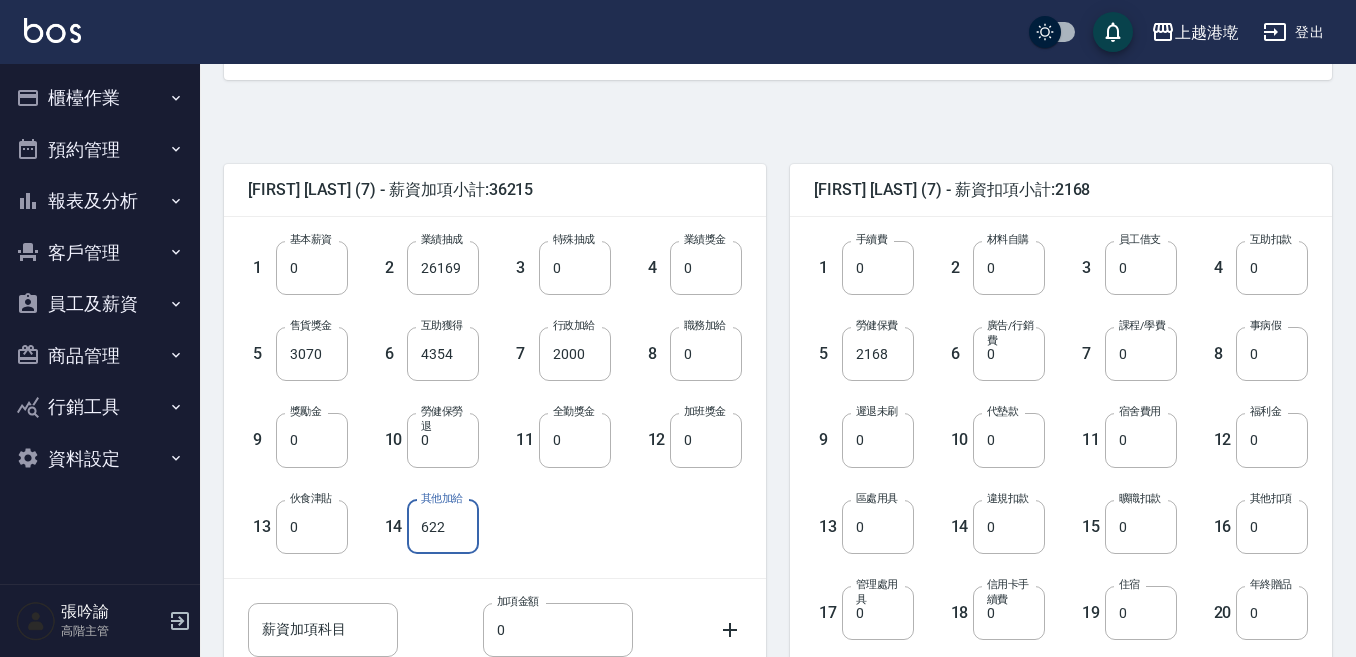 type on "622" 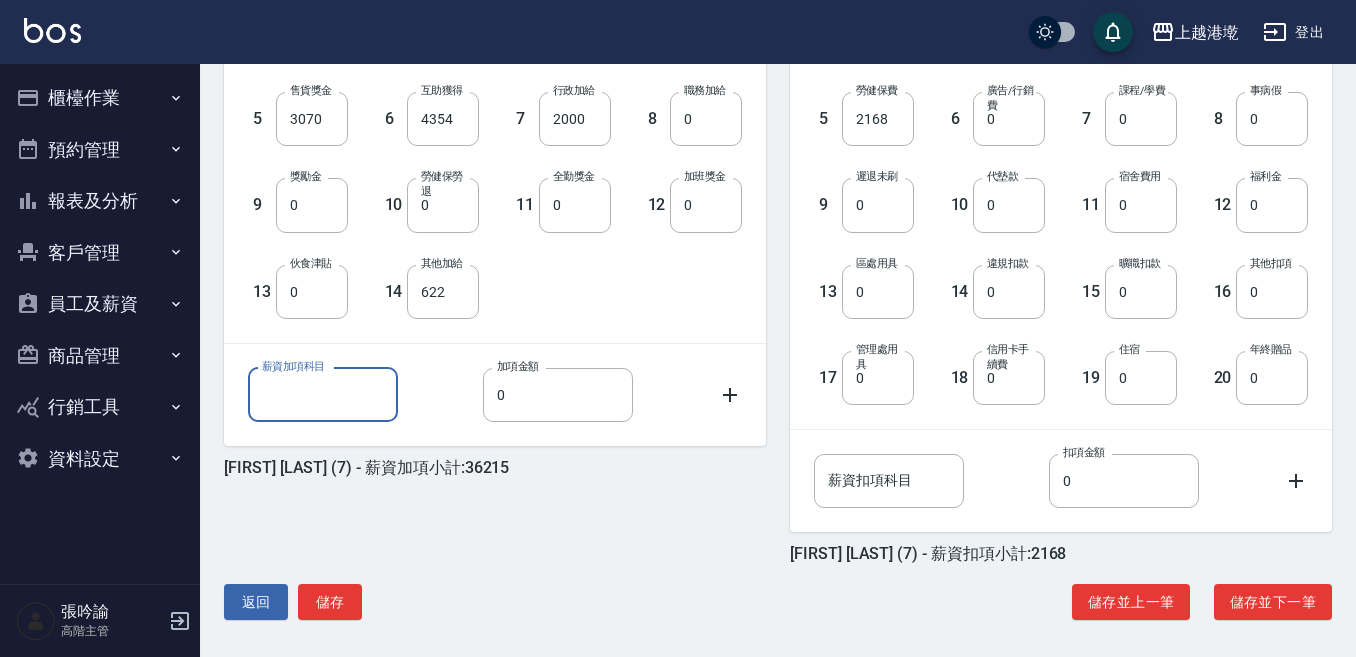 scroll, scrollTop: 642, scrollLeft: 0, axis: vertical 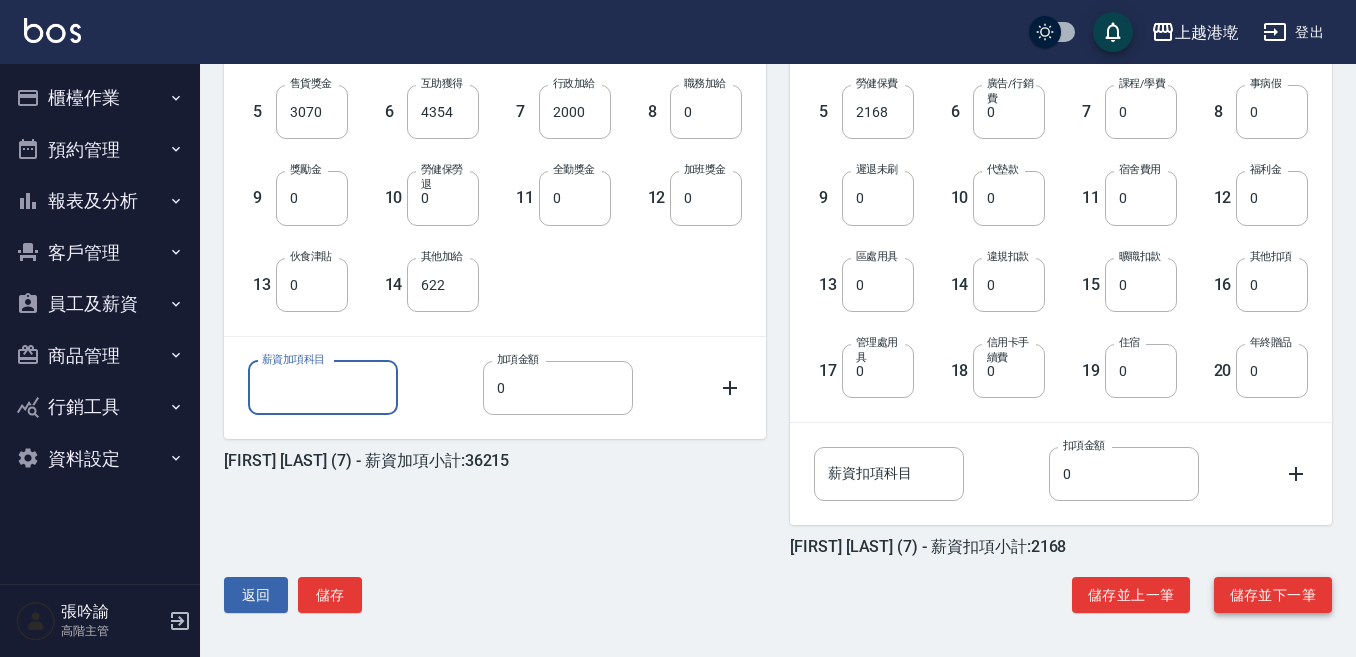 click on "儲存並下一筆" at bounding box center [1273, 595] 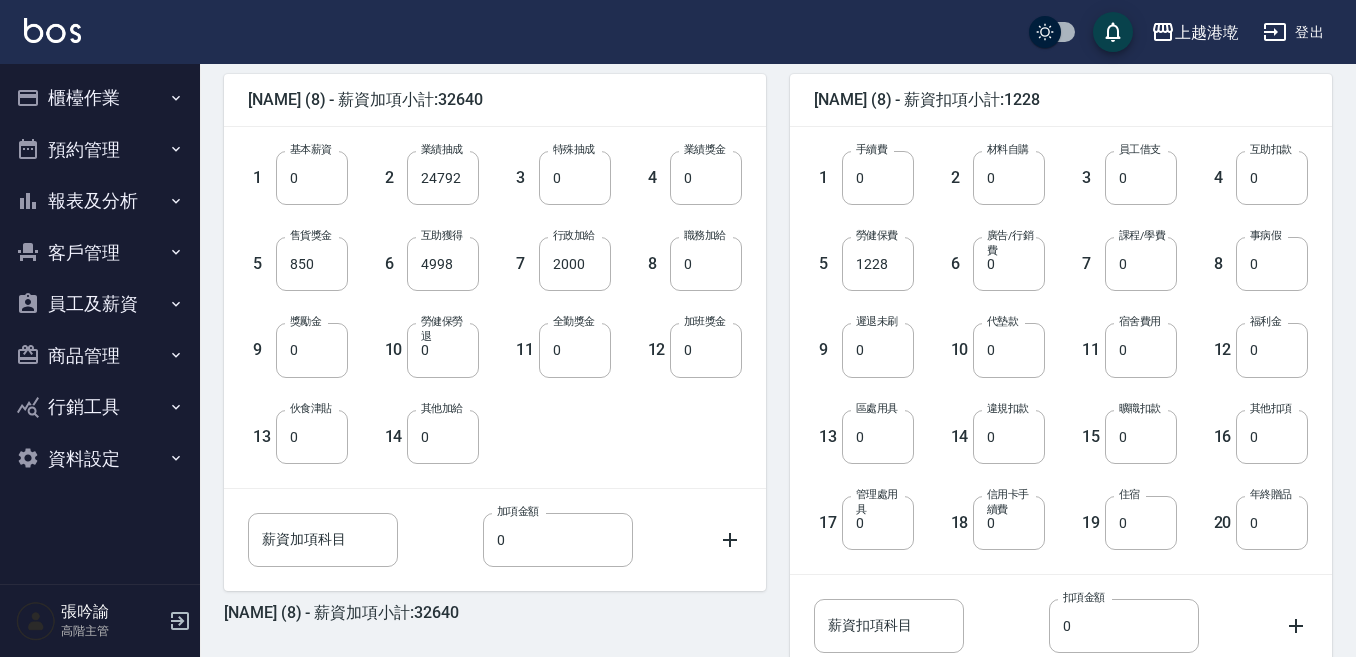 scroll, scrollTop: 500, scrollLeft: 0, axis: vertical 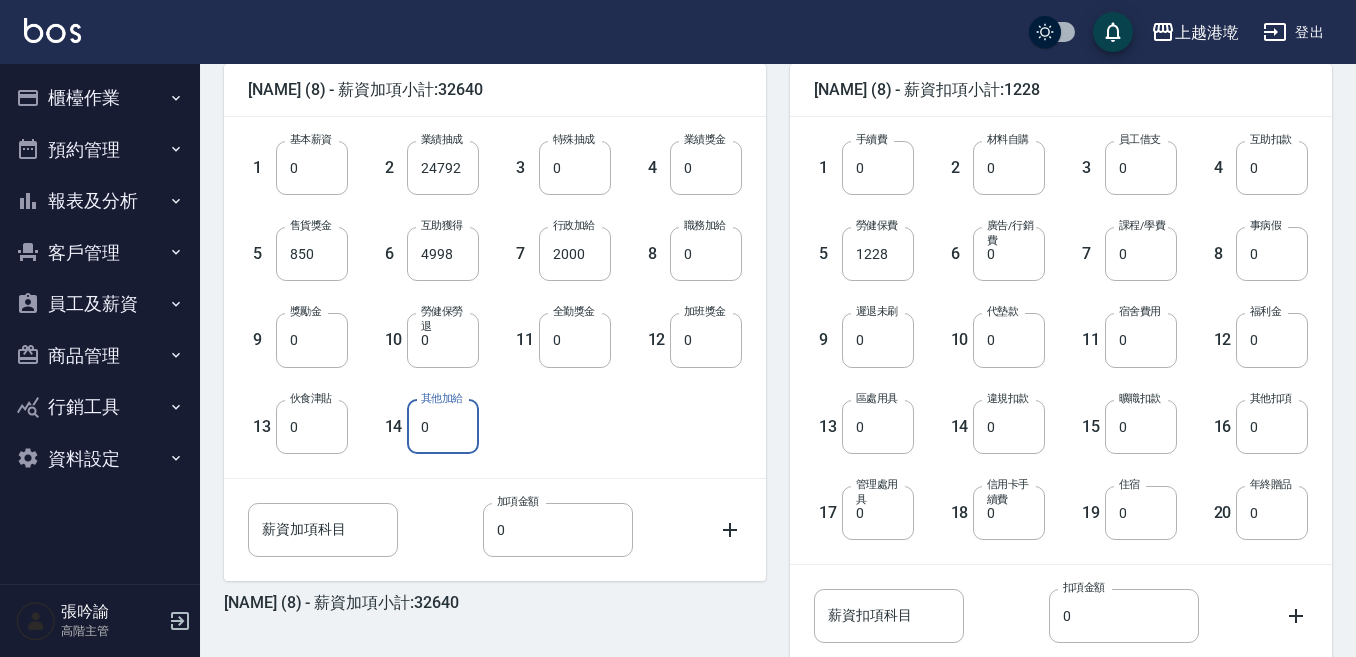 click on "0" at bounding box center (443, 427) 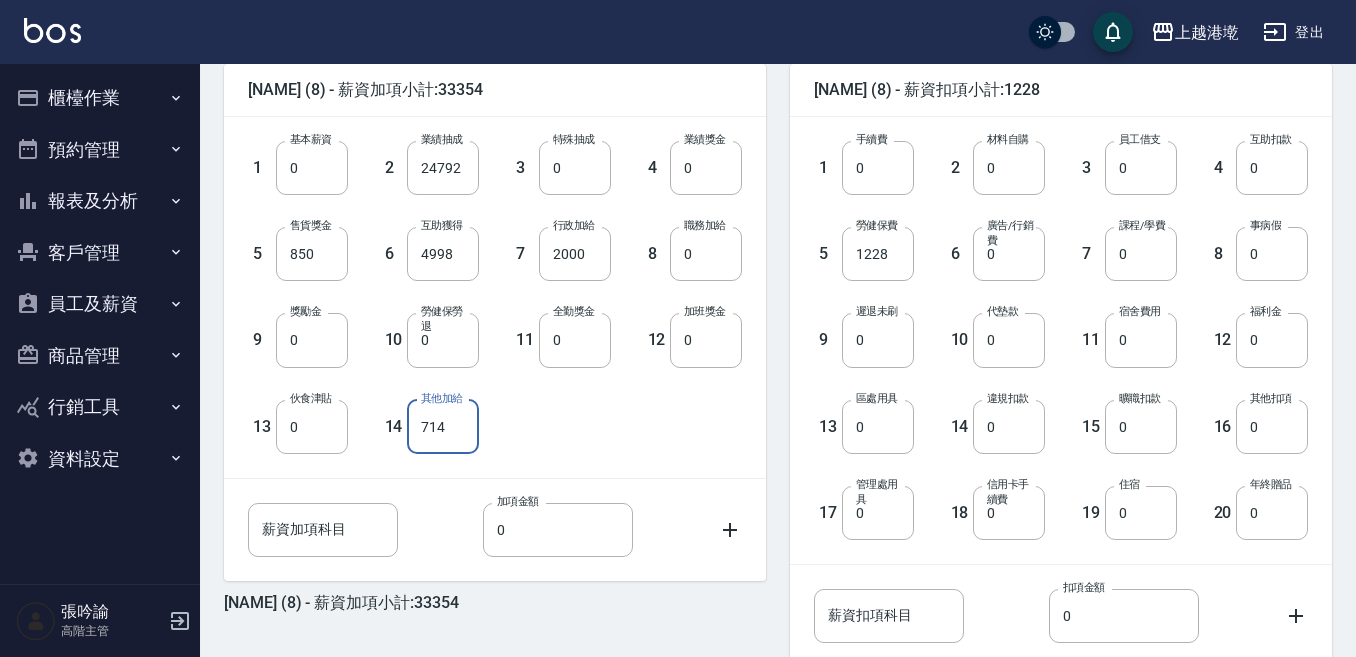 type on "714" 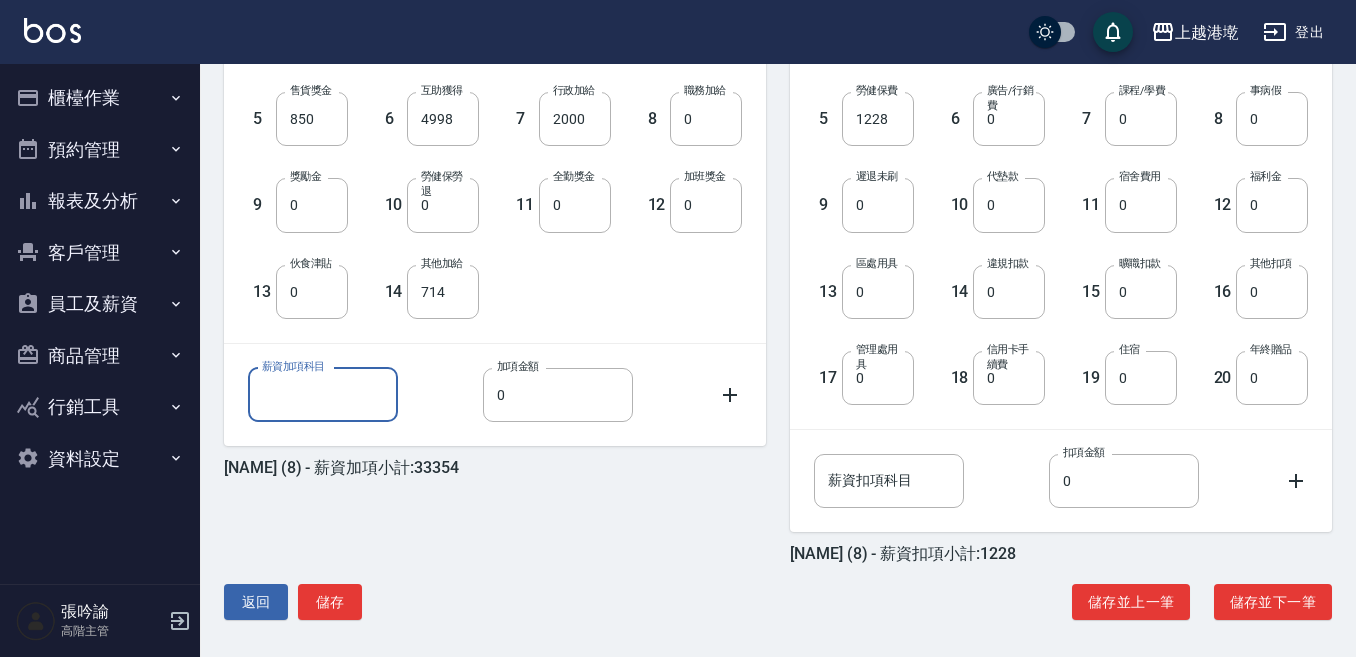 scroll, scrollTop: 642, scrollLeft: 0, axis: vertical 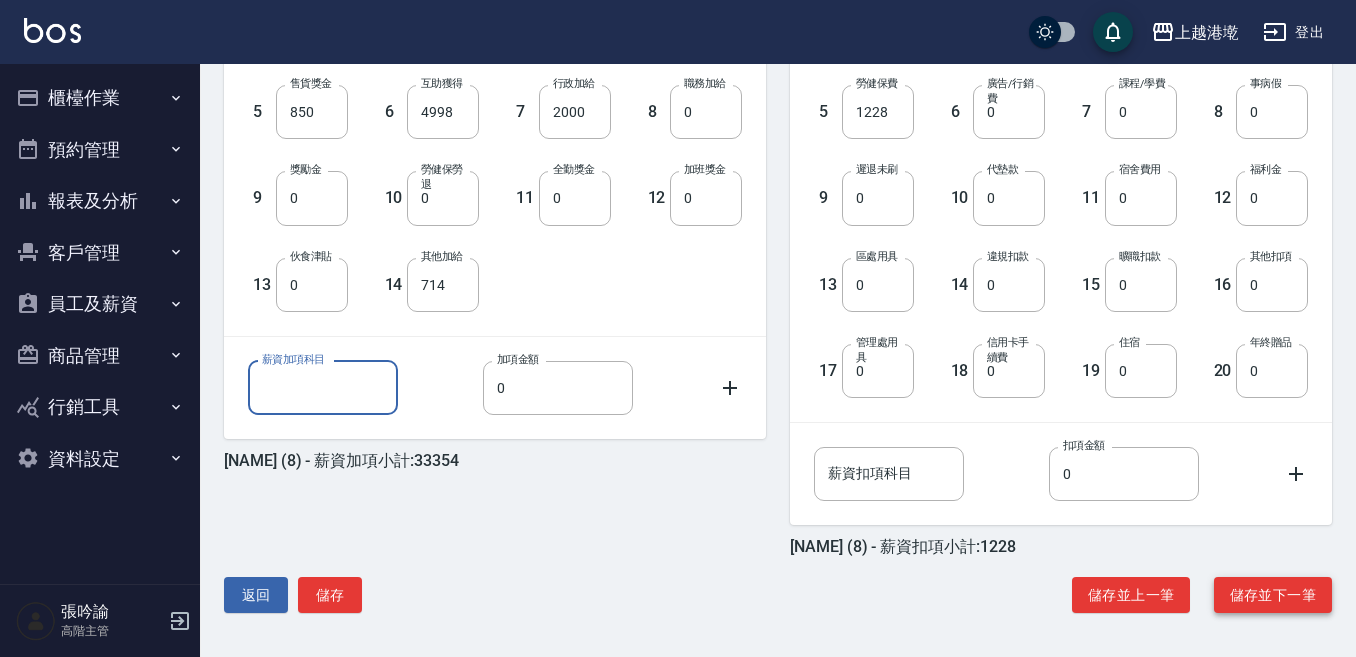 click on "儲存並下一筆" at bounding box center (1273, 595) 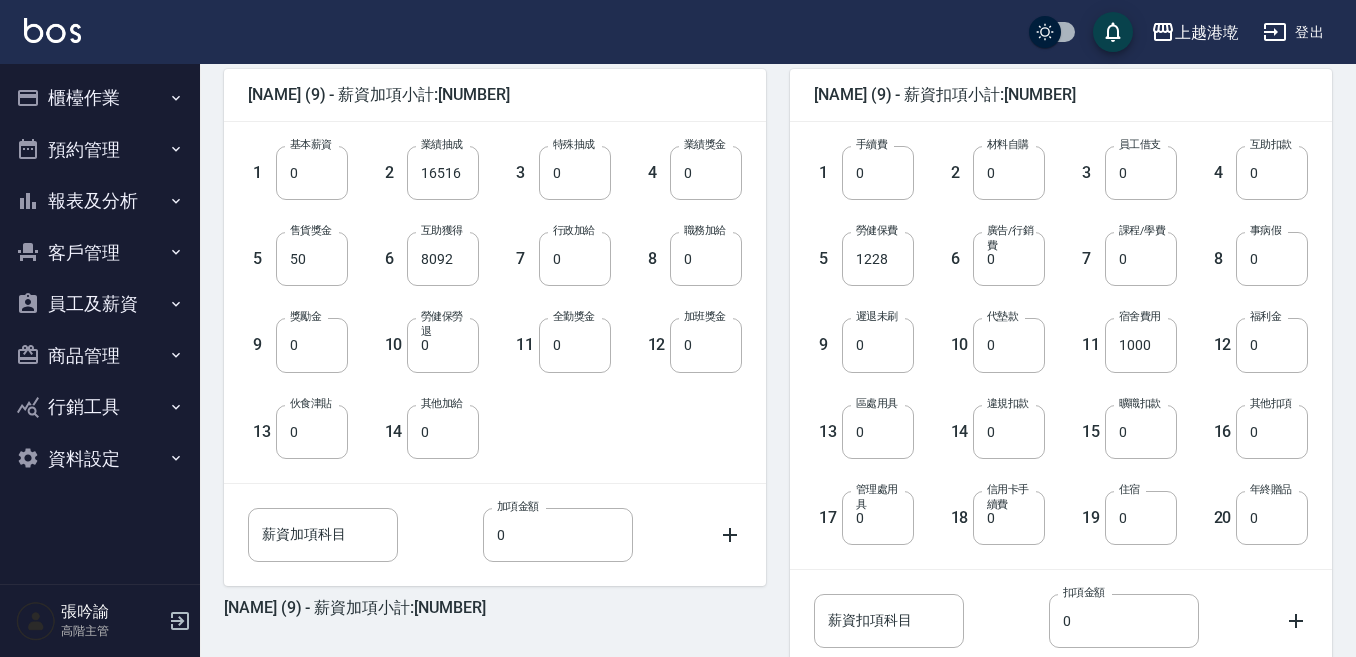 scroll, scrollTop: 500, scrollLeft: 0, axis: vertical 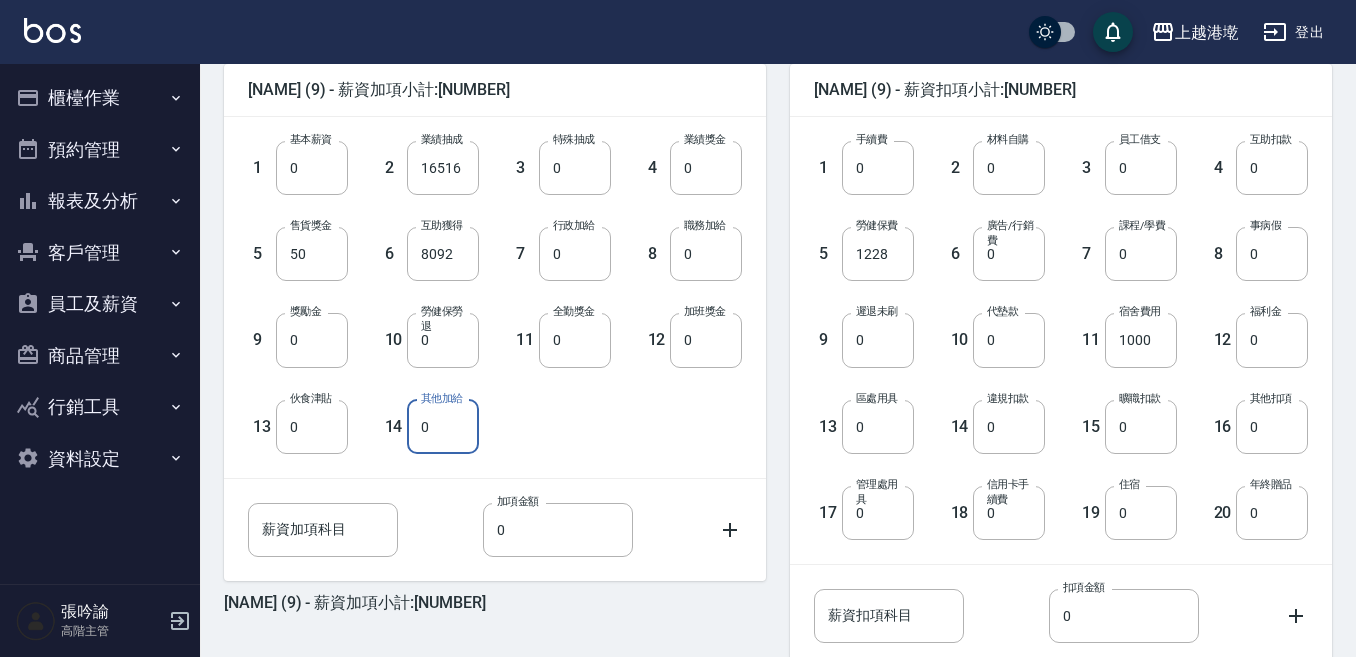 click on "0" at bounding box center (443, 427) 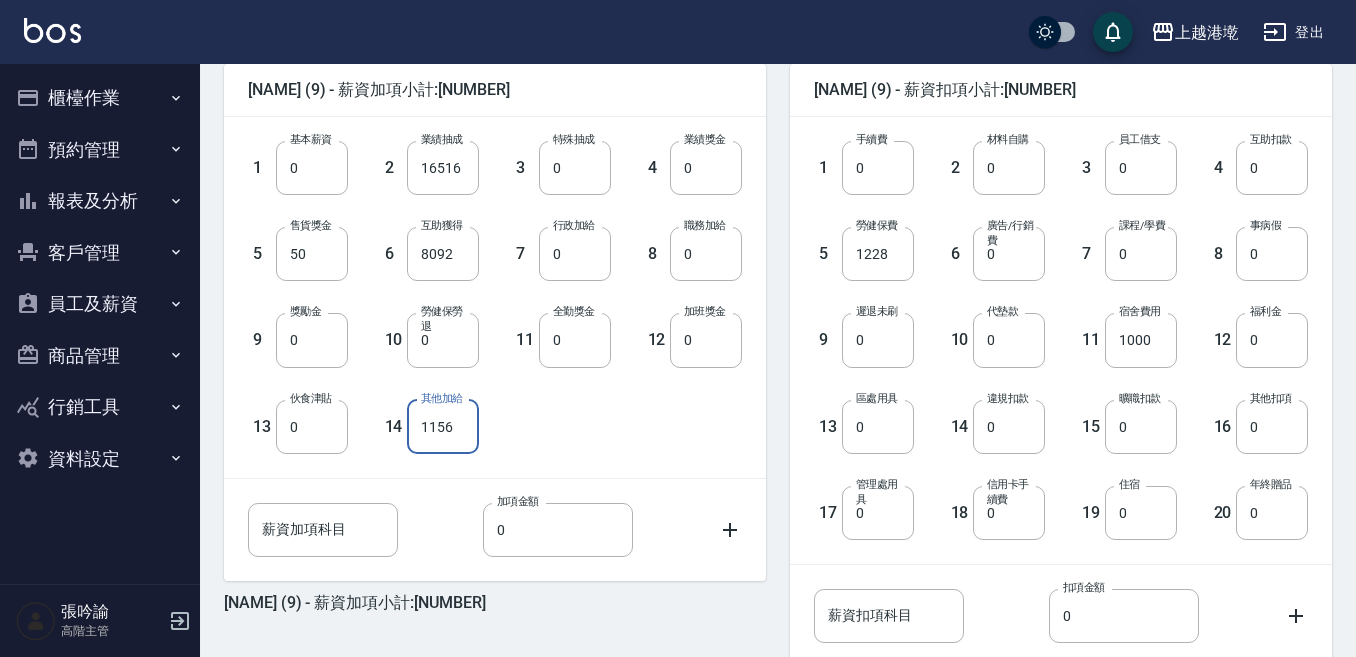 type on "1156" 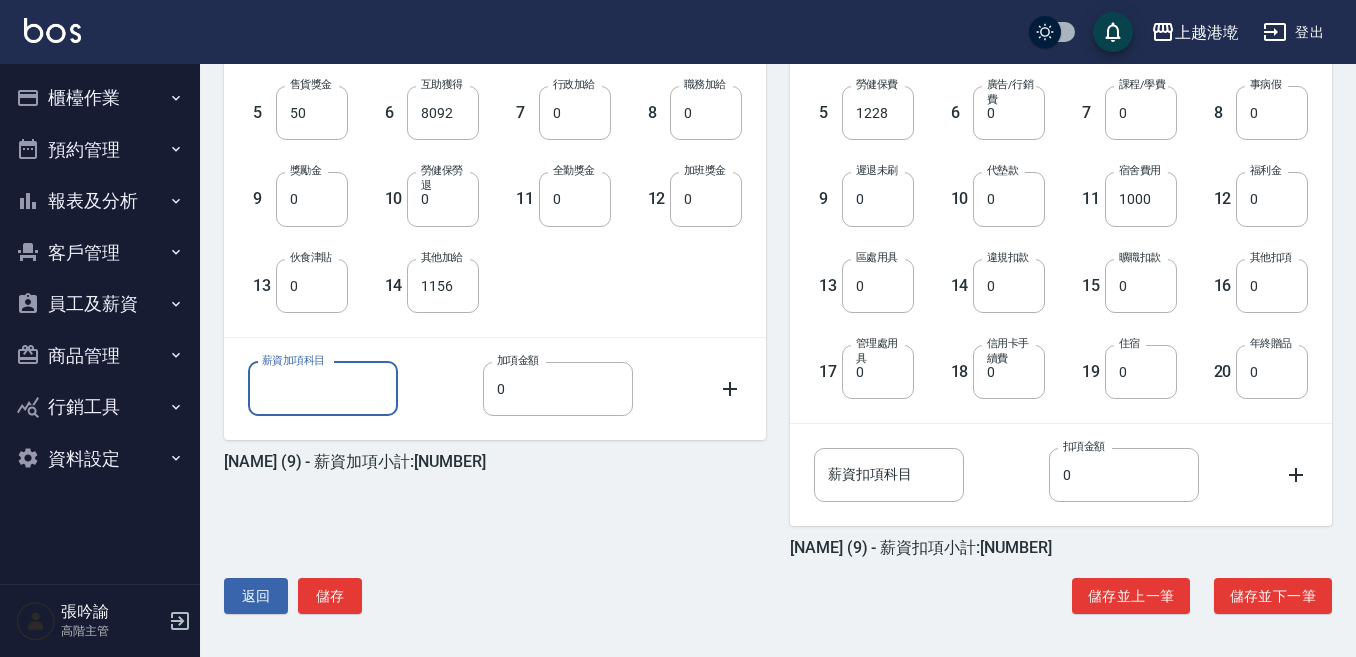 scroll, scrollTop: 642, scrollLeft: 0, axis: vertical 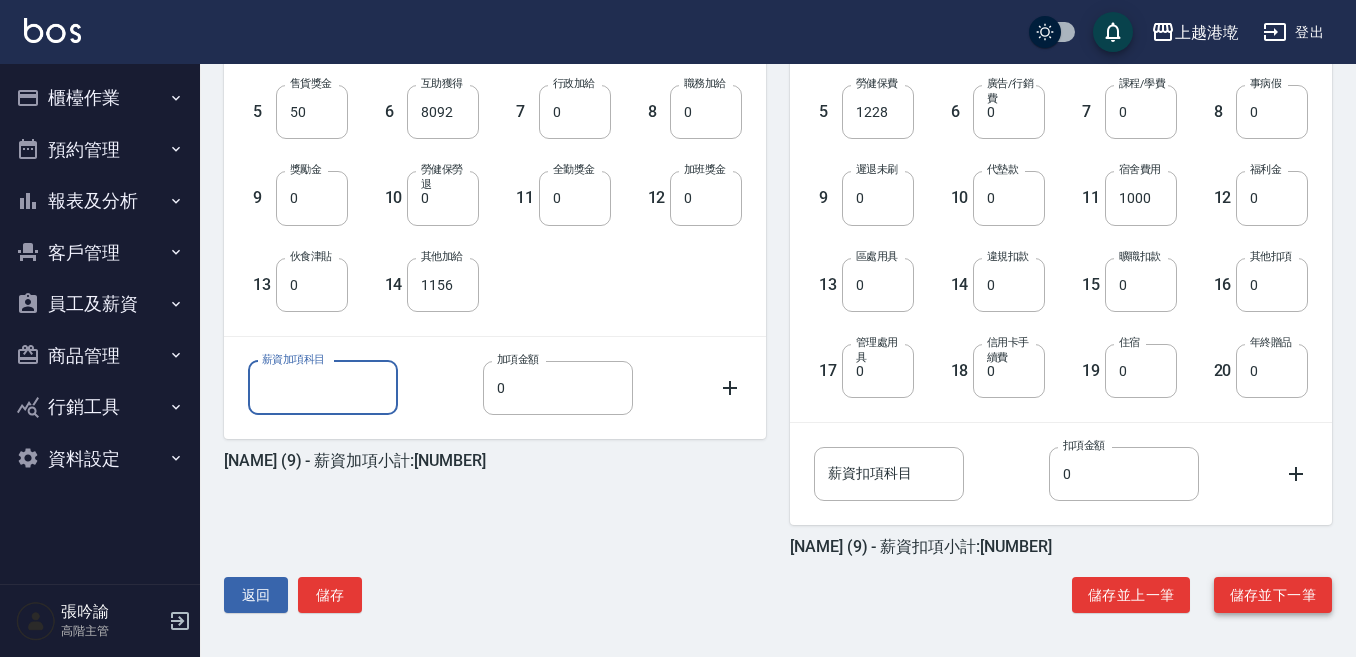 click on "儲存並下一筆" at bounding box center [1273, 595] 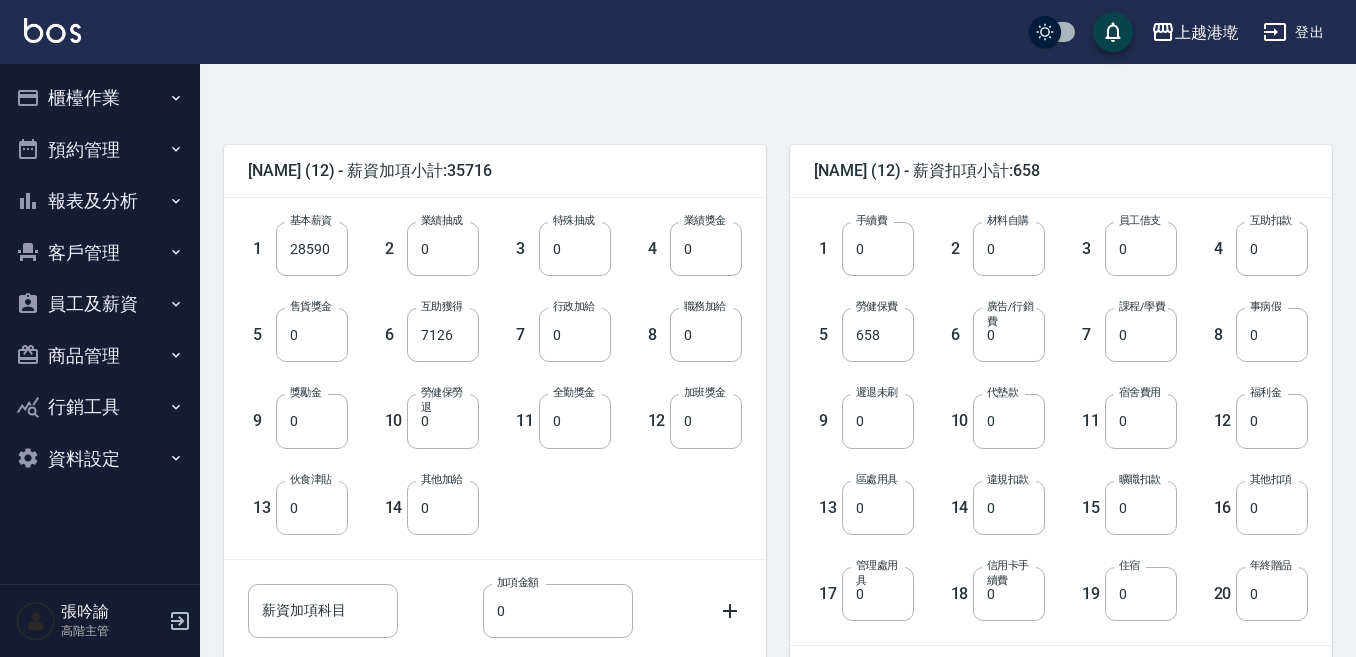 scroll, scrollTop: 400, scrollLeft: 0, axis: vertical 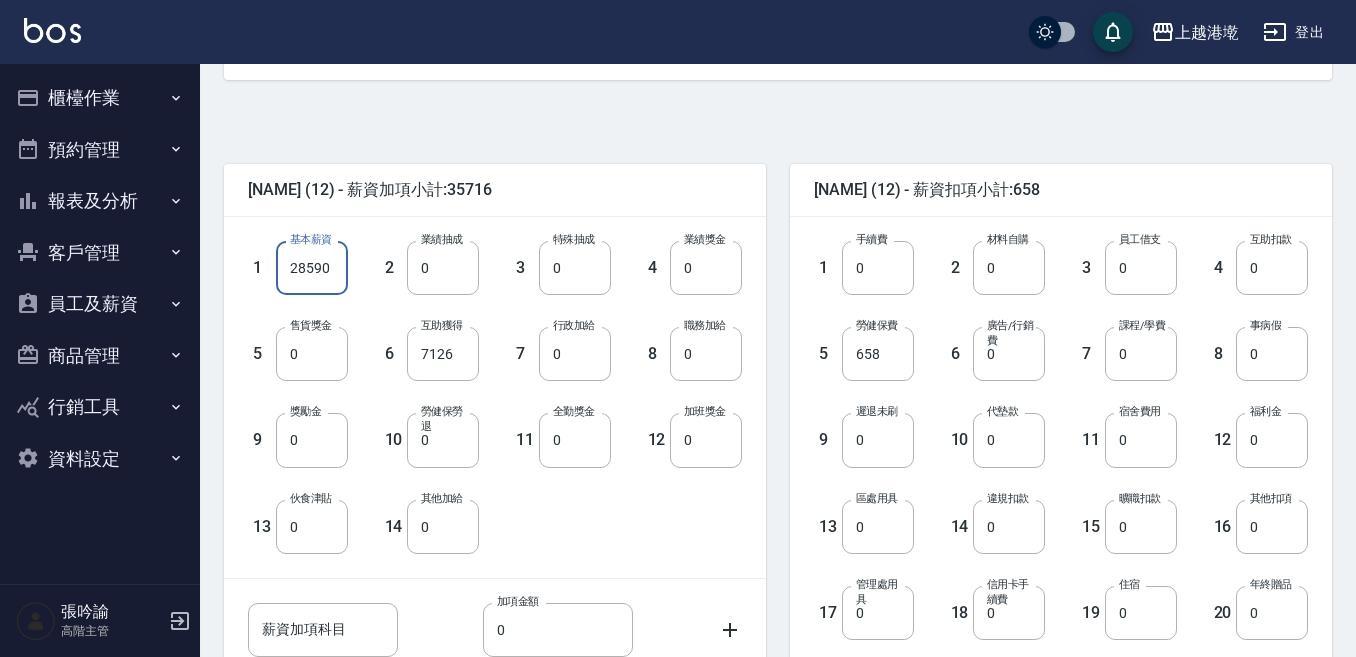 click on "28590" at bounding box center [312, 268] 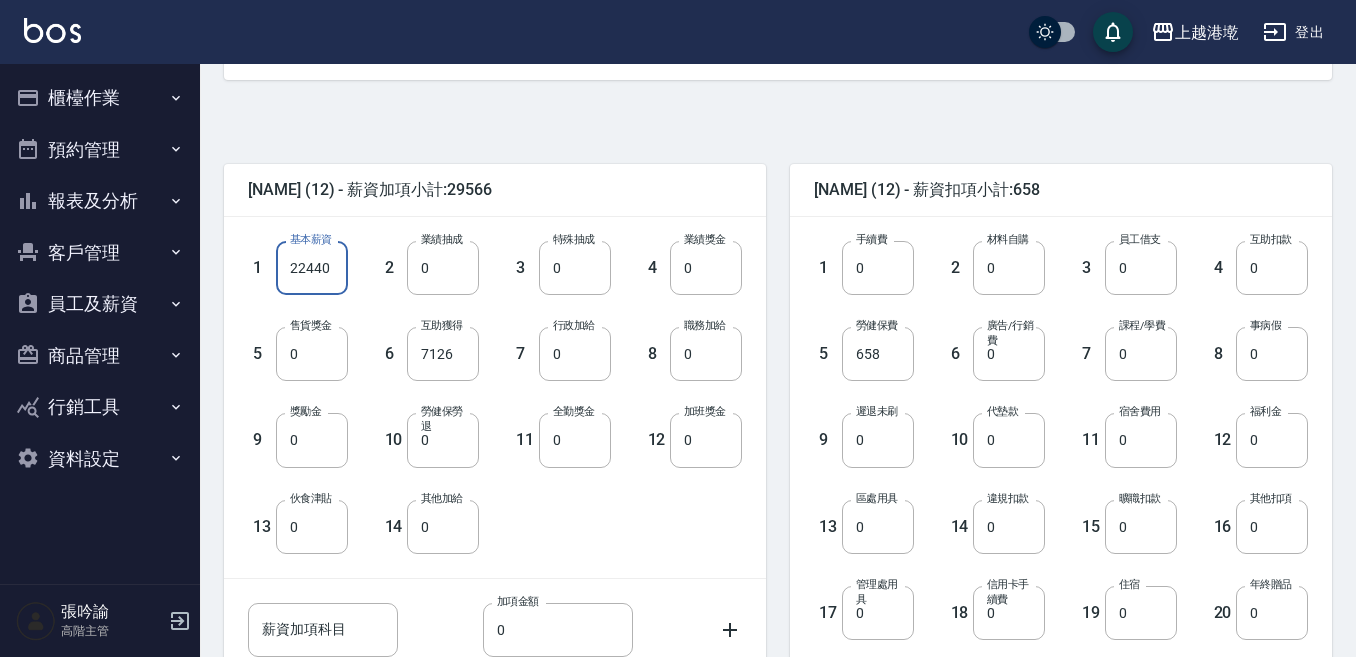 type on "22440" 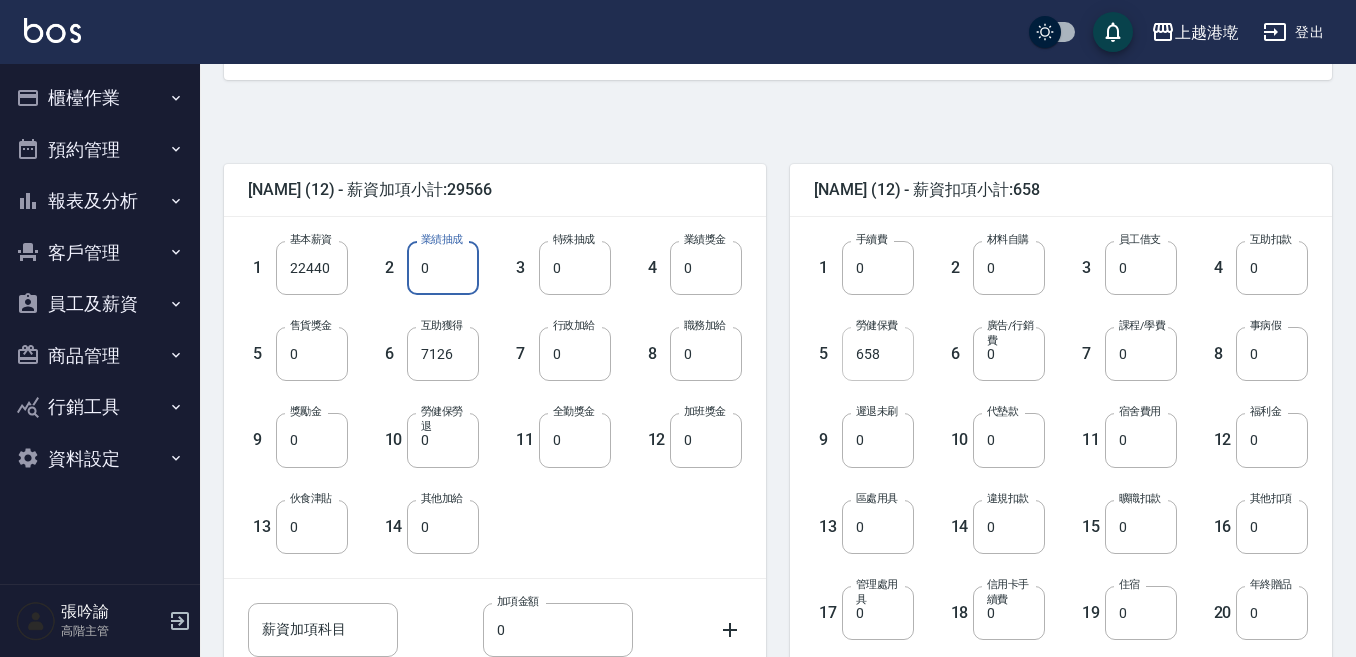 click on "658" at bounding box center [878, 354] 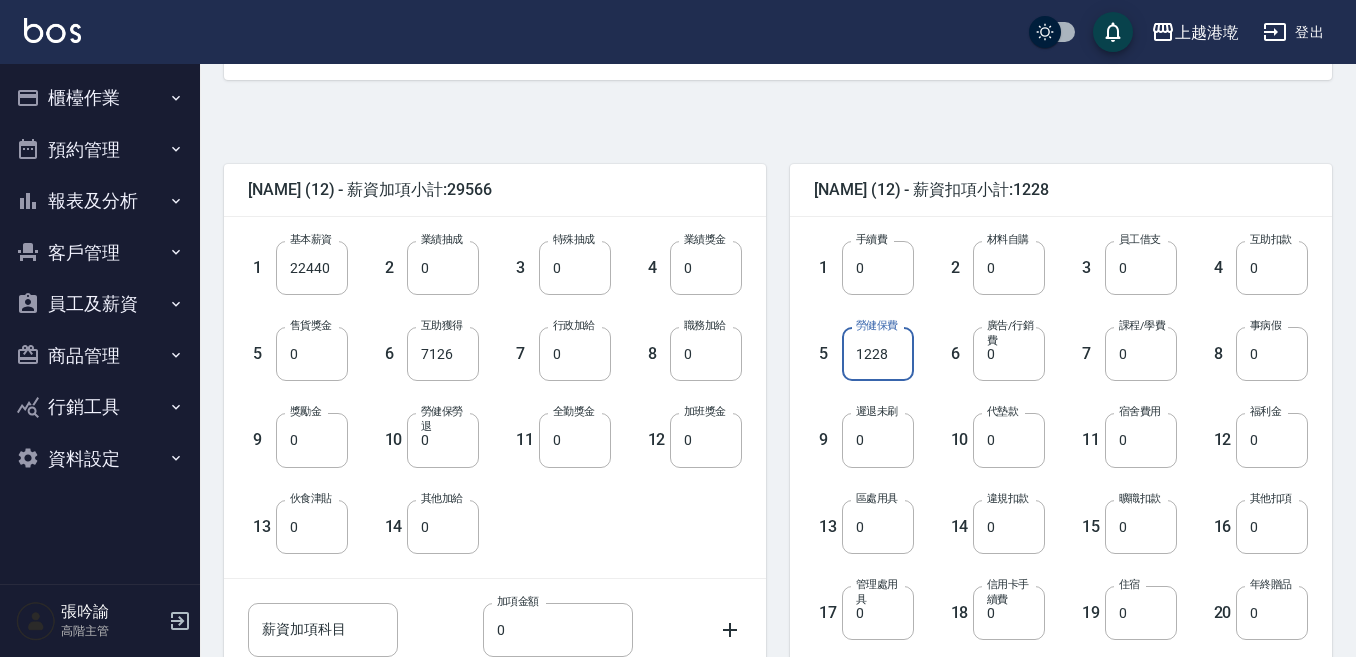 type on "1228" 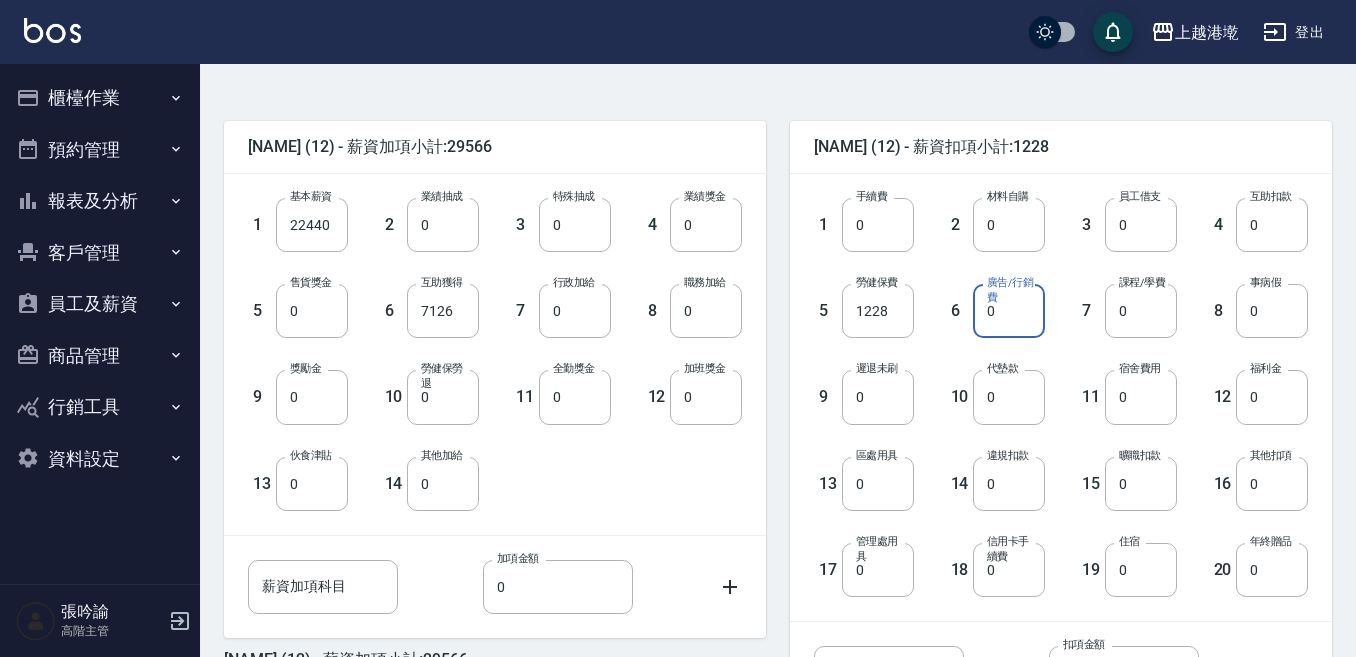 scroll, scrollTop: 442, scrollLeft: 0, axis: vertical 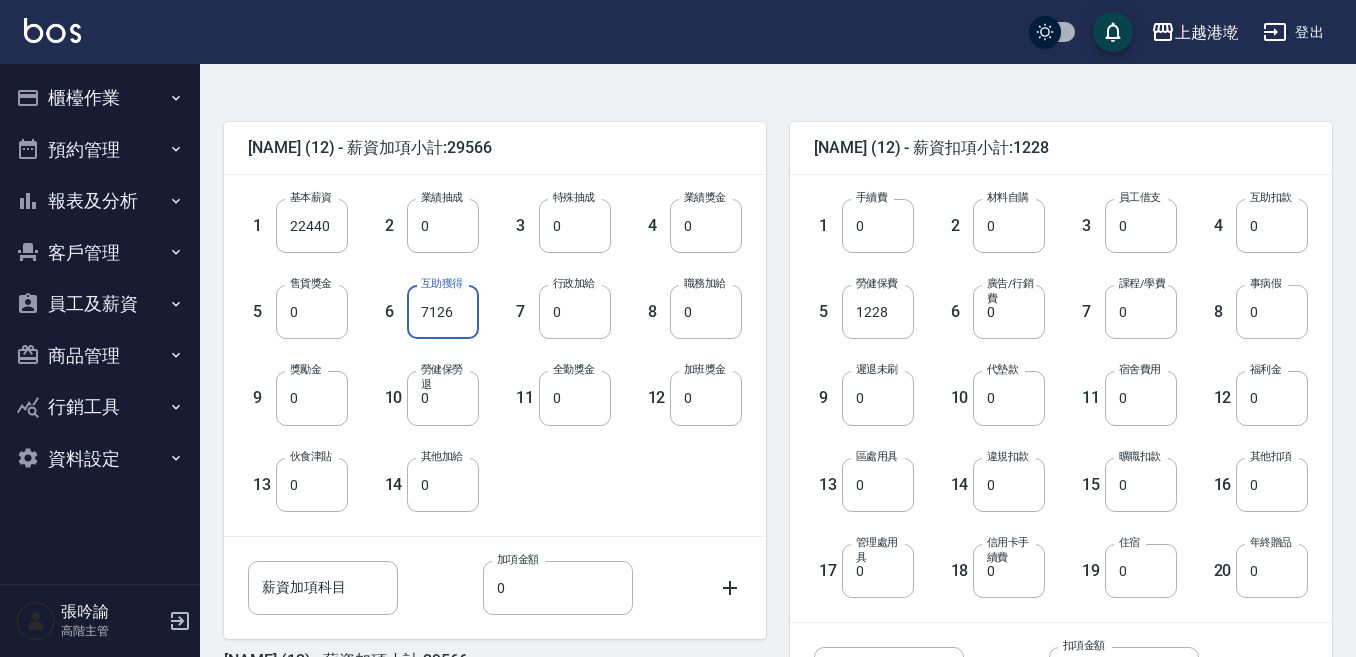 click on "7126" at bounding box center (443, 312) 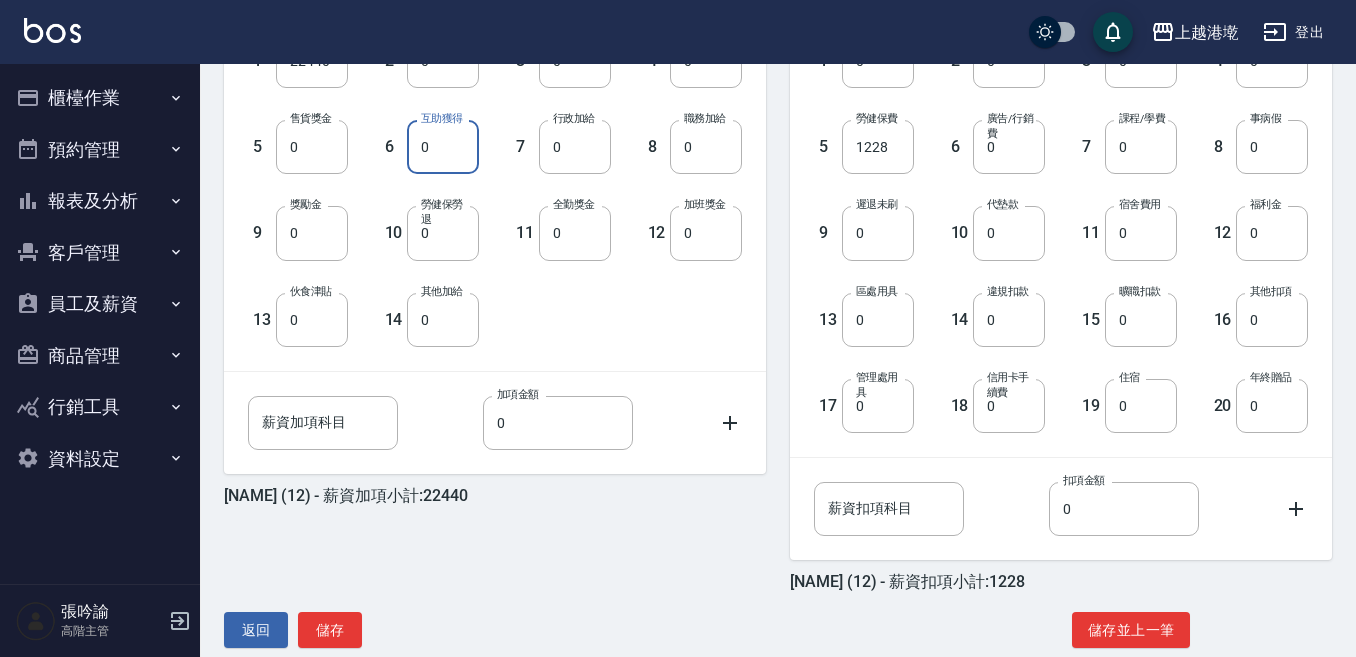 scroll, scrollTop: 642, scrollLeft: 0, axis: vertical 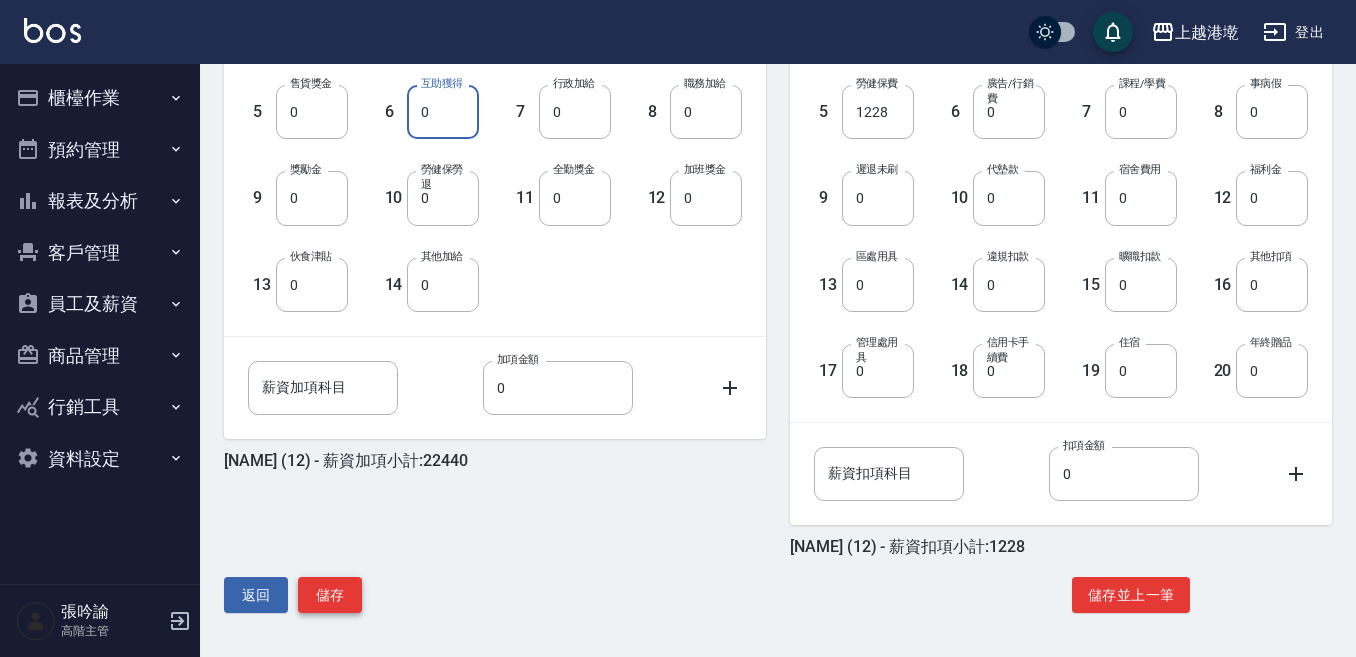 type on "0" 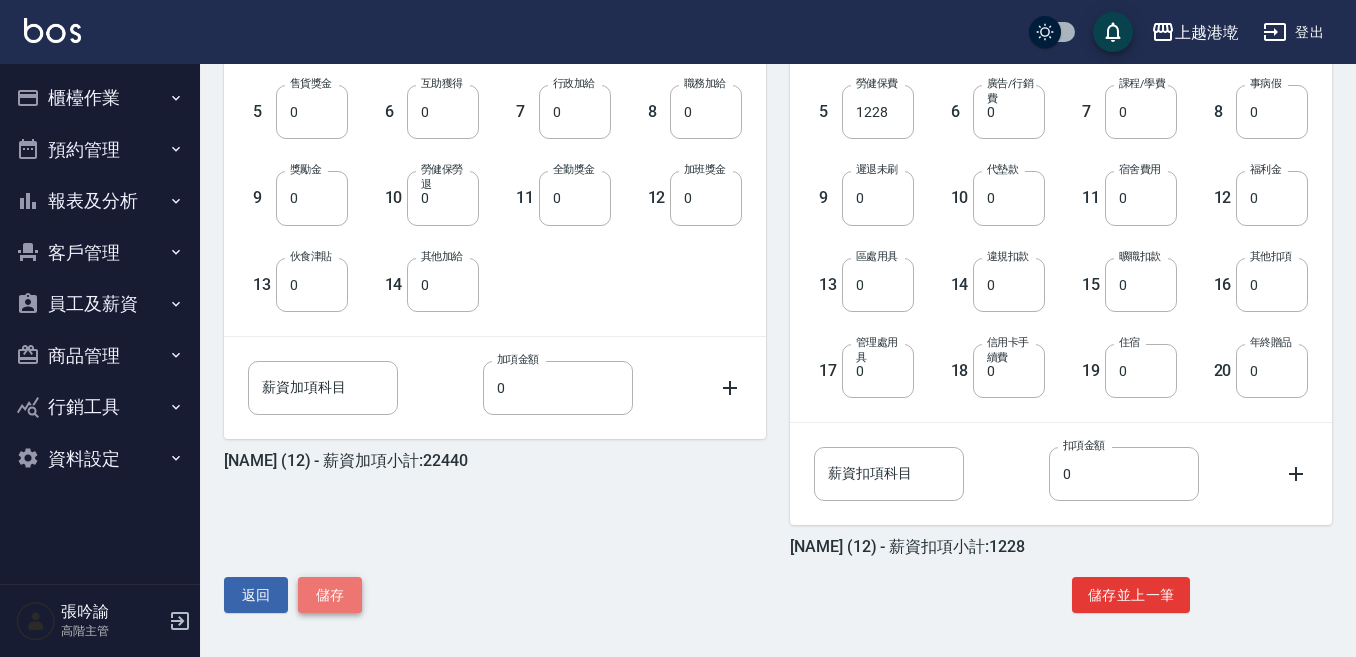 click on "儲存" at bounding box center (330, 595) 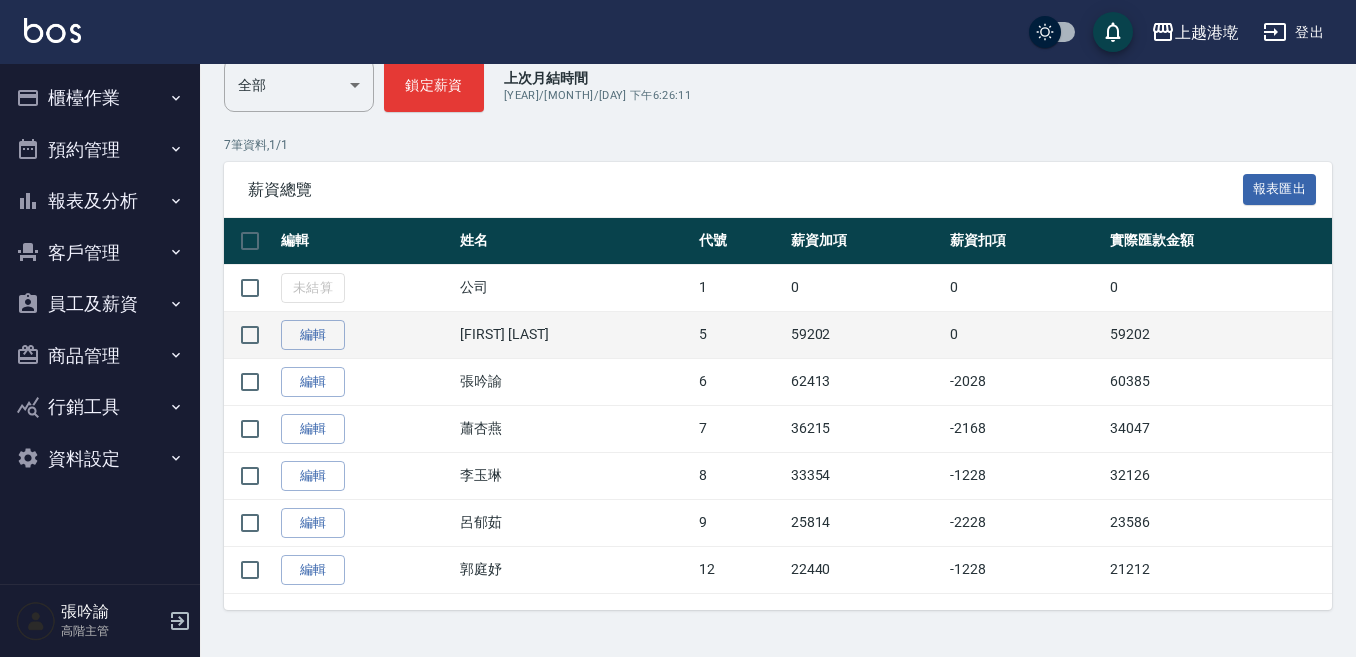 scroll, scrollTop: 267, scrollLeft: 0, axis: vertical 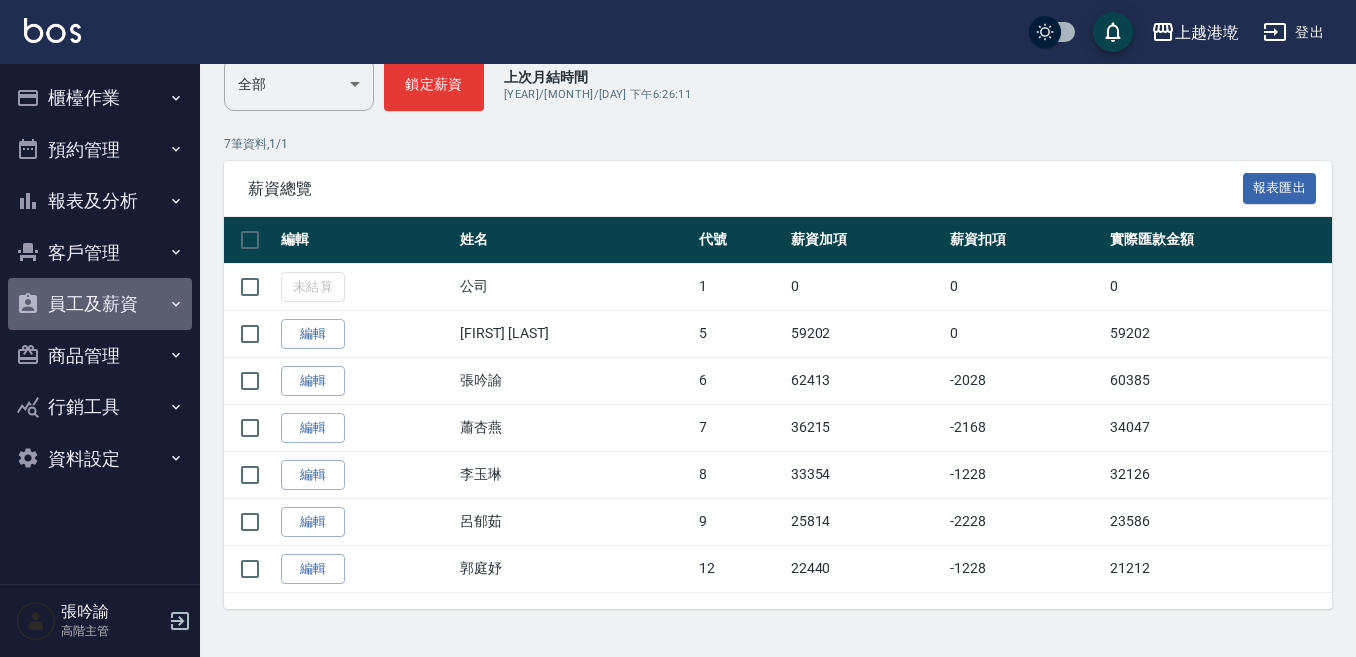 drag, startPoint x: 98, startPoint y: 304, endPoint x: 98, endPoint y: 316, distance: 12 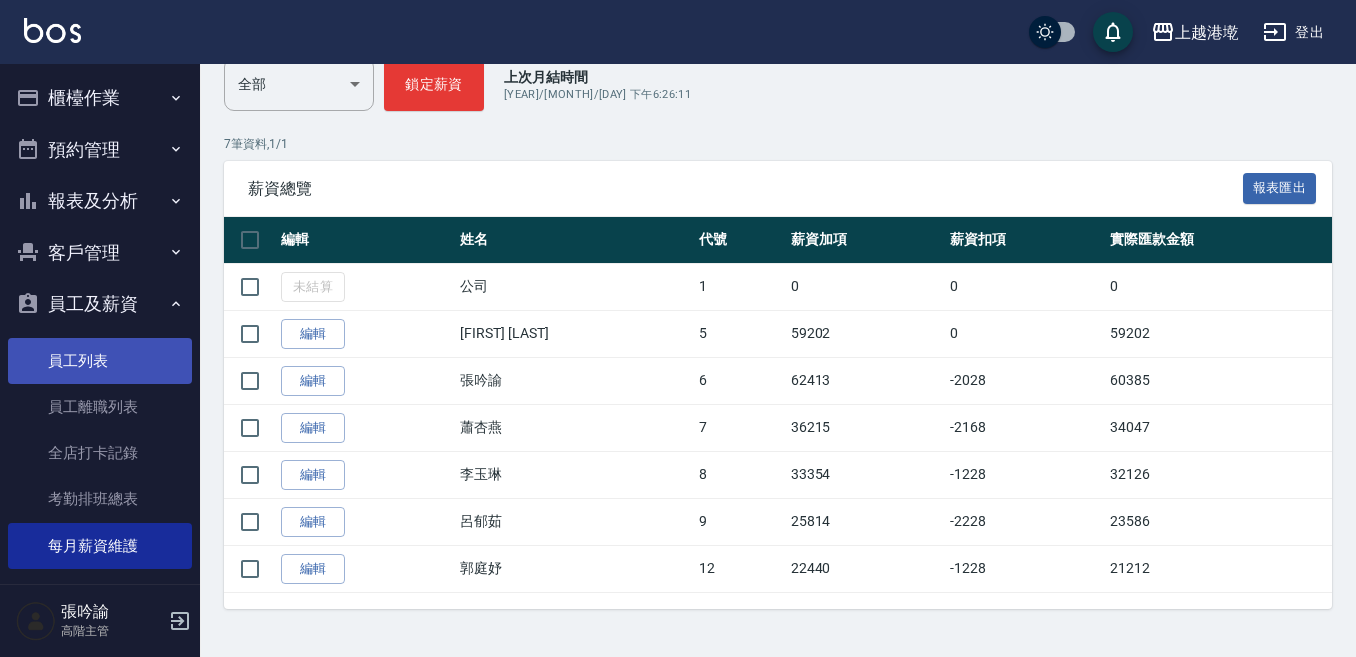click on "員工列表" at bounding box center (100, 361) 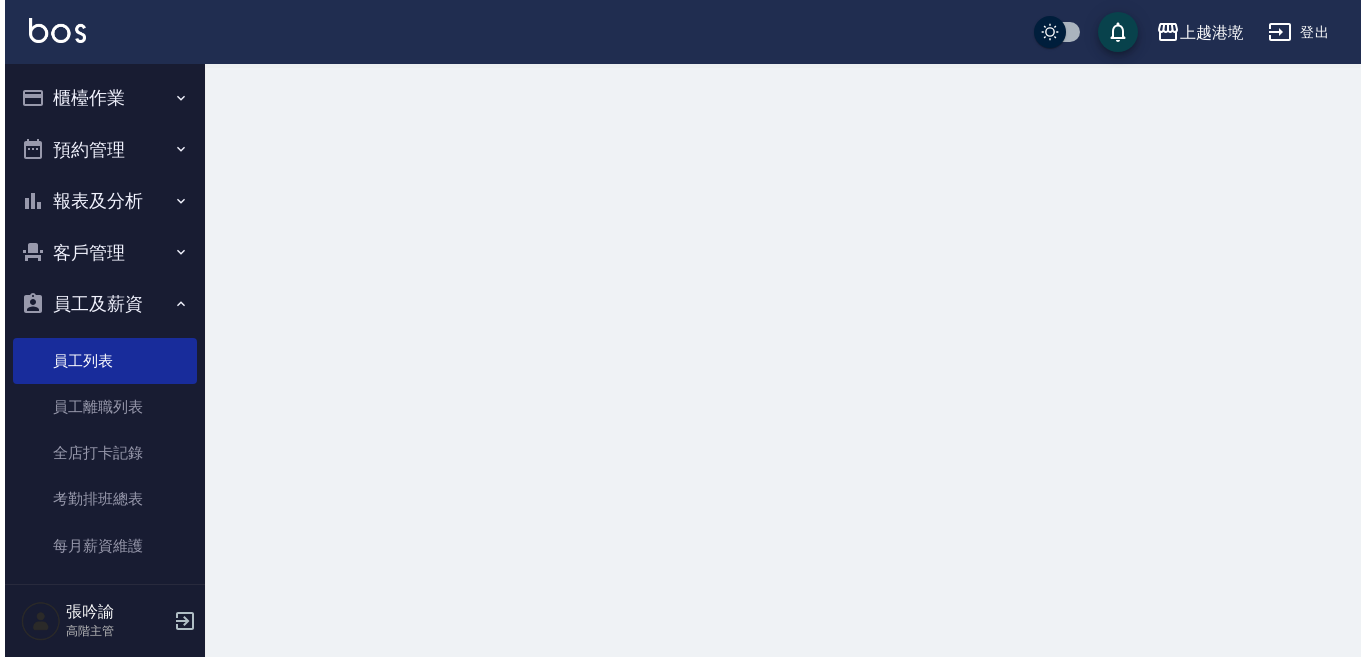 scroll, scrollTop: 0, scrollLeft: 0, axis: both 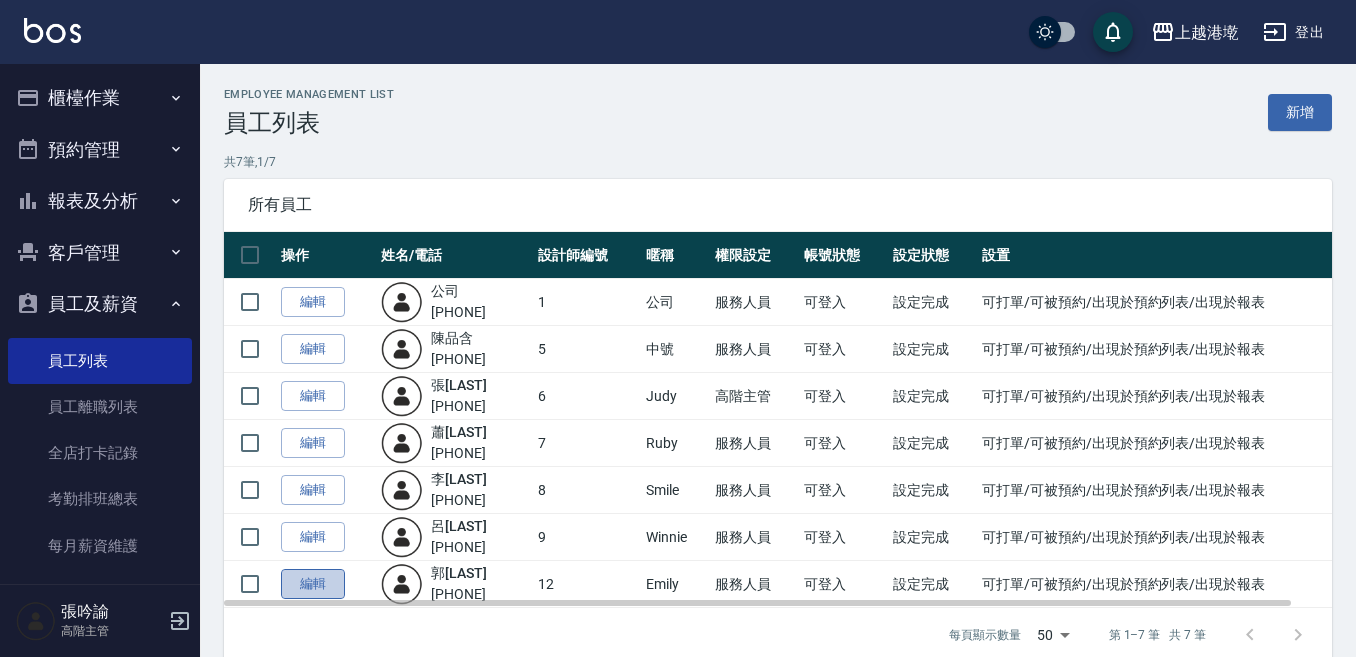 click on "編輯" at bounding box center (313, 584) 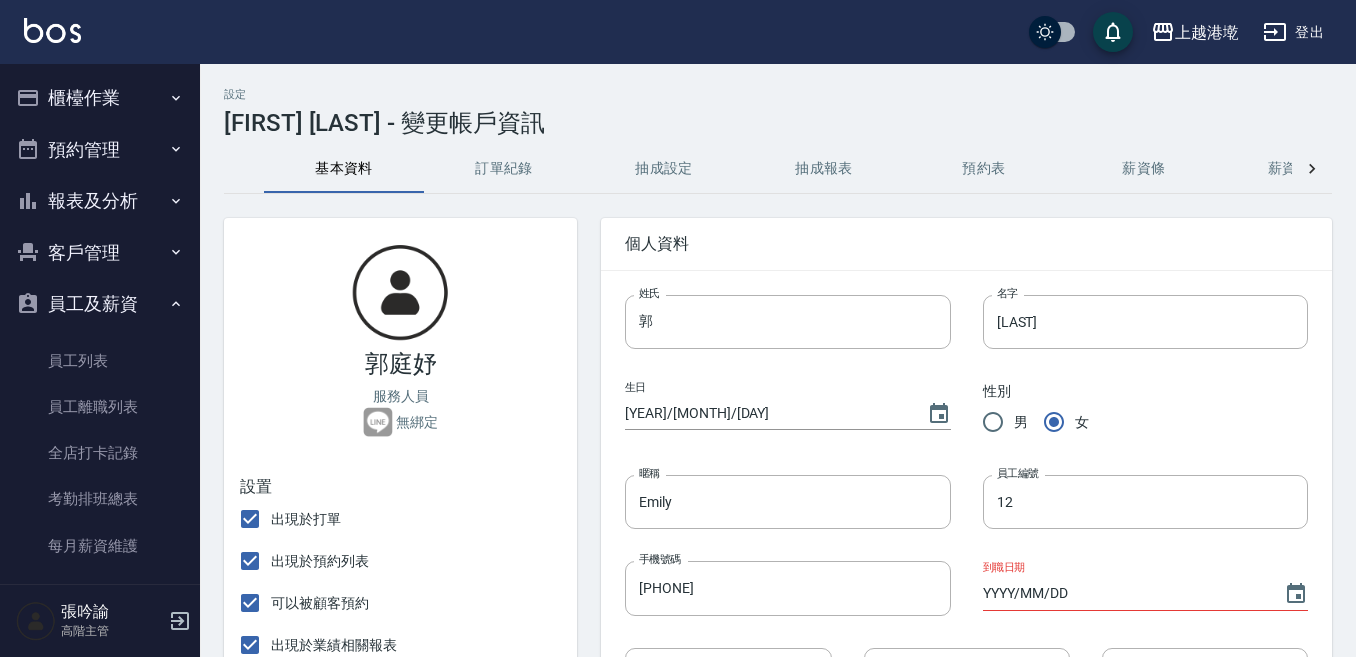click on "薪資條" at bounding box center [1144, 169] 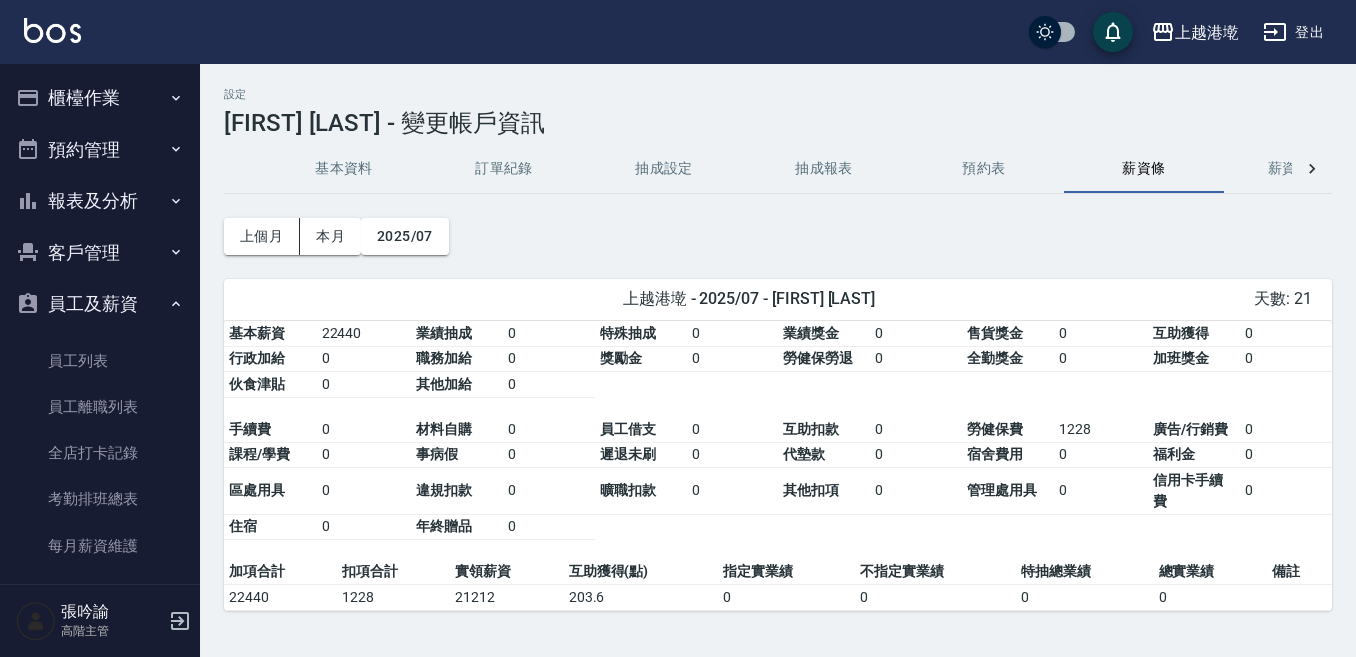 click on "薪資加扣項" at bounding box center (1304, 169) 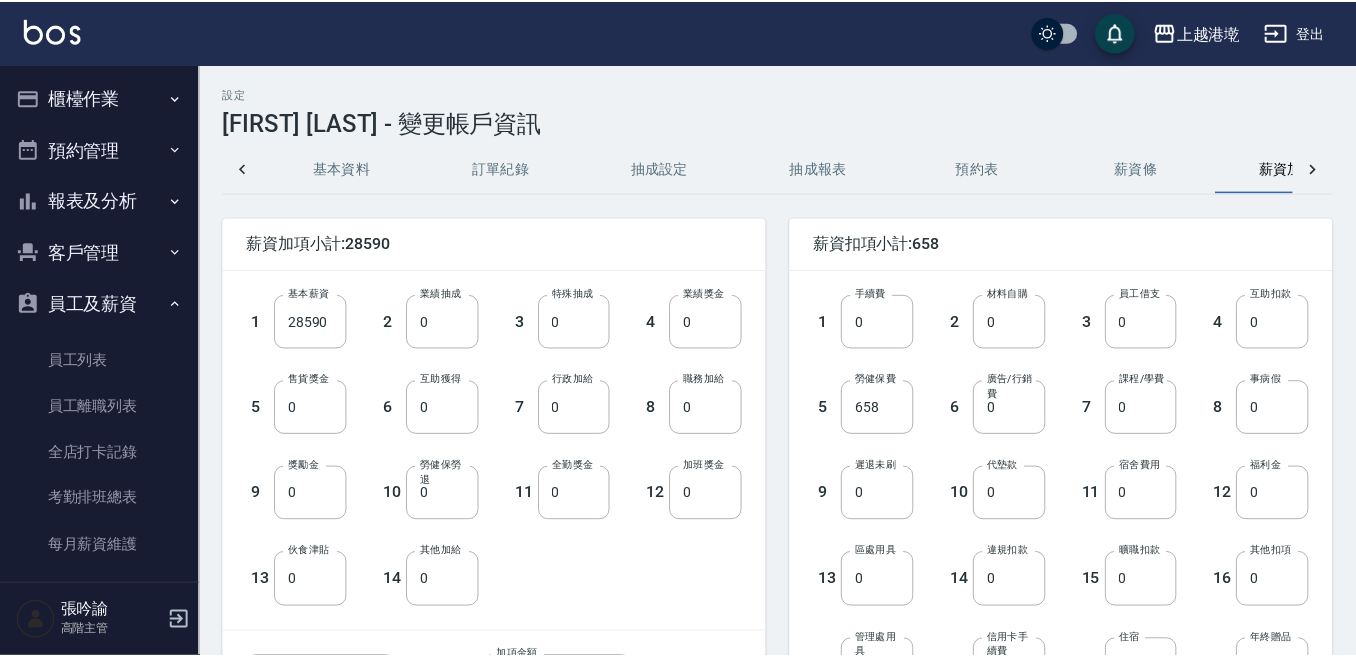 scroll, scrollTop: 0, scrollLeft: 82, axis: horizontal 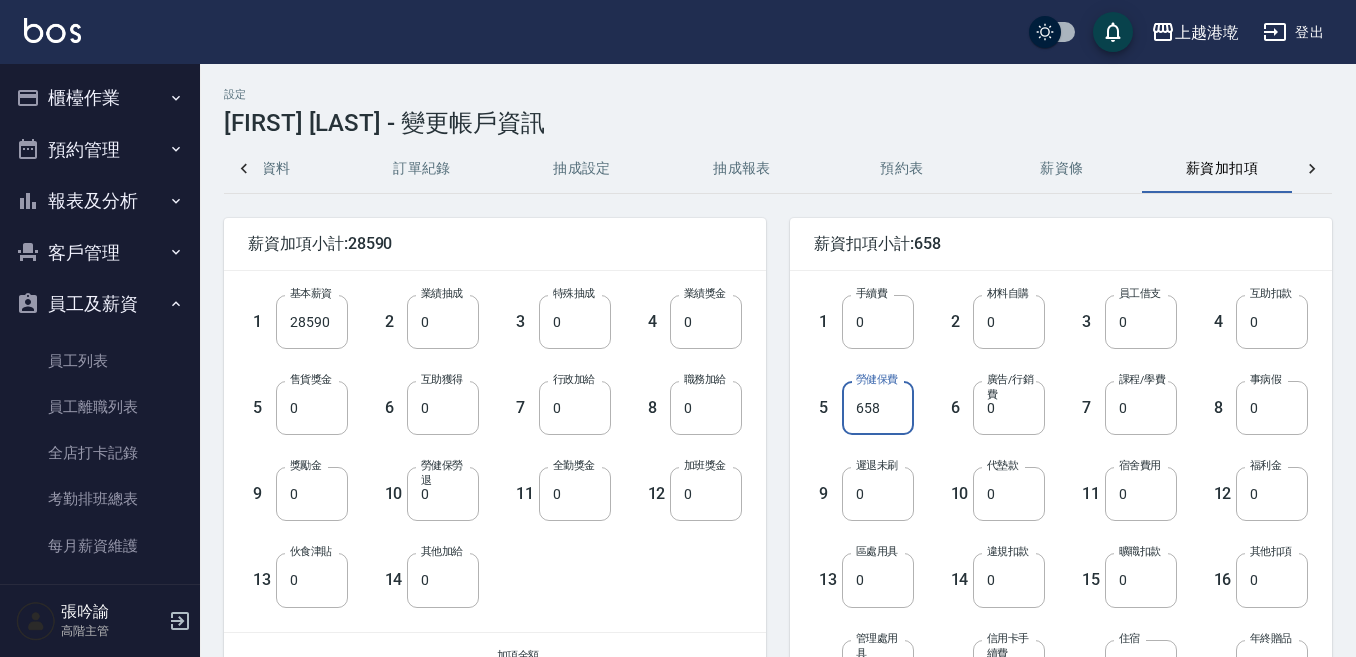 click on "658" at bounding box center [878, 408] 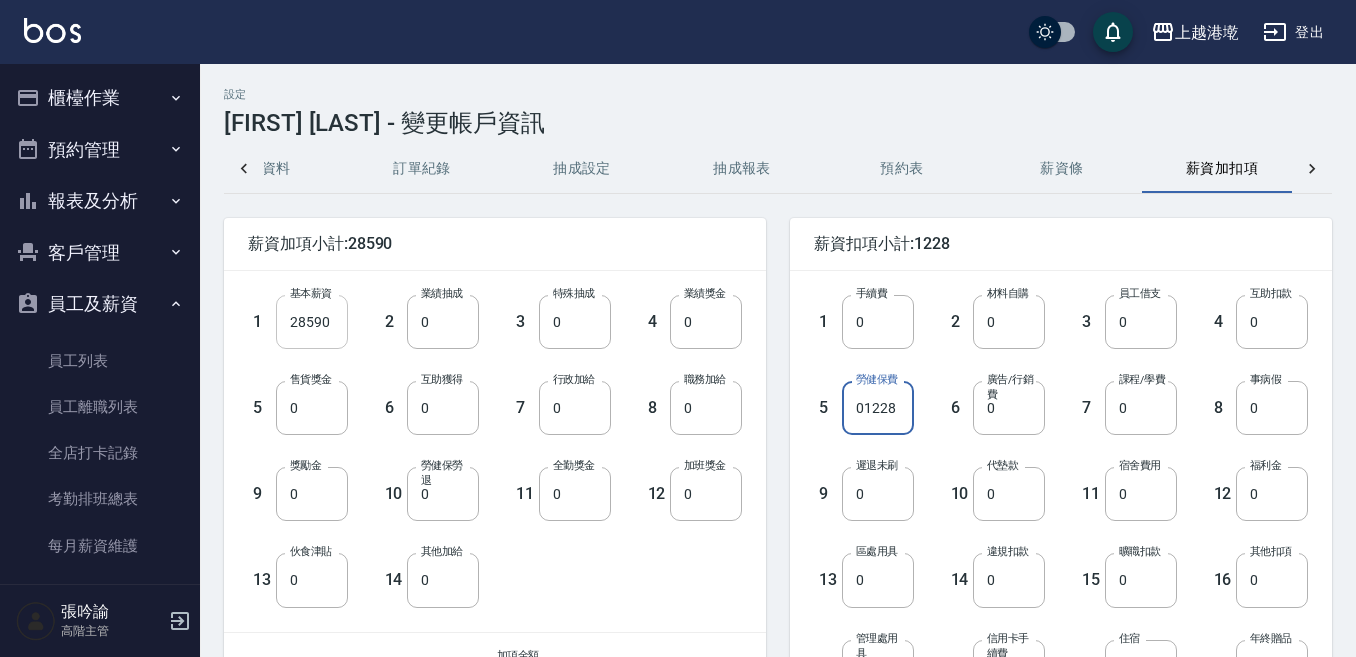 type on "01228" 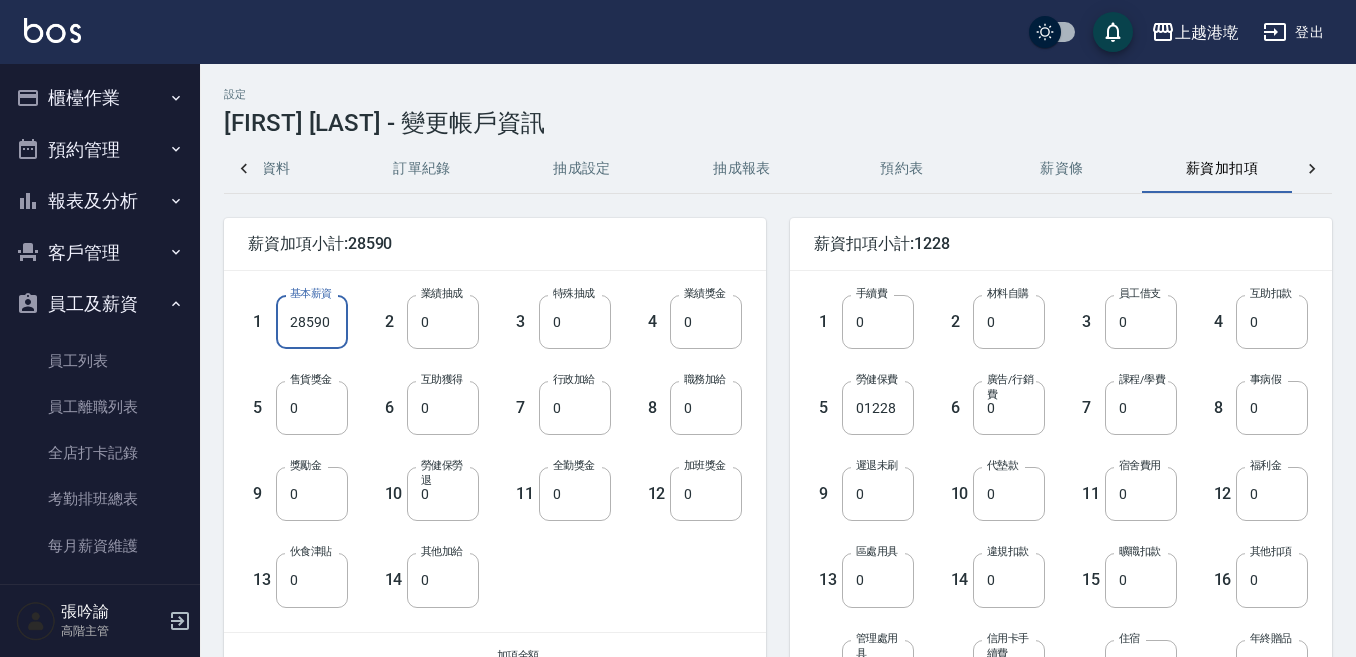 click on "28590" at bounding box center (312, 322) 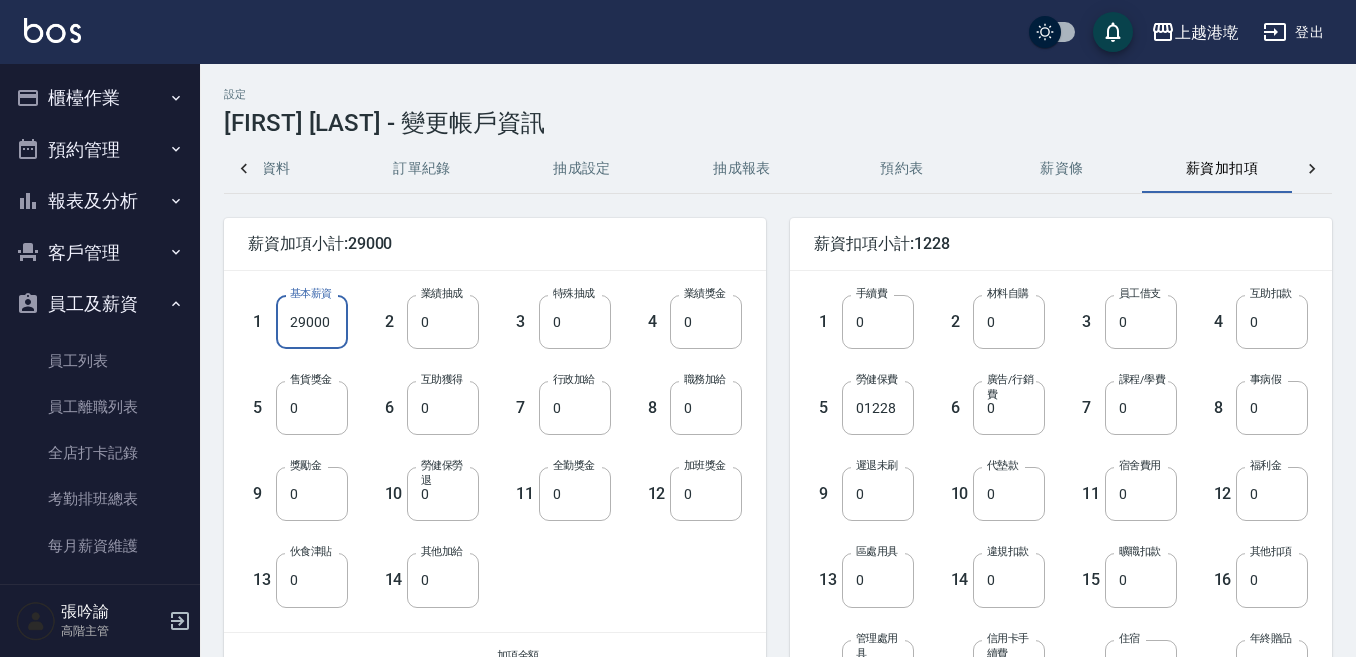 type on "29000" 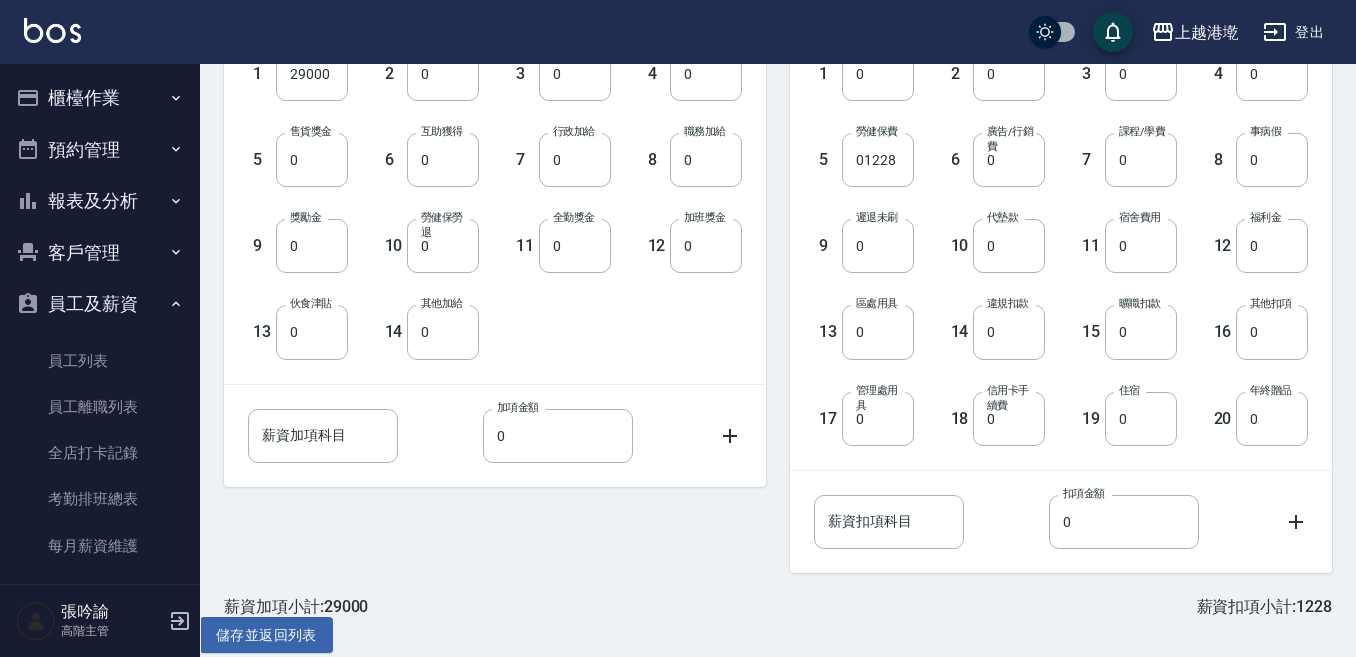 scroll, scrollTop: 268, scrollLeft: 0, axis: vertical 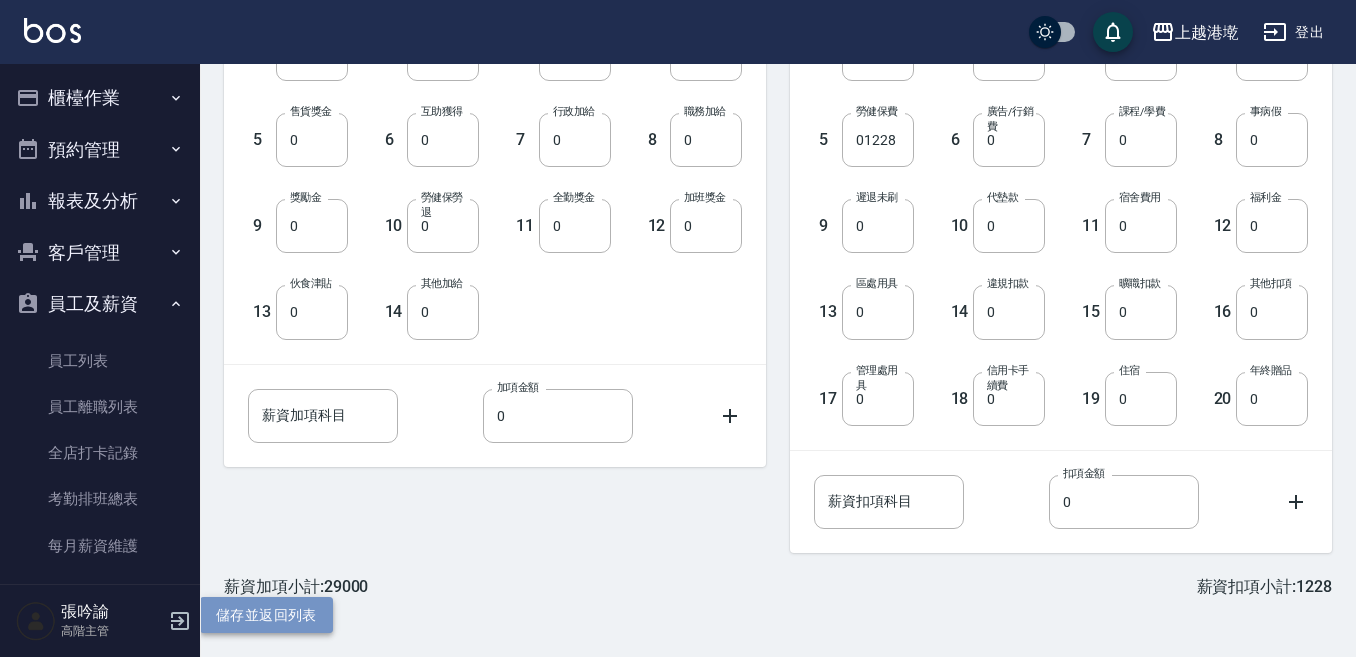 click on "儲存並返回列表" at bounding box center [266, 615] 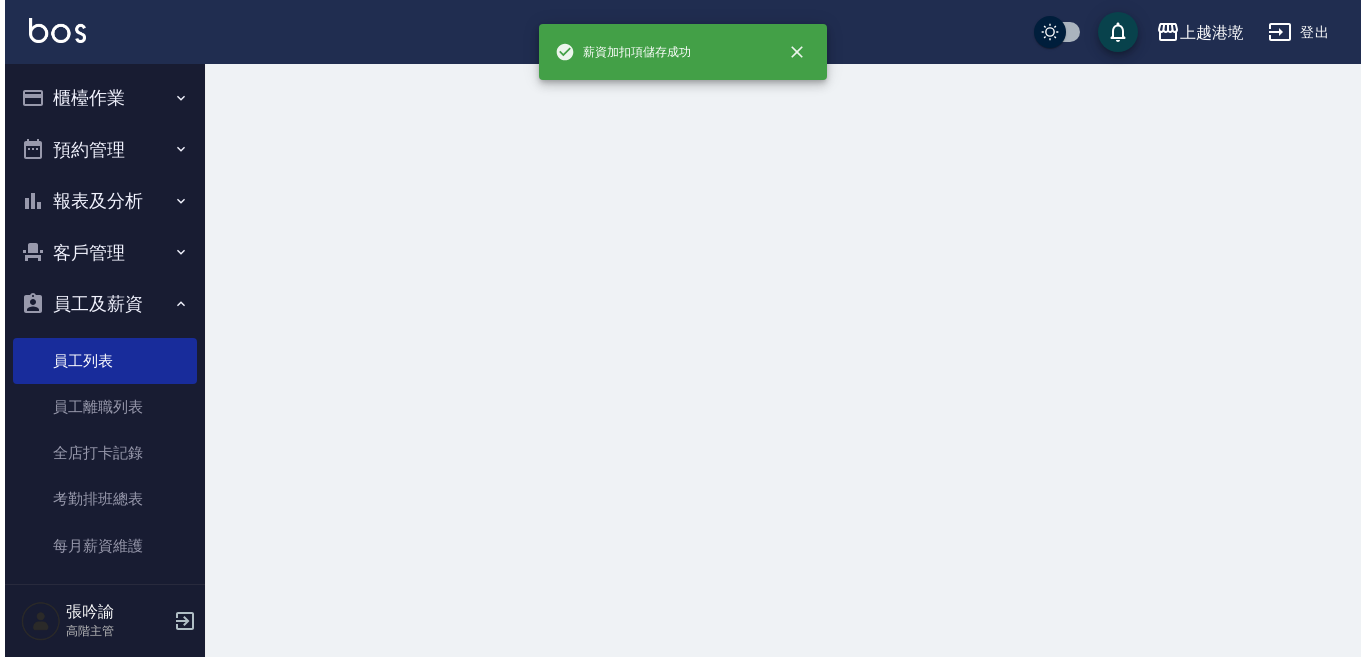 scroll, scrollTop: 0, scrollLeft: 0, axis: both 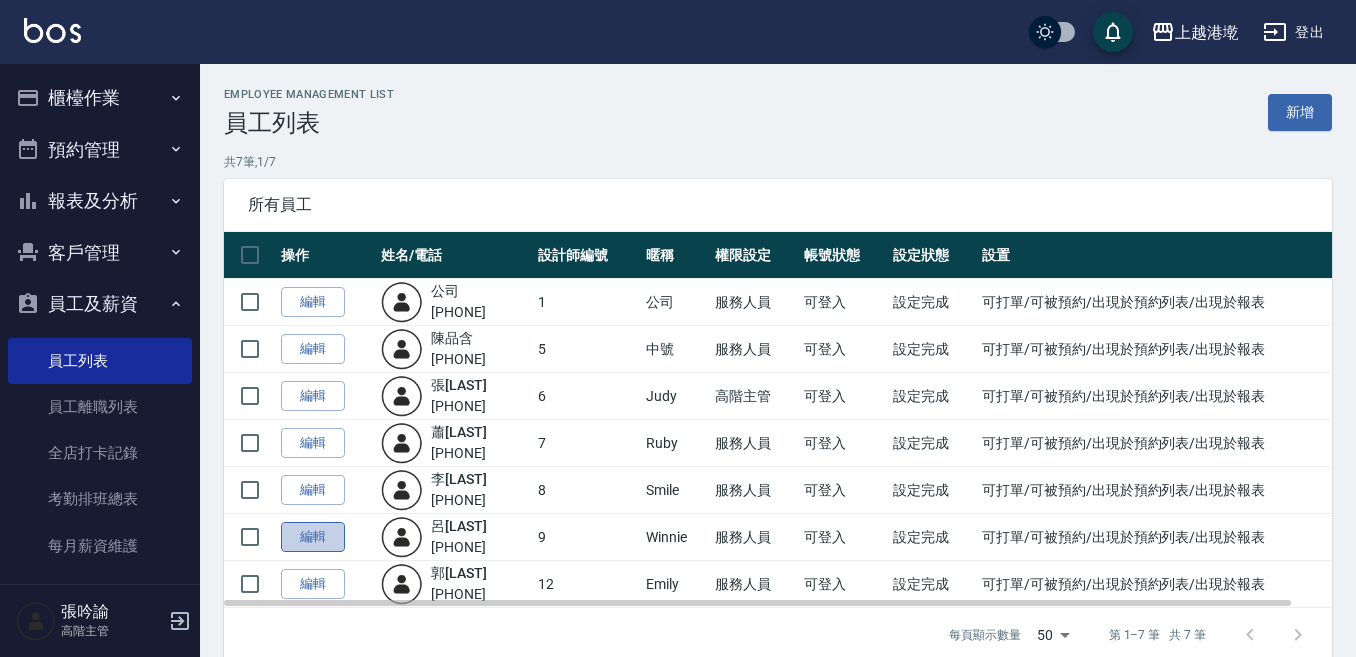 click on "編輯" at bounding box center [313, 537] 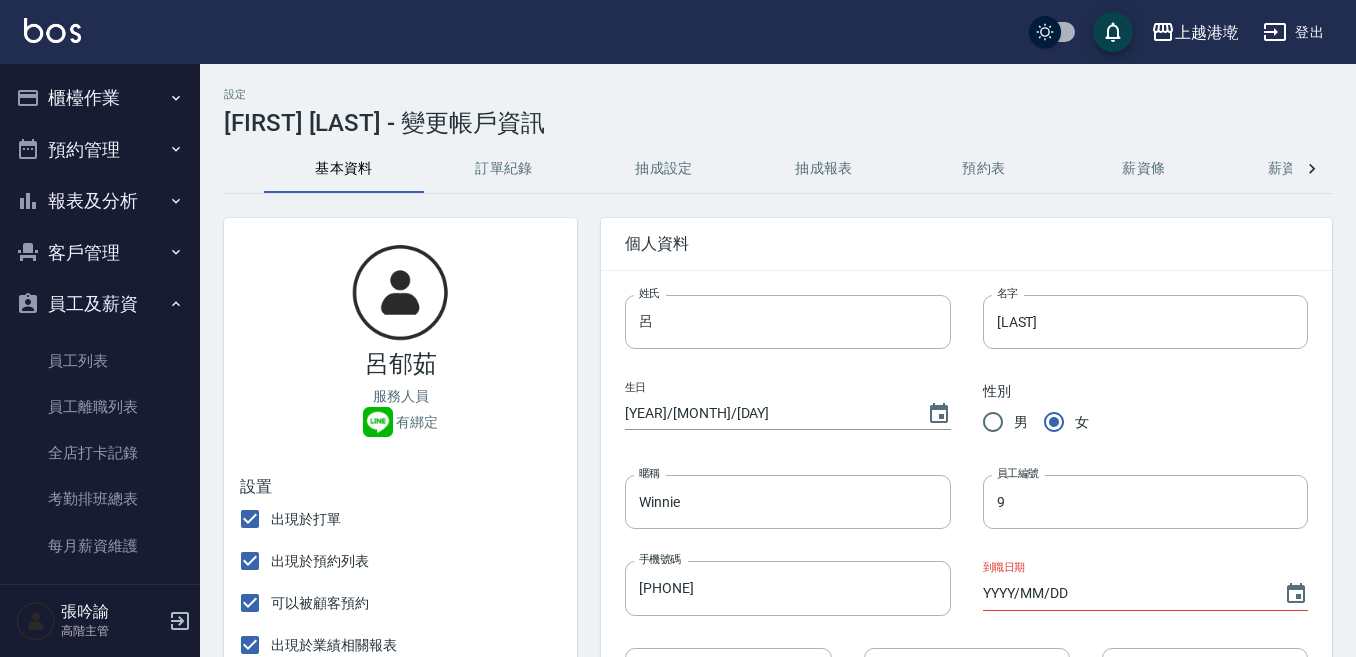 click on "薪資加扣項" at bounding box center [1304, 169] 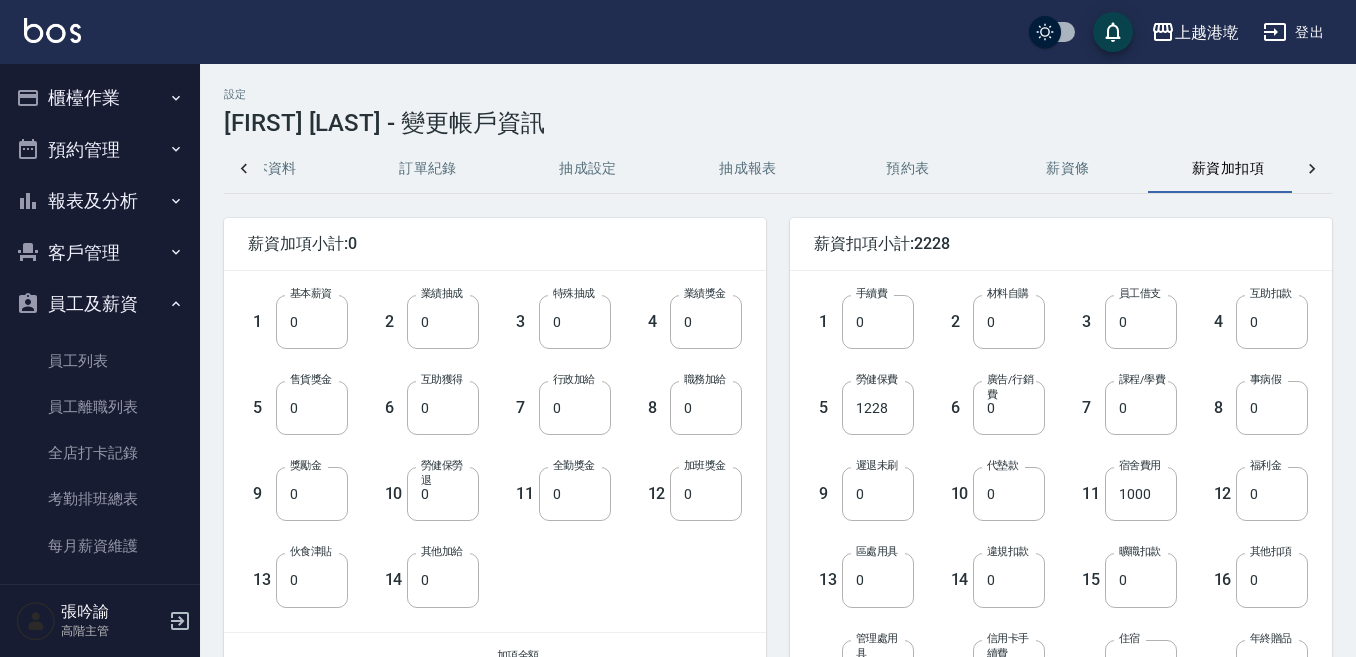 scroll, scrollTop: 0, scrollLeft: 82, axis: horizontal 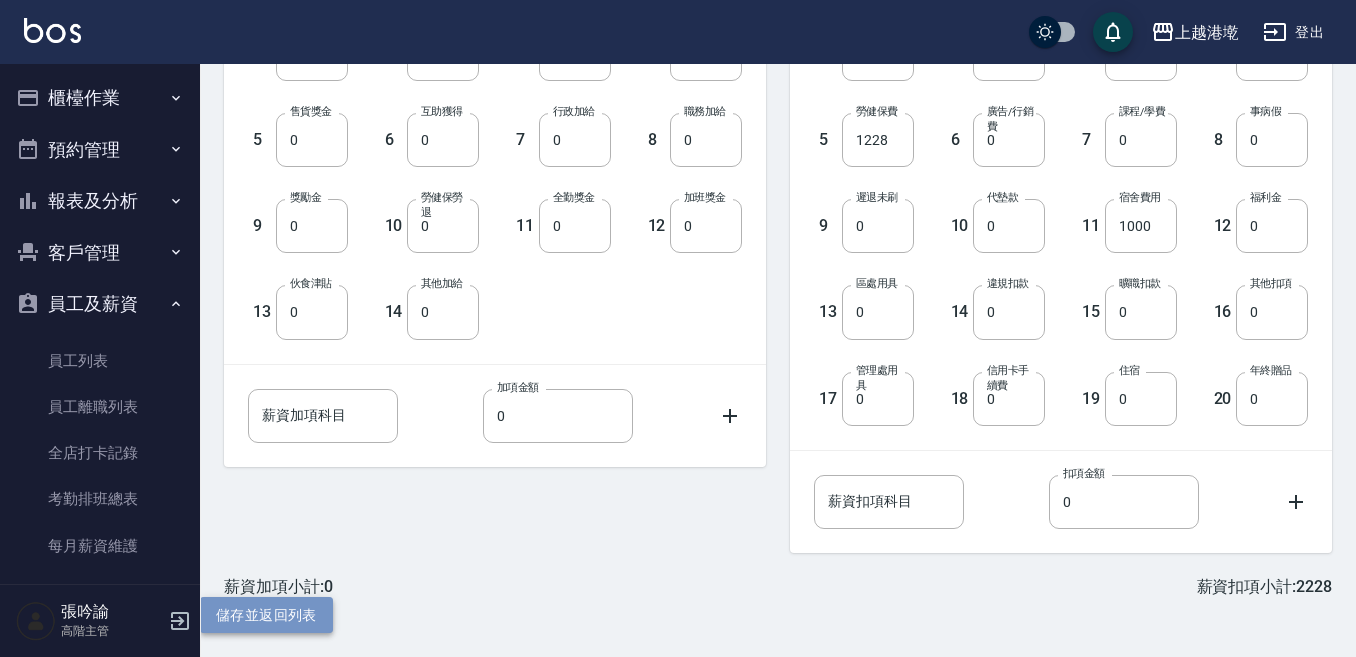 click on "儲存並返回列表" at bounding box center (266, 615) 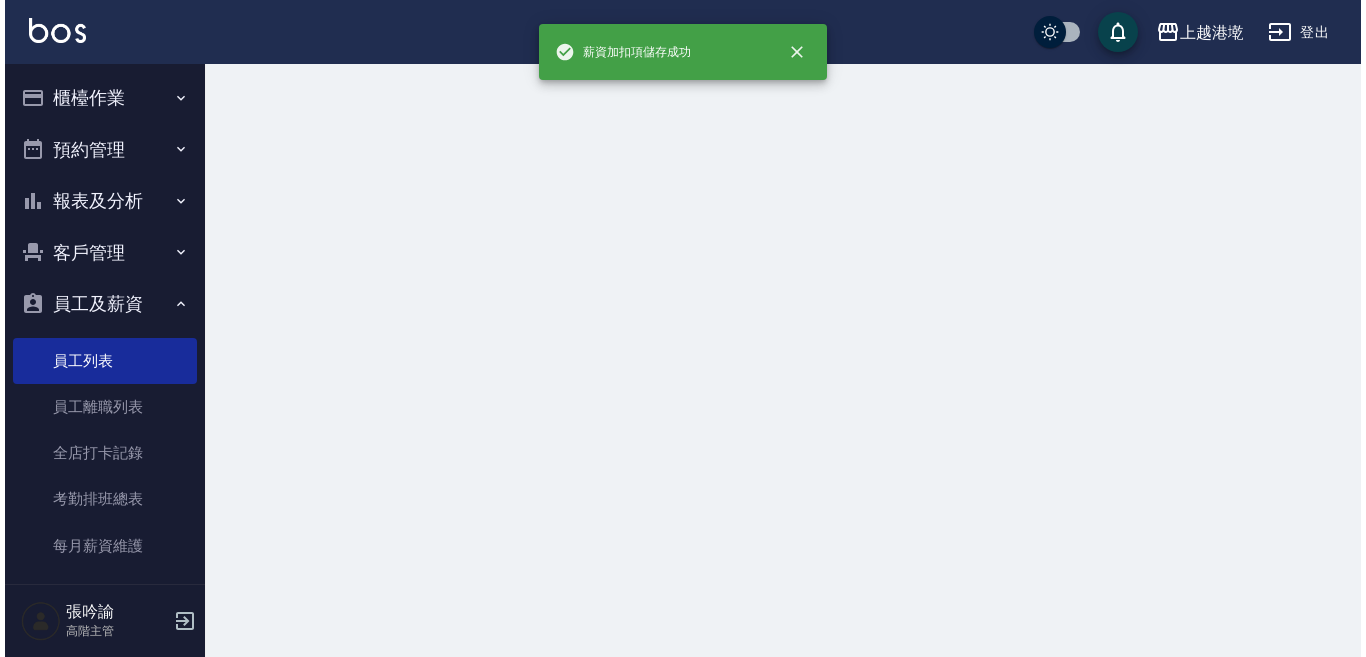 scroll, scrollTop: 0, scrollLeft: 0, axis: both 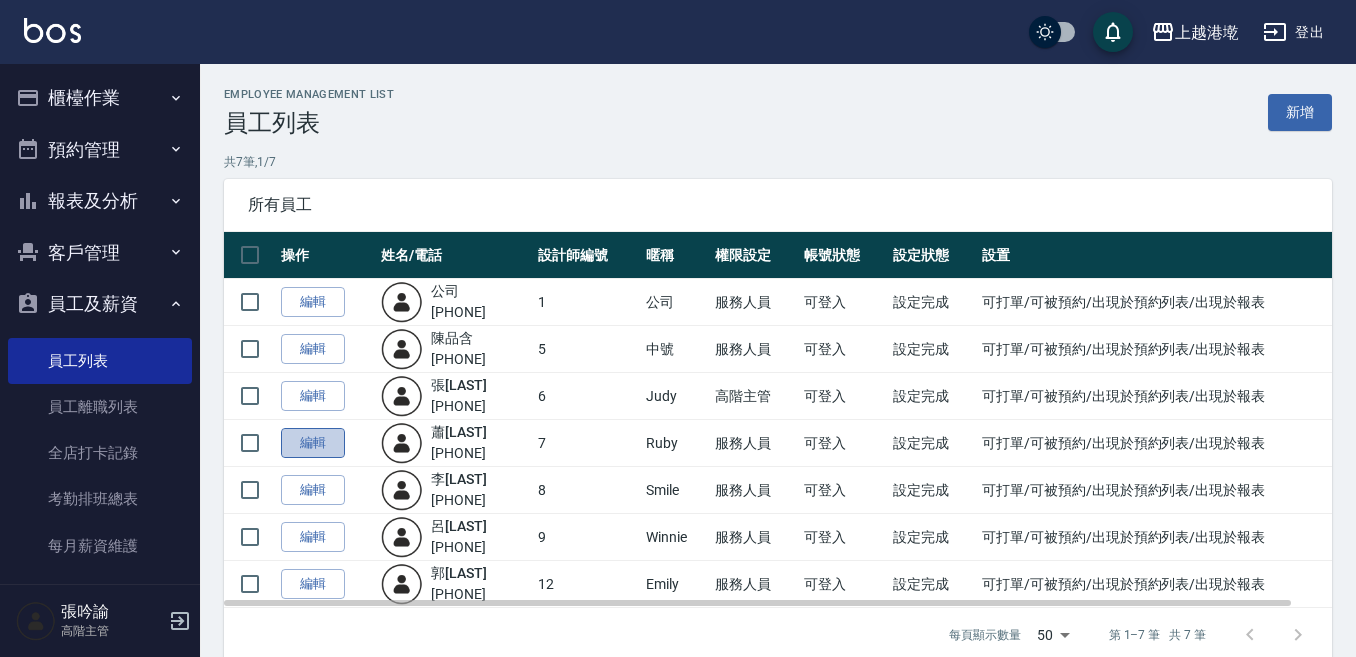 click on "編輯" at bounding box center (313, 443) 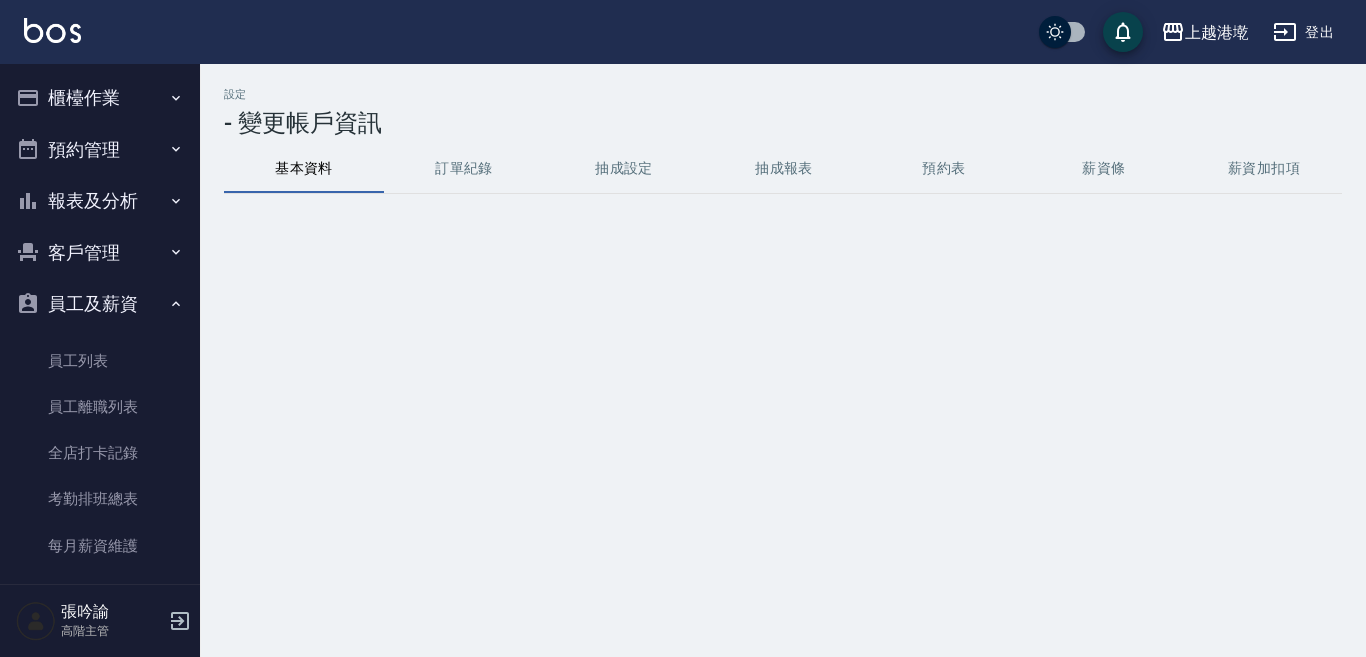 click on "設定  - 變更帳戶資訊 基本資料 訂單紀錄 抽成設定 抽成報表 預約表 薪資條 薪資加扣項 密碼與安全 打卡紀錄" at bounding box center (683, 328) 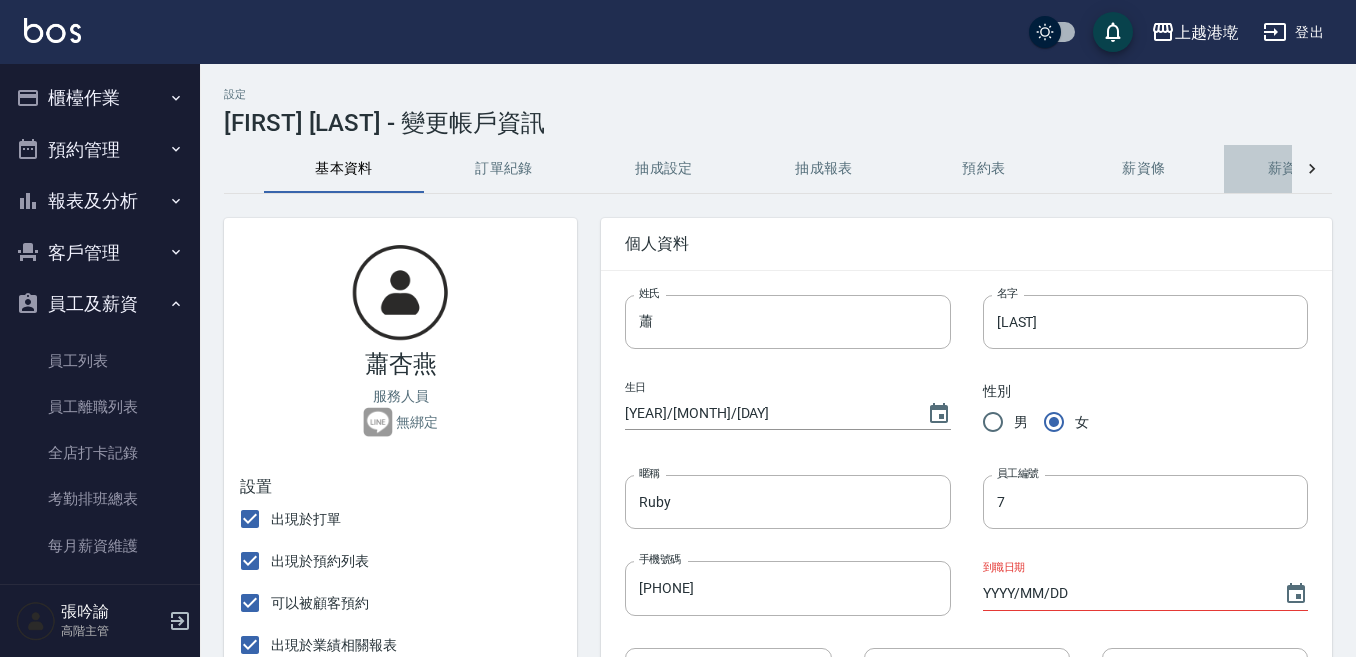 click on "薪資加扣項" at bounding box center (1304, 169) 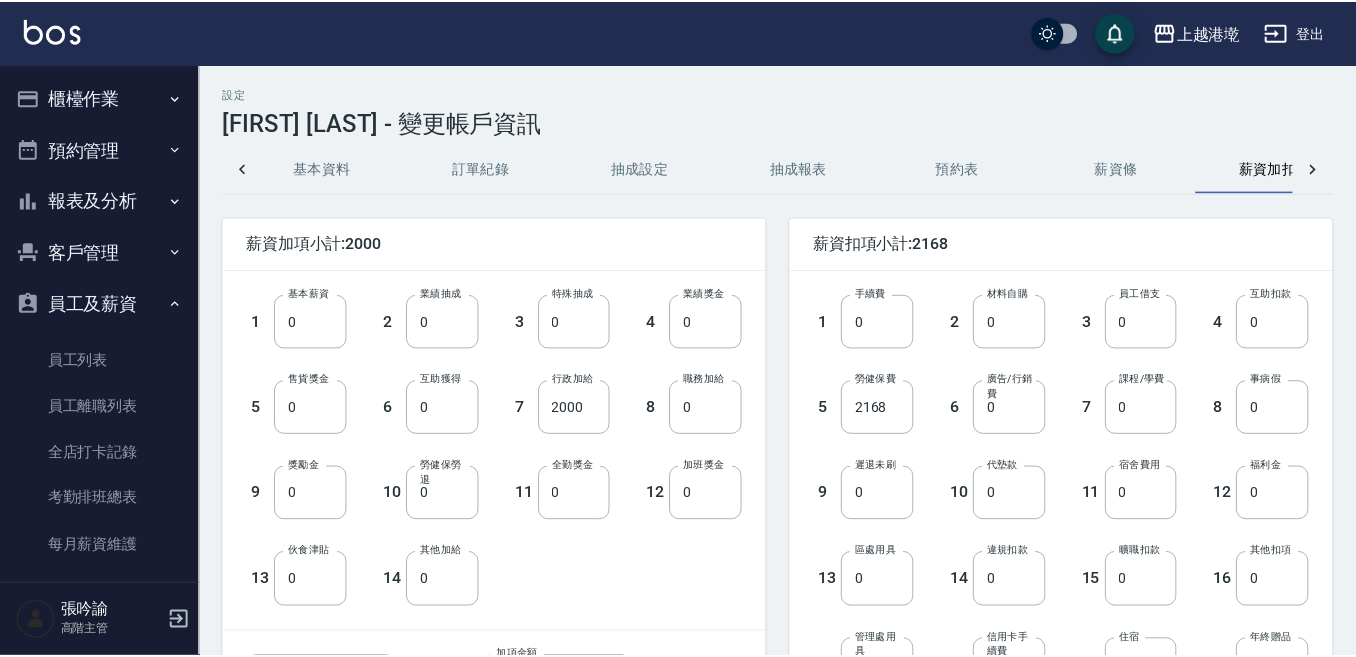 scroll, scrollTop: 0, scrollLeft: 82, axis: horizontal 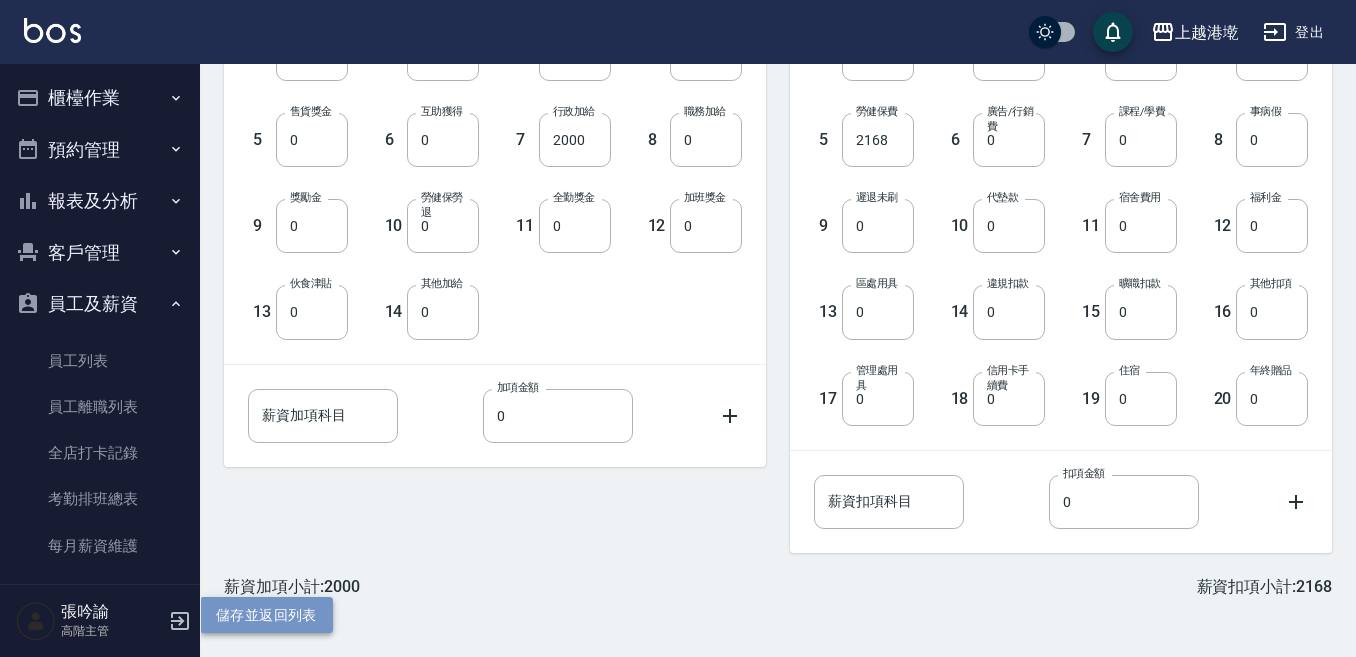 click on "儲存並返回列表" at bounding box center (266, 615) 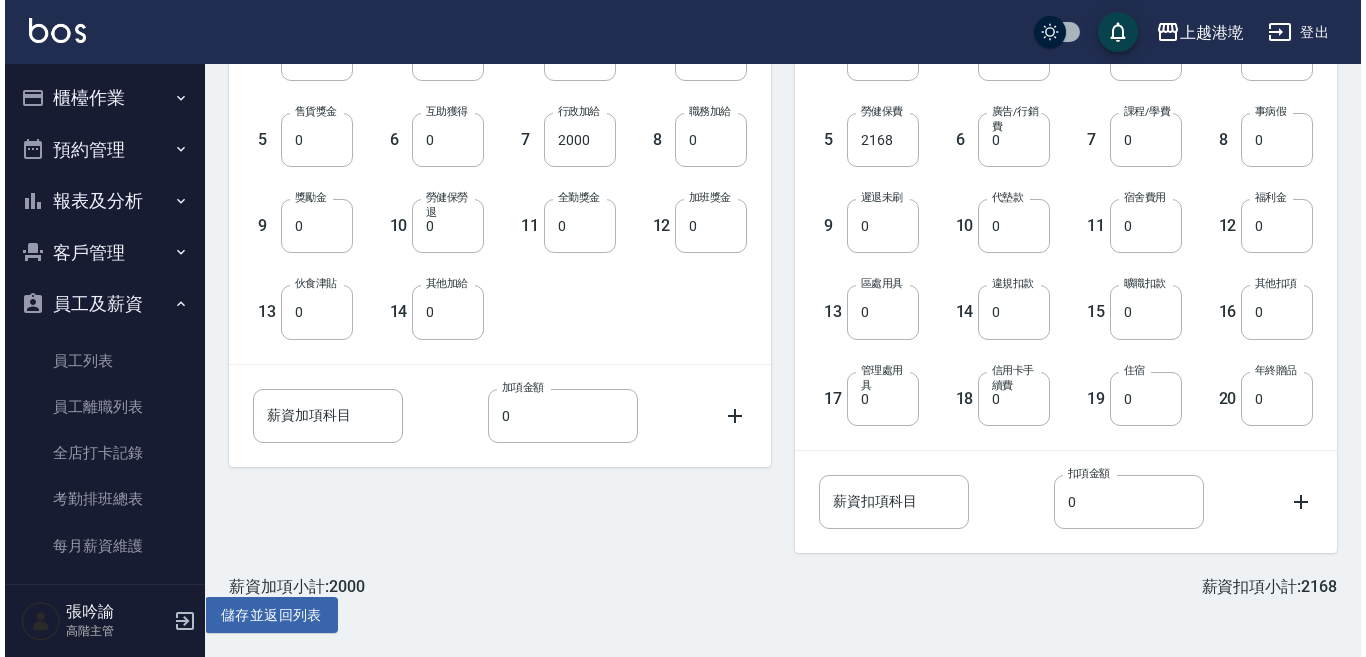 scroll, scrollTop: 0, scrollLeft: 0, axis: both 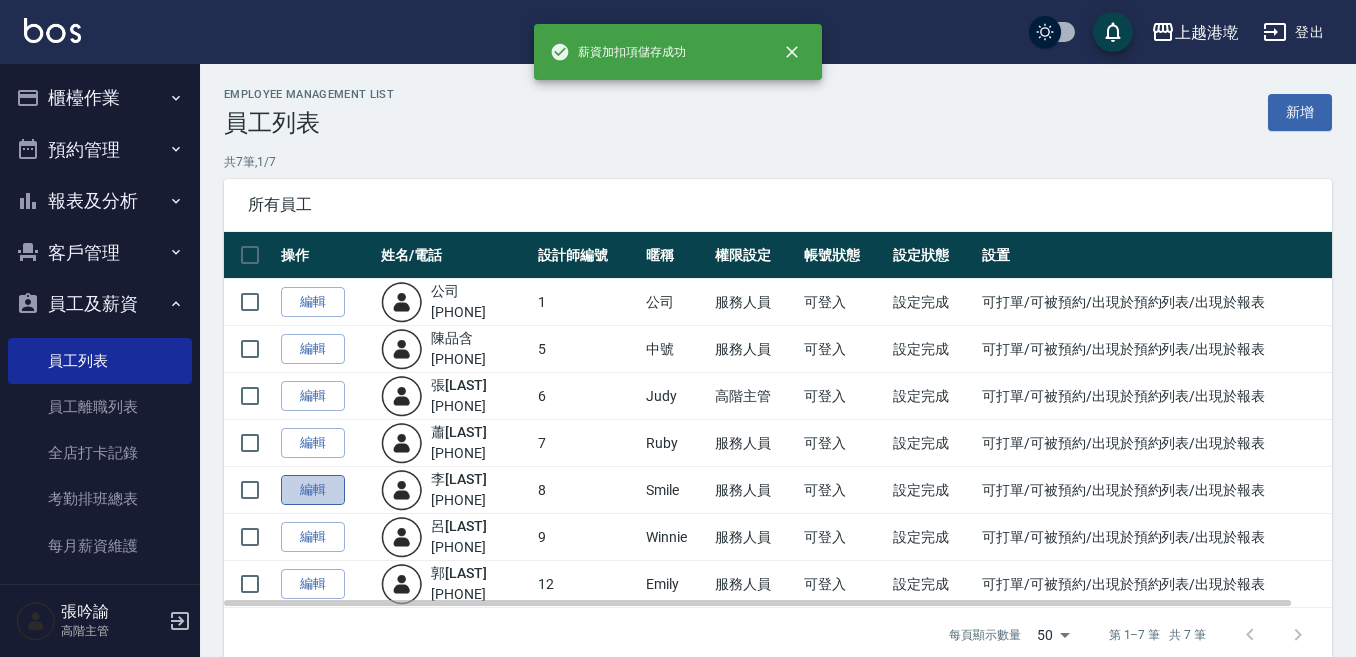 click on "編輯" at bounding box center [313, 490] 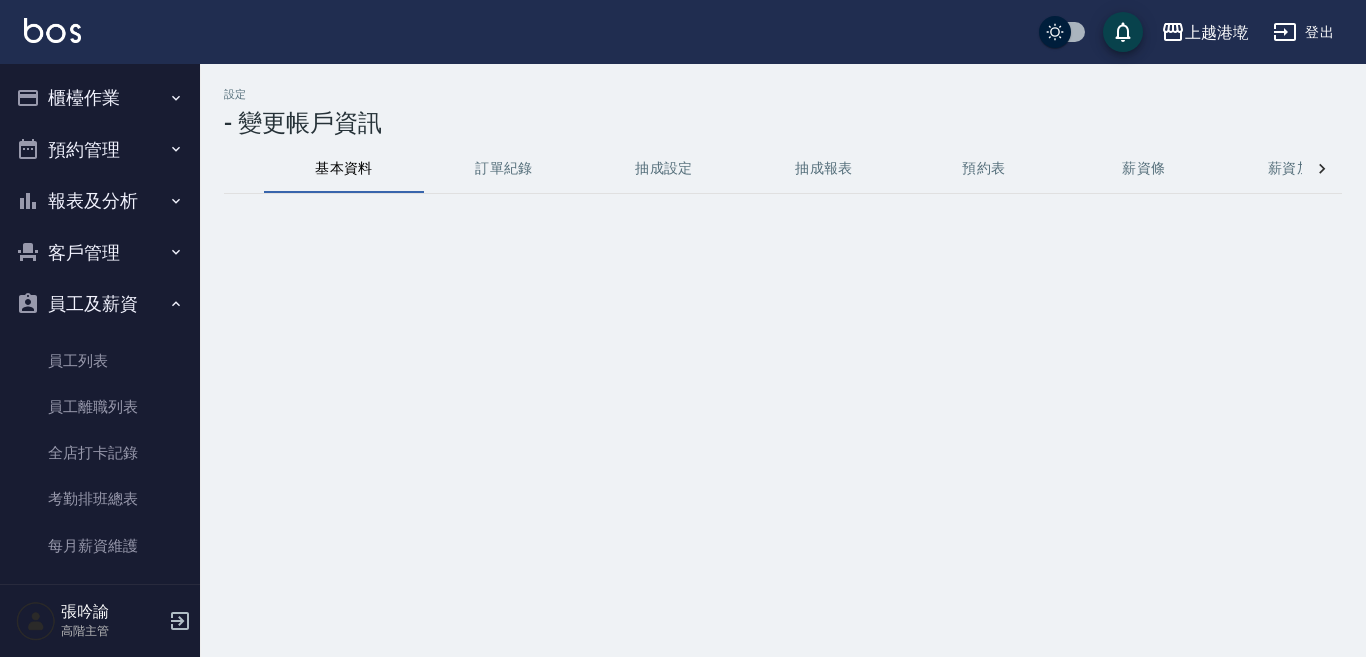 click on "設定  - 變更帳戶資訊 基本資料 訂單紀錄 抽成設定 抽成報表 預約表 薪資條 薪資加扣項 密碼與安全 打卡紀錄" at bounding box center [683, 328] 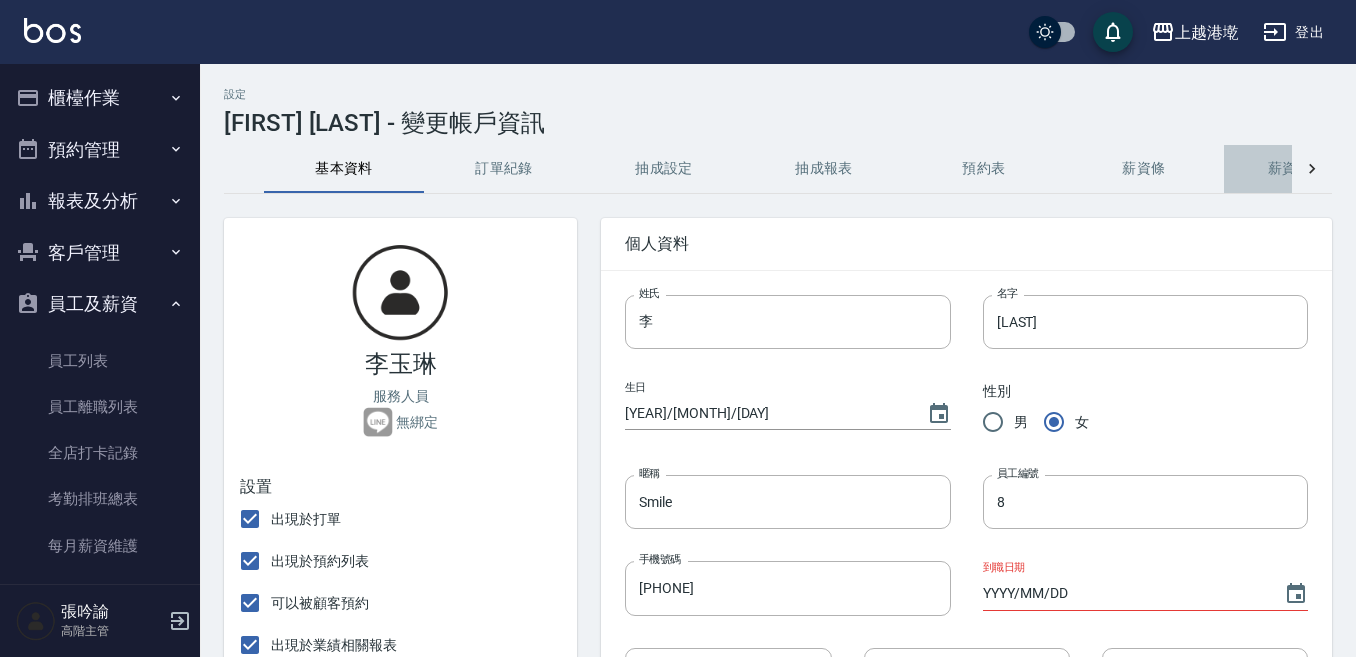 click on "薪資加扣項" at bounding box center [1304, 169] 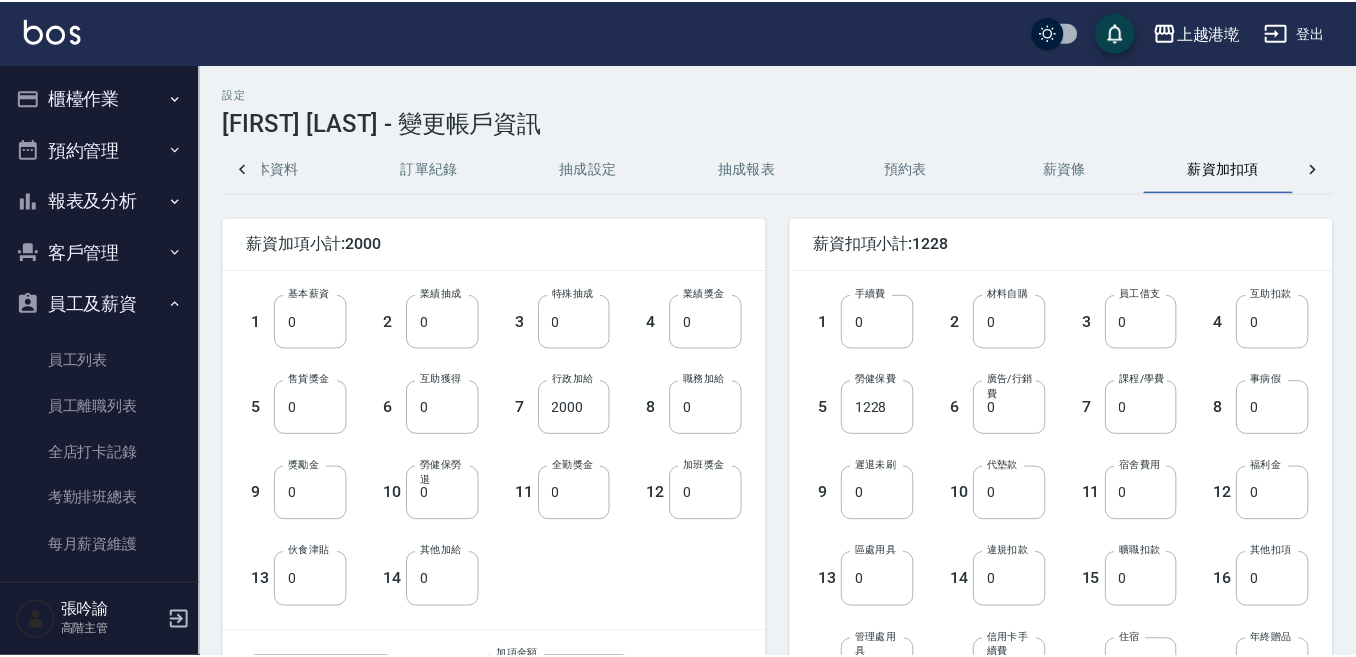 scroll, scrollTop: 0, scrollLeft: 82, axis: horizontal 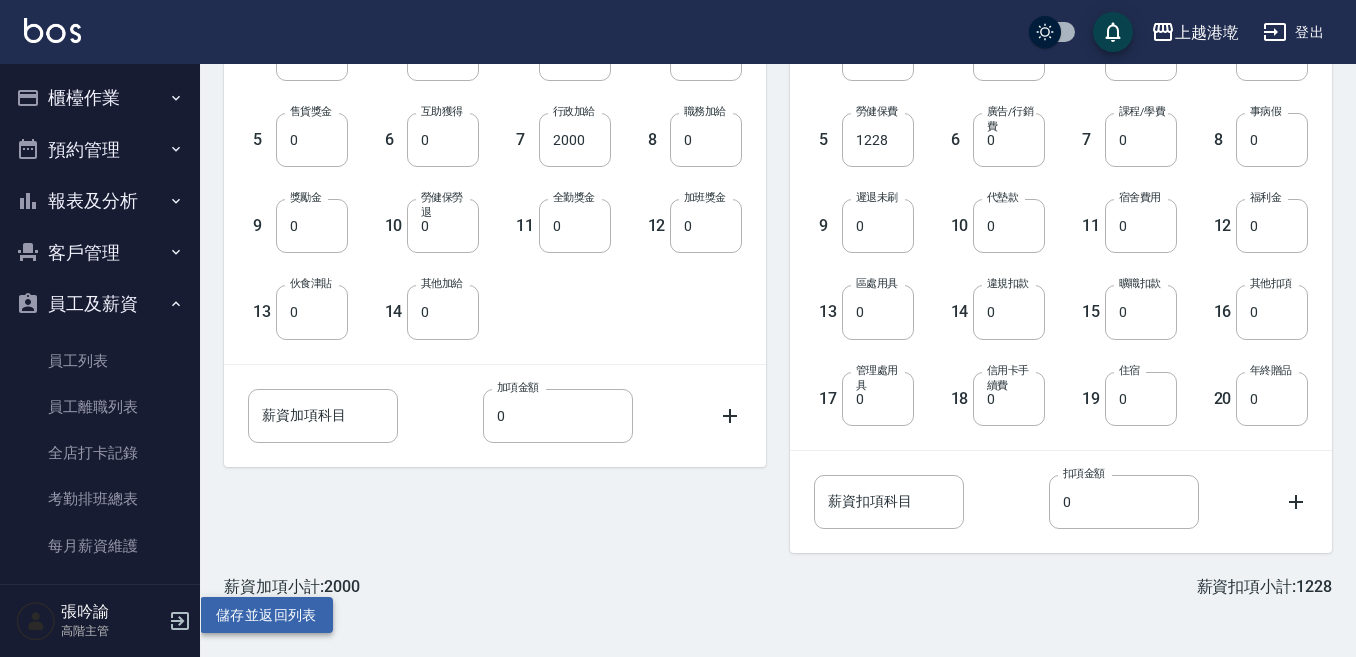 click on "儲存並返回列表" at bounding box center [266, 615] 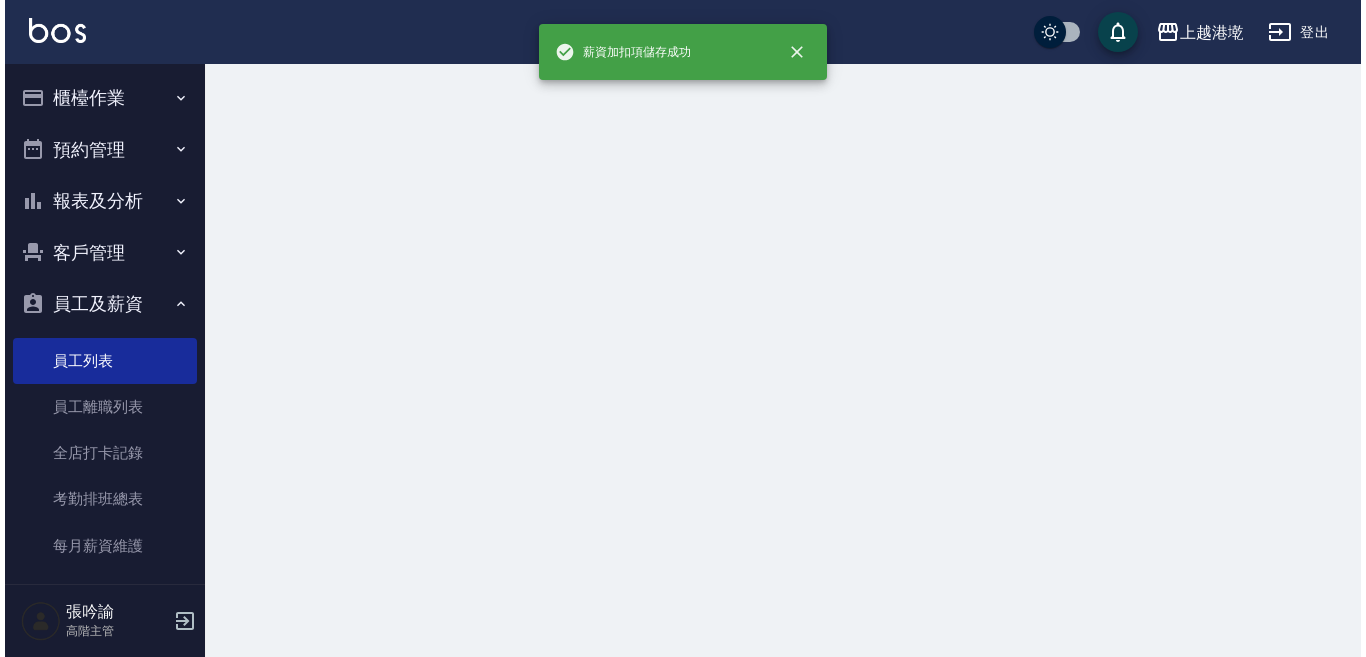 scroll, scrollTop: 0, scrollLeft: 0, axis: both 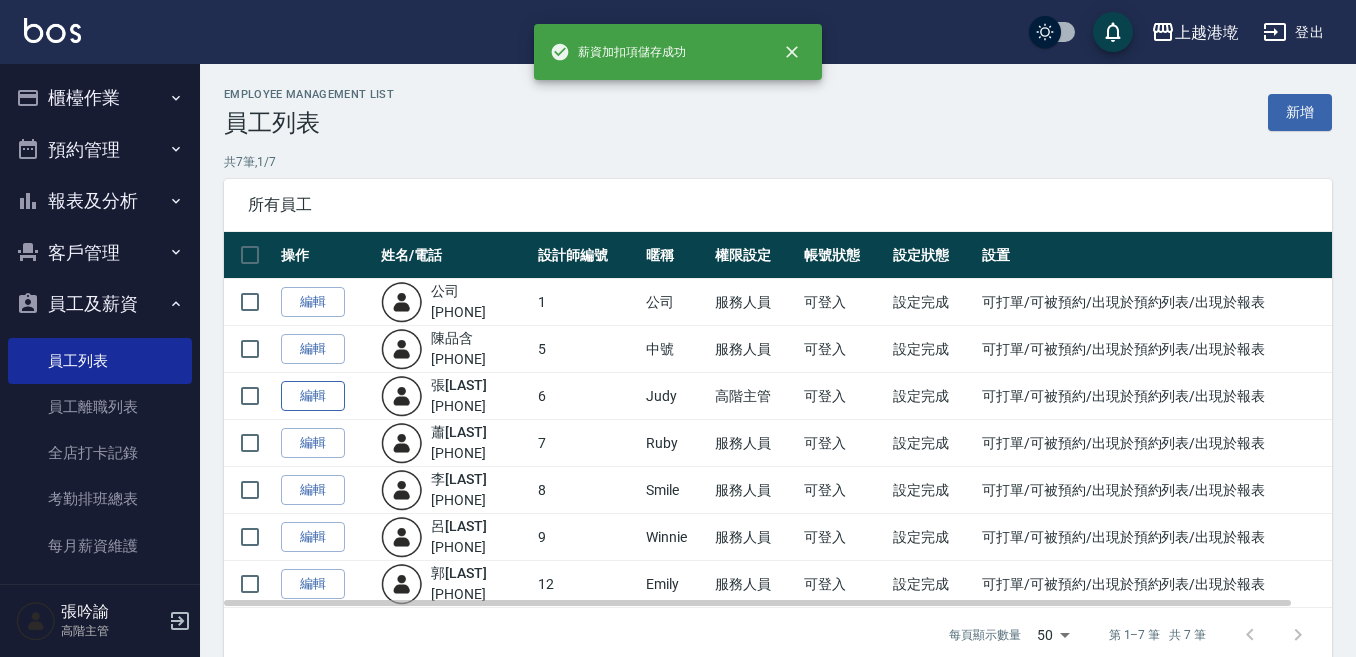click on "編輯" at bounding box center (313, 396) 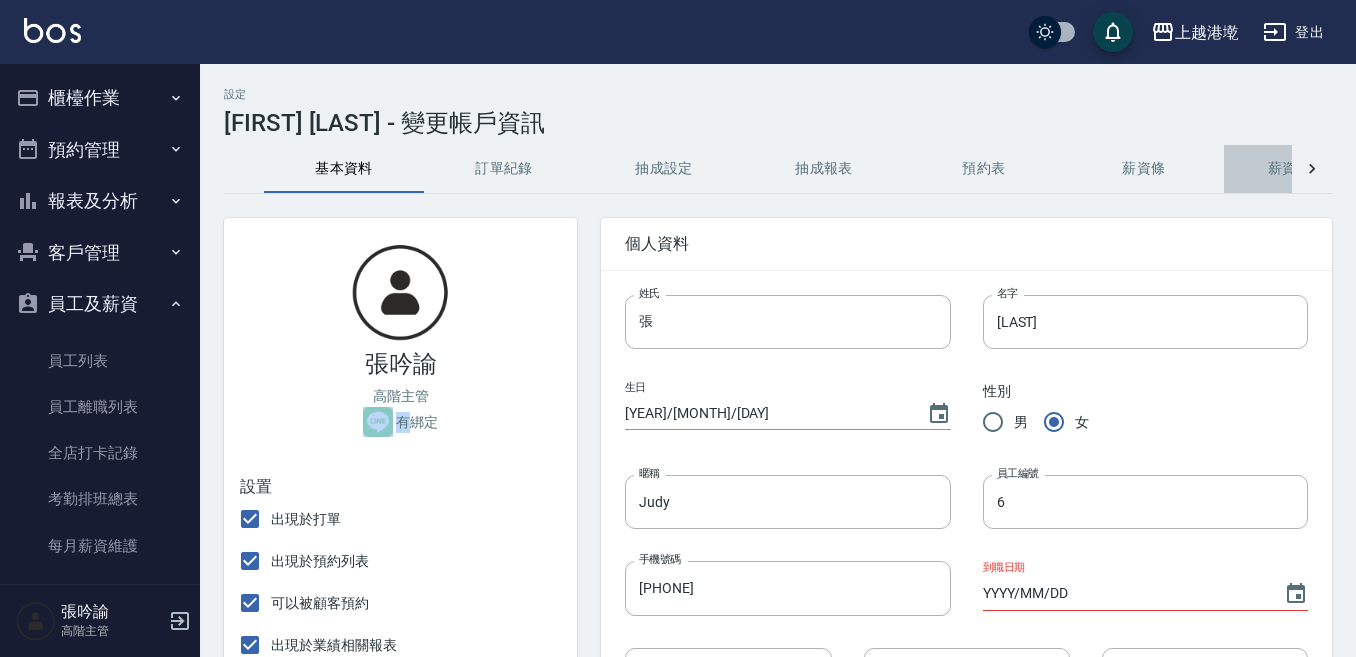 click on "薪資加扣項" at bounding box center (1304, 169) 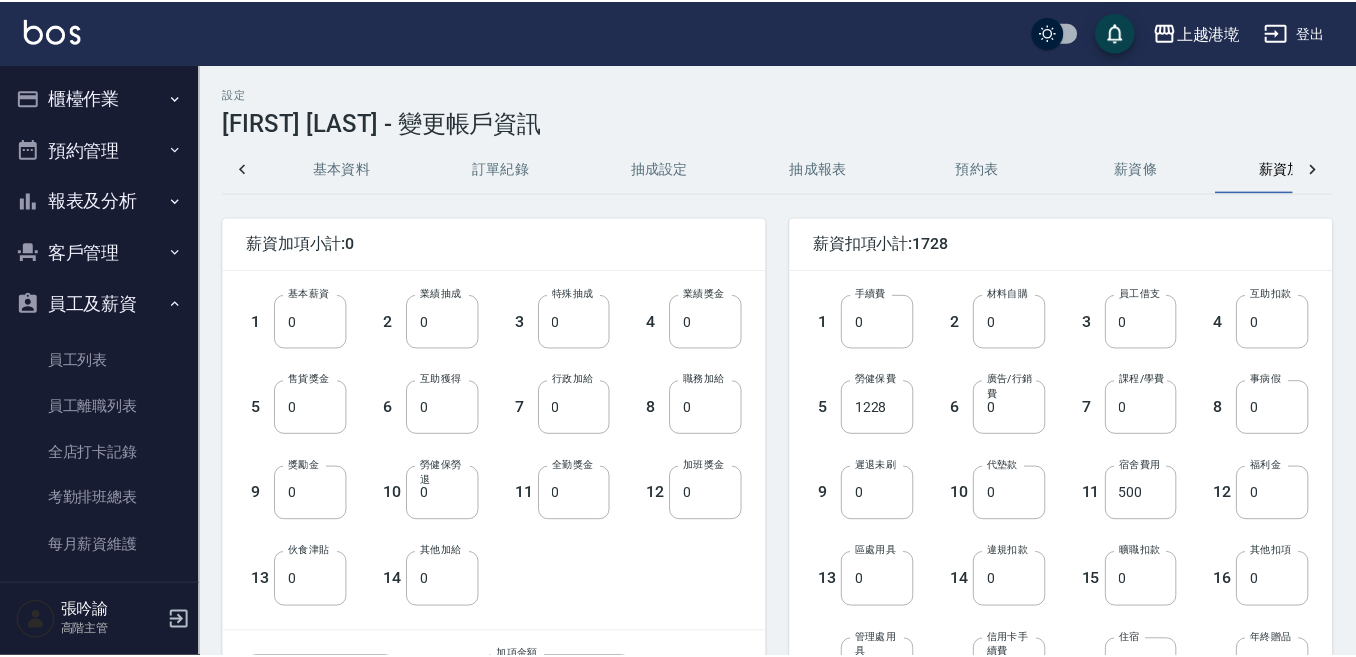 scroll, scrollTop: 0, scrollLeft: 82, axis: horizontal 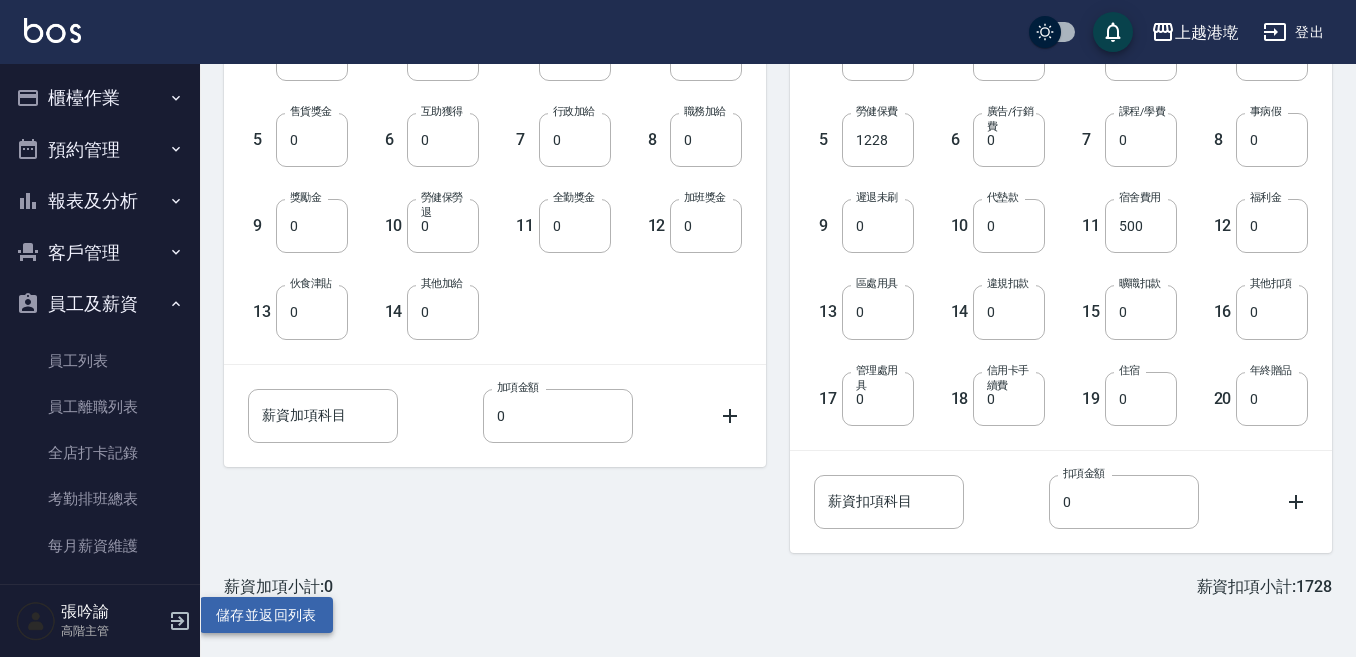 click on "儲存並返回列表" at bounding box center (266, 615) 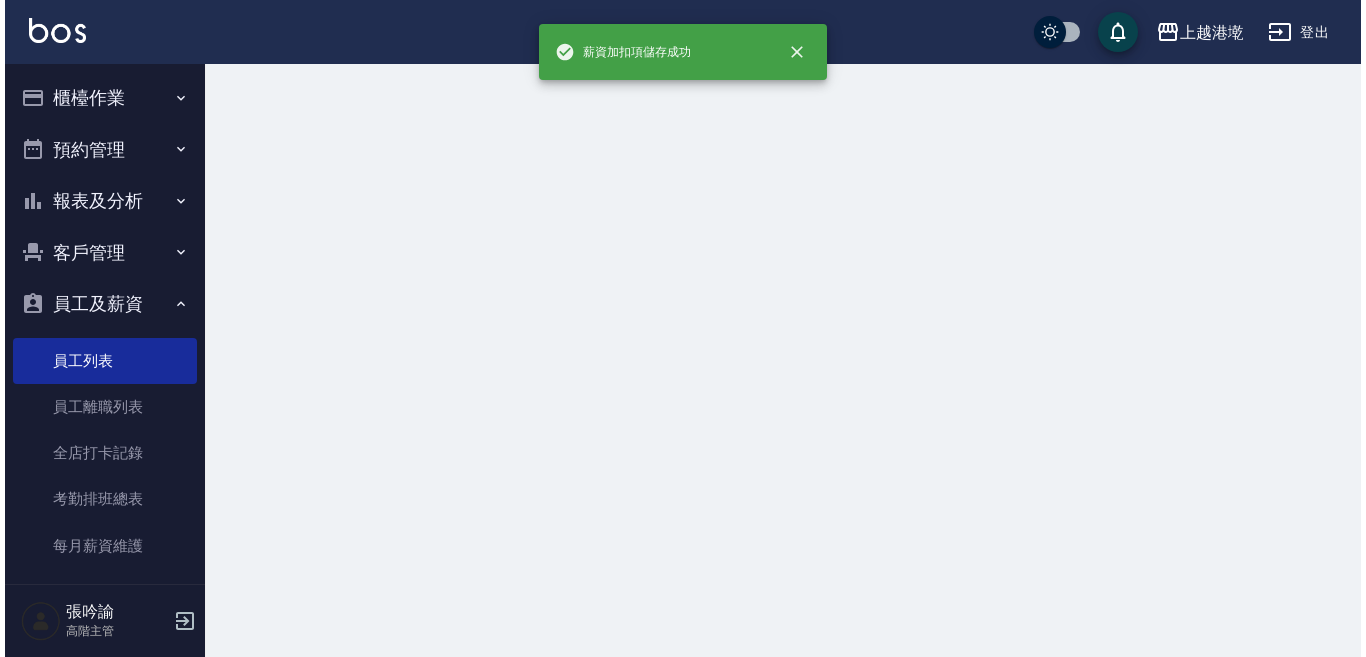 scroll, scrollTop: 0, scrollLeft: 0, axis: both 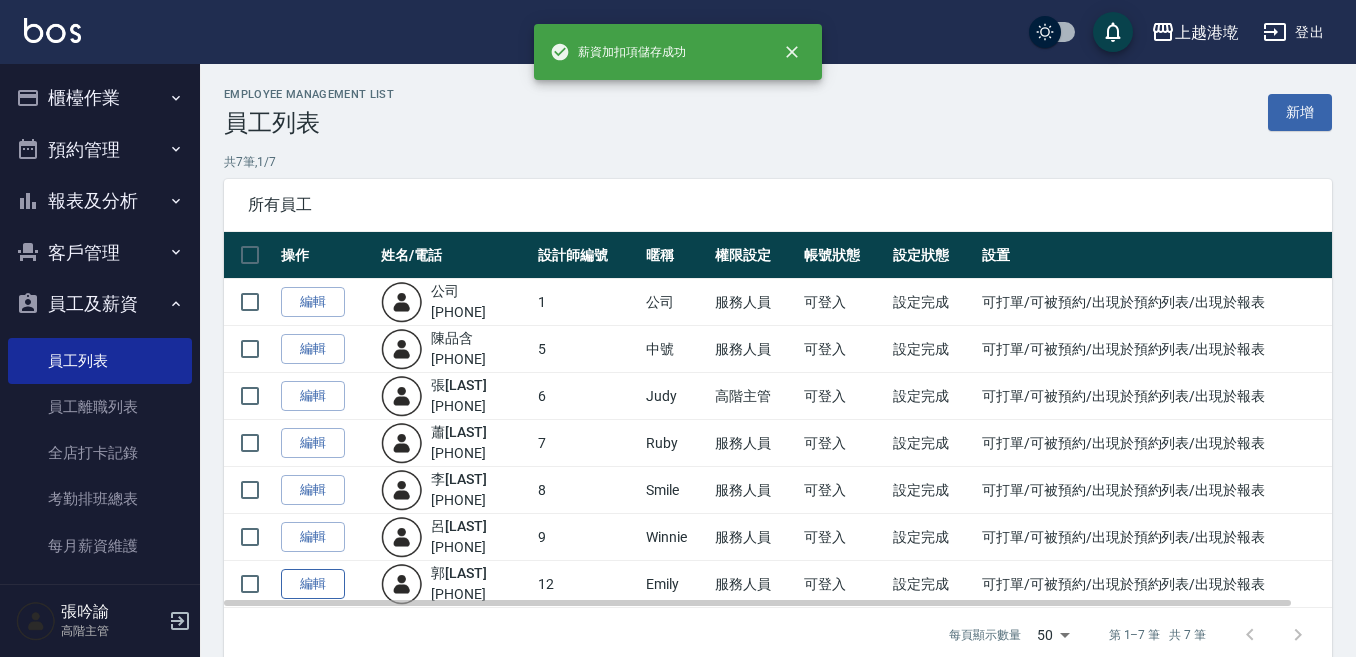 click on "編輯" at bounding box center [313, 584] 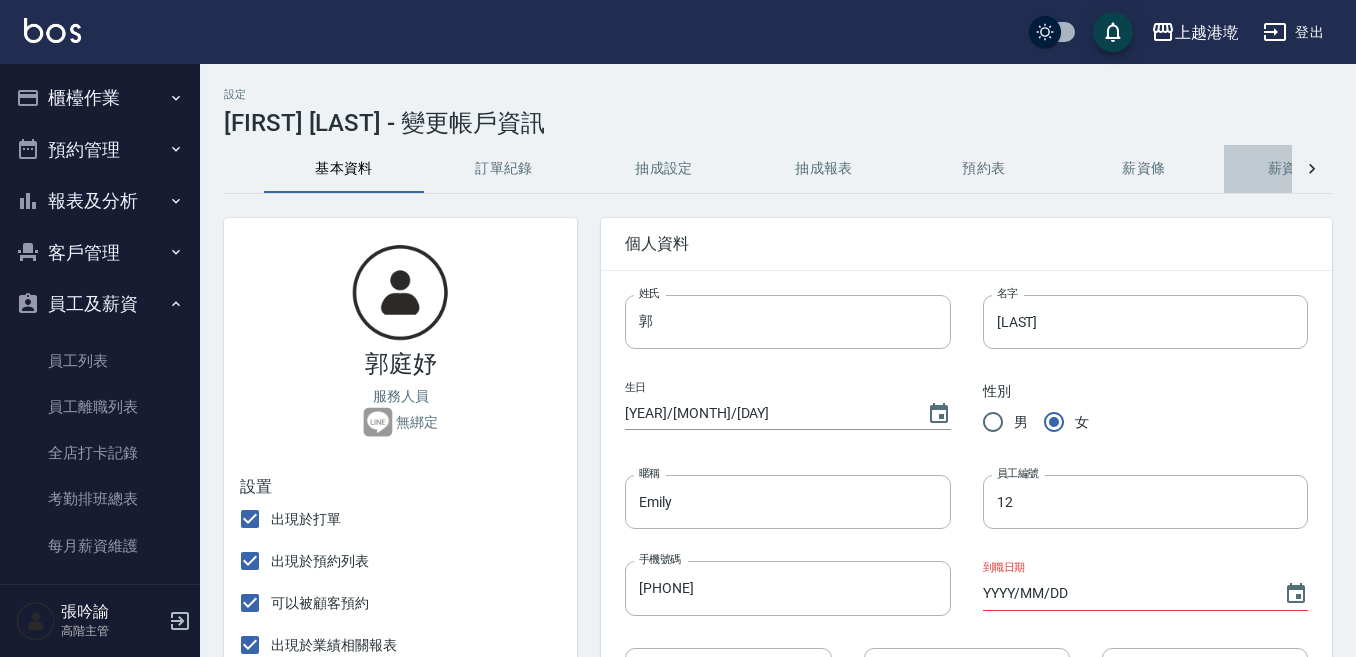click on "薪資加扣項" at bounding box center (1304, 169) 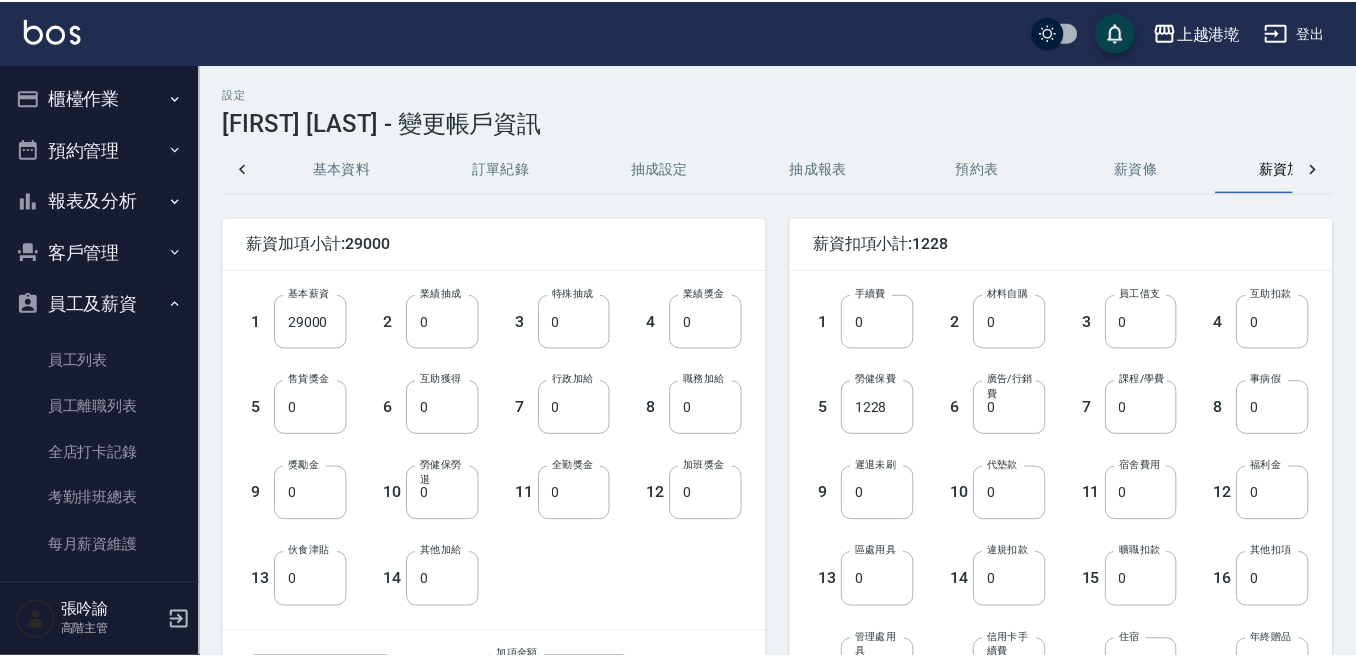 scroll, scrollTop: 0, scrollLeft: 82, axis: horizontal 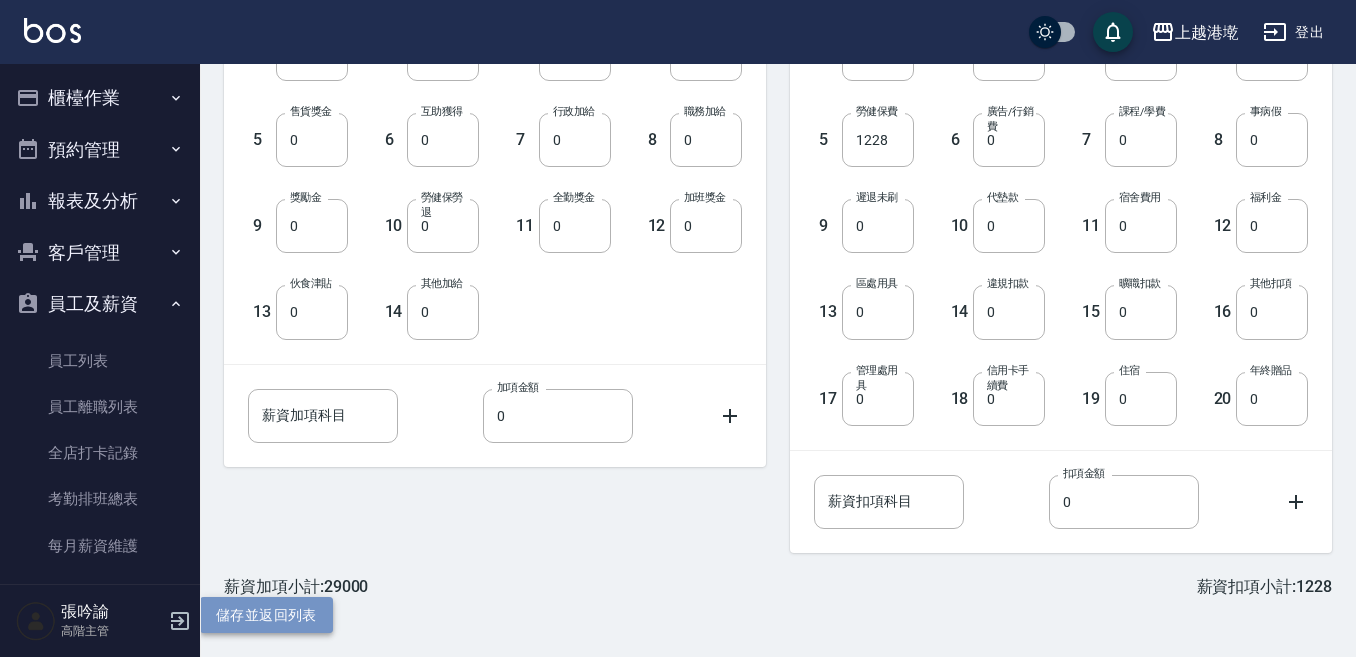 click on "儲存並返回列表" at bounding box center [266, 615] 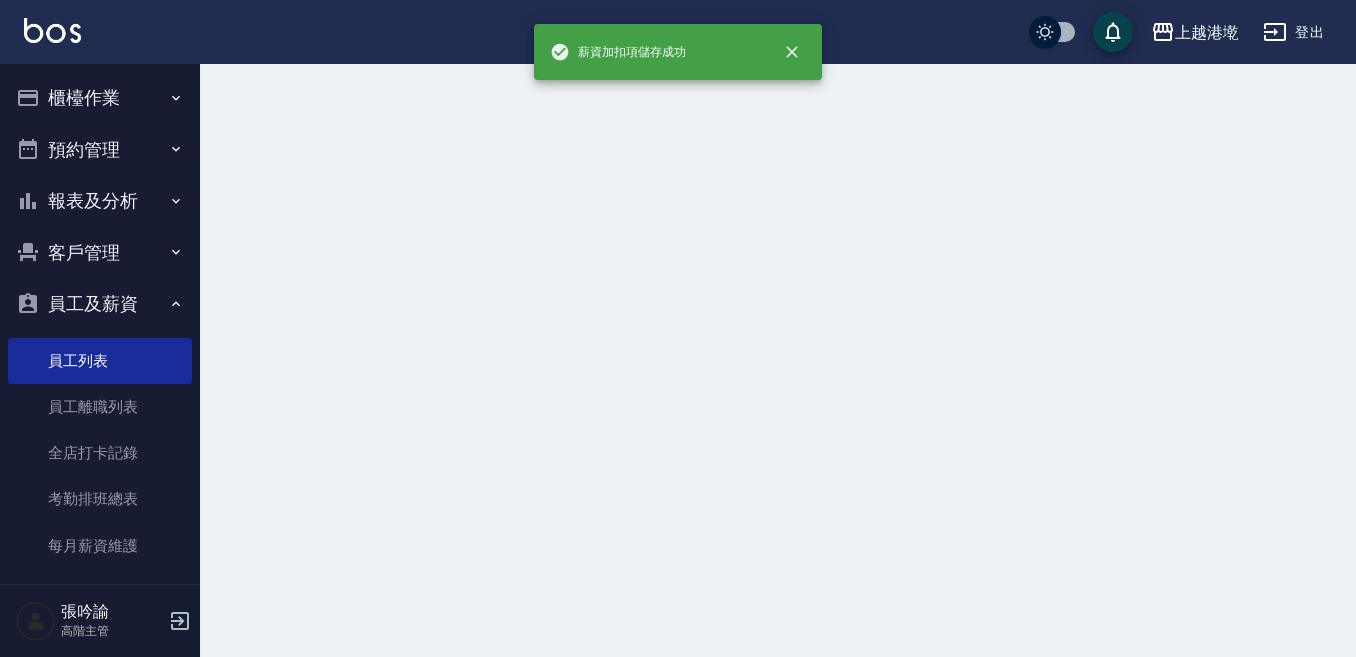scroll, scrollTop: 0, scrollLeft: 0, axis: both 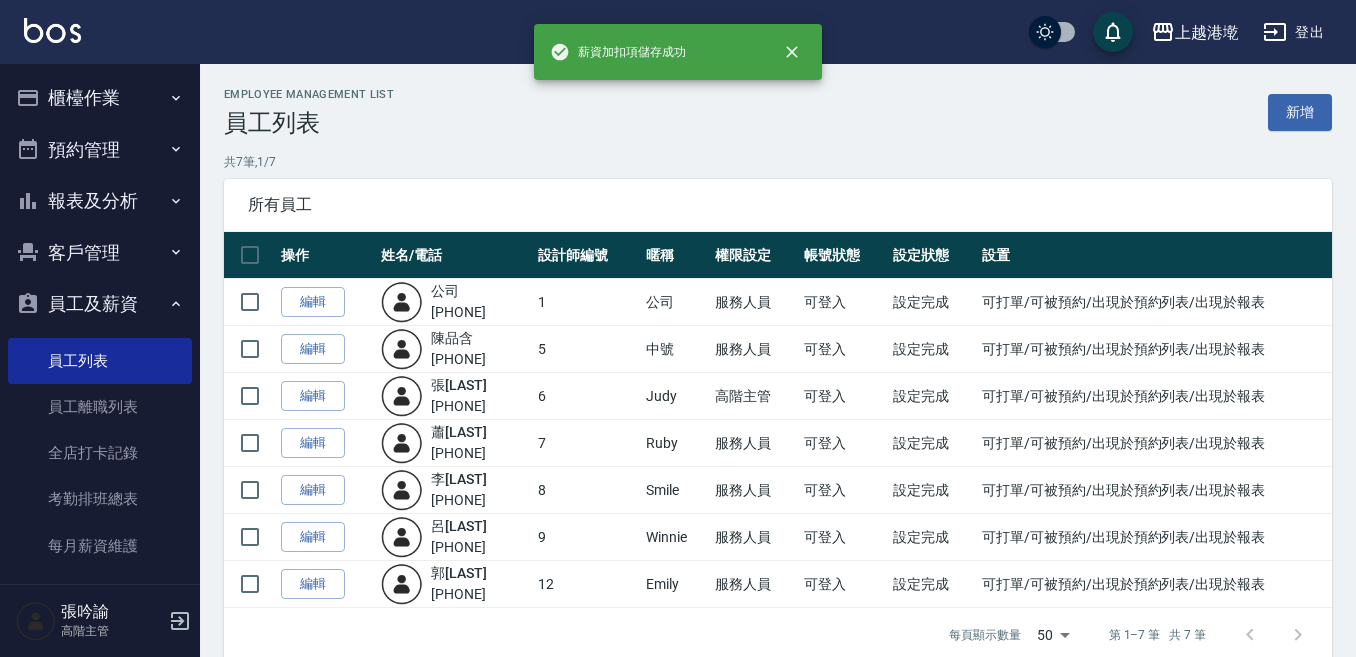 click on "員工及薪資" at bounding box center [100, 304] 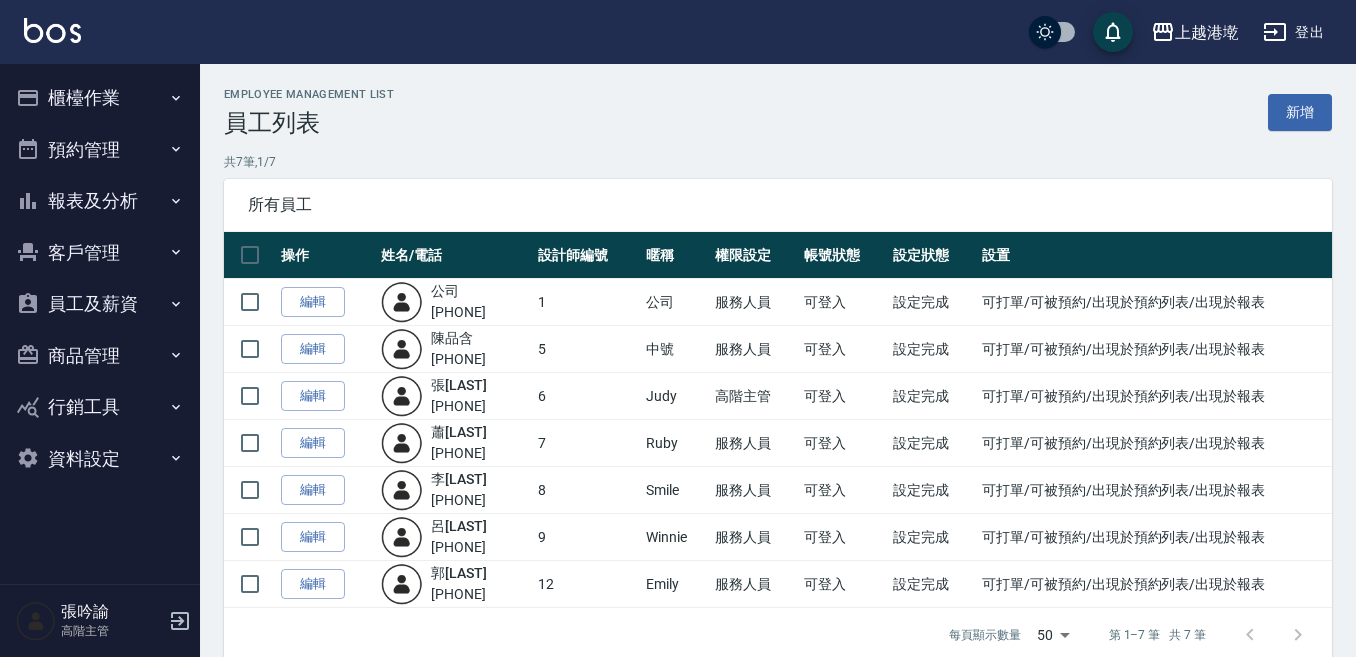 click on "員工及薪資" at bounding box center (100, 304) 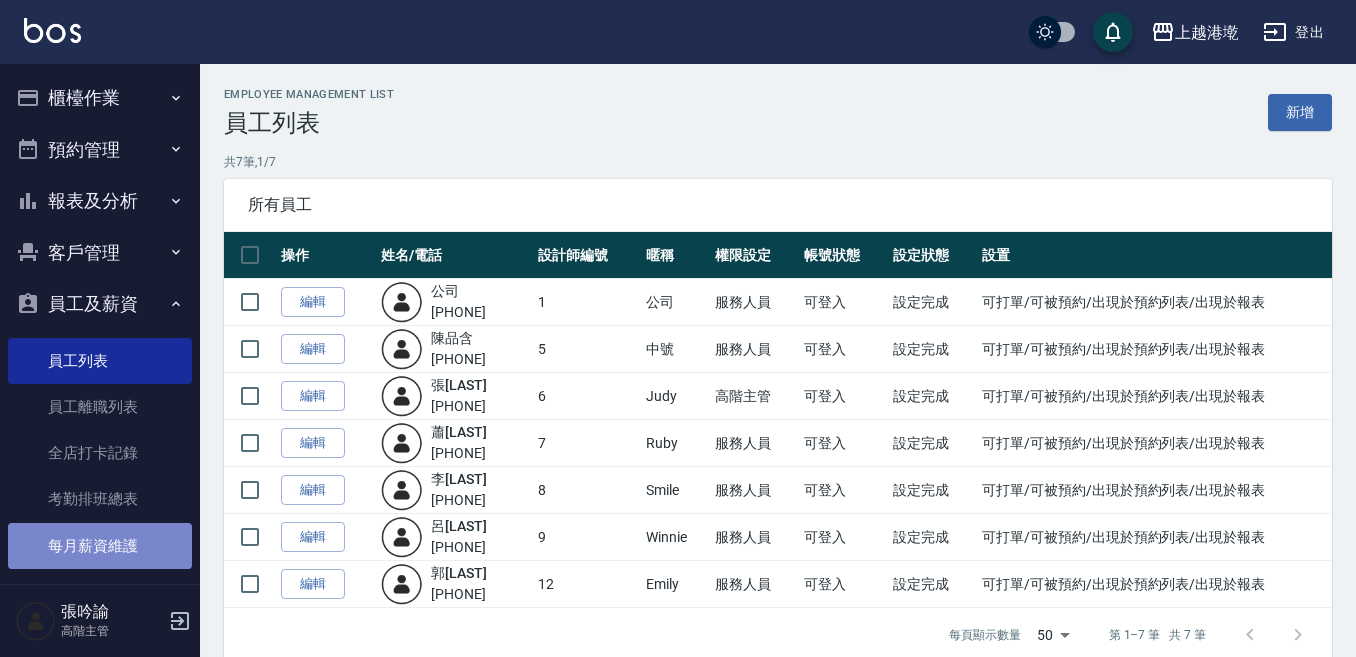 click on "每月薪資維護" at bounding box center [100, 546] 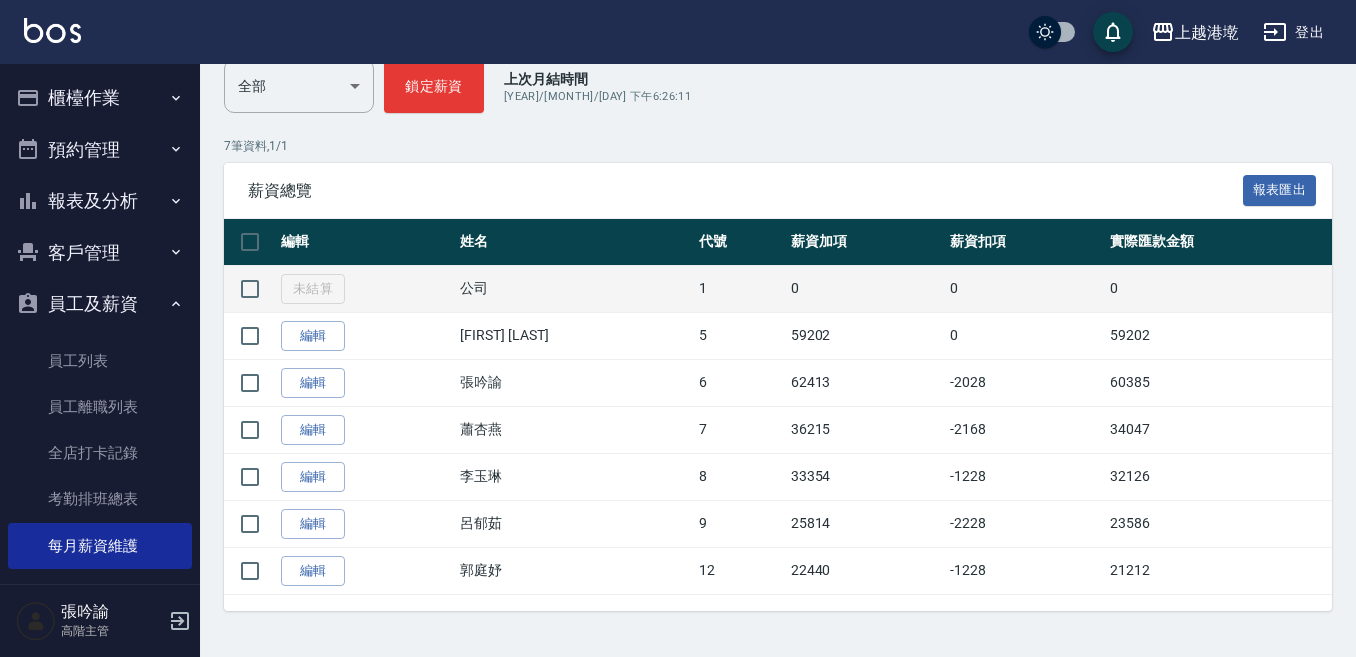 scroll, scrollTop: 267, scrollLeft: 0, axis: vertical 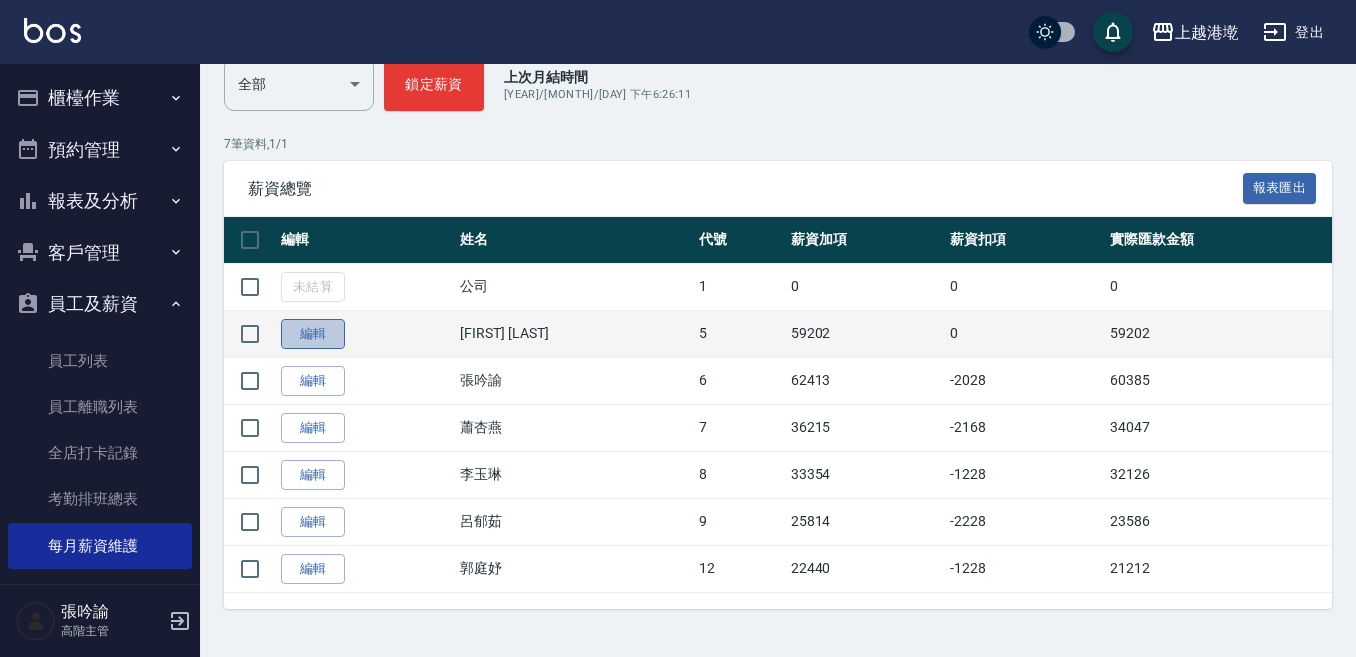 click on "編輯" at bounding box center [313, 334] 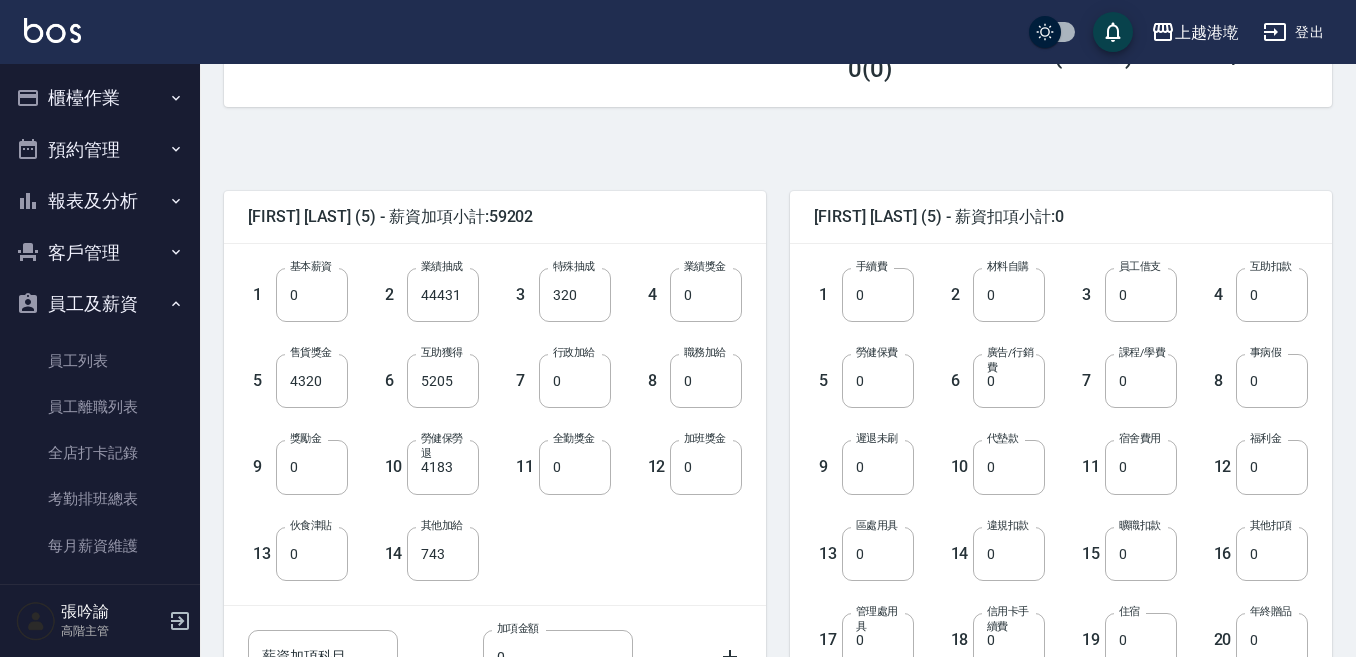scroll, scrollTop: 500, scrollLeft: 0, axis: vertical 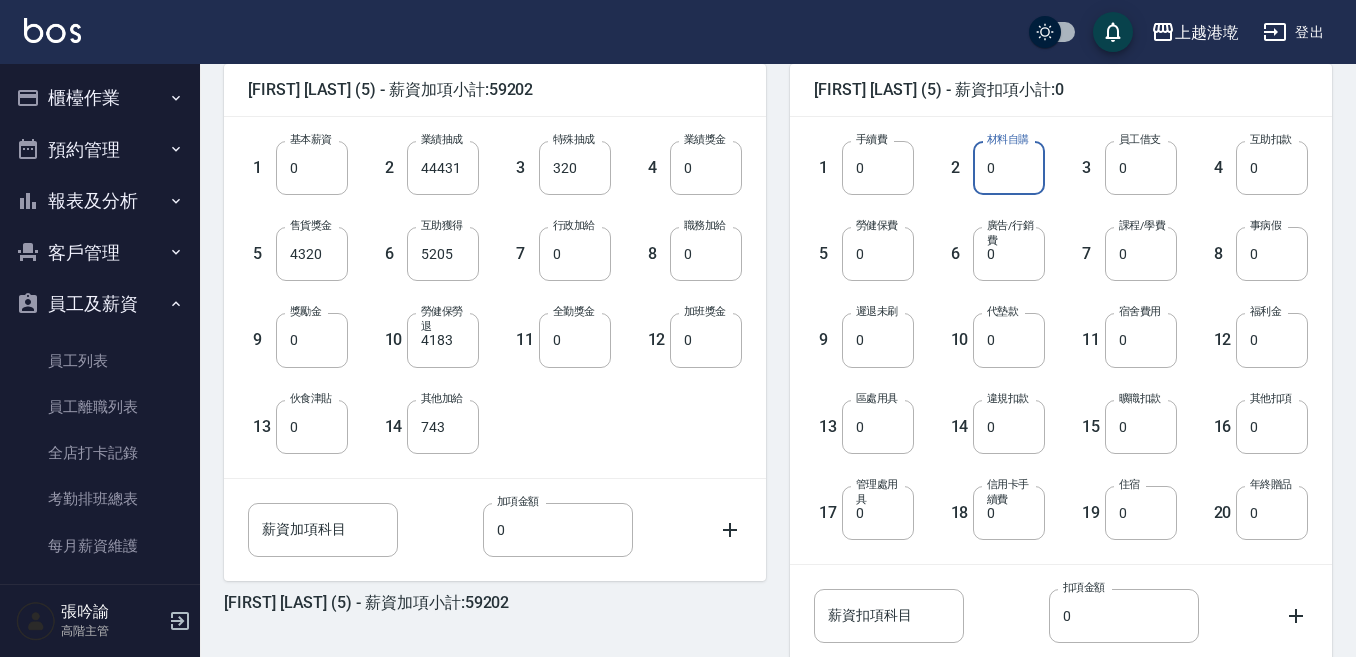 click on "0" at bounding box center [1009, 168] 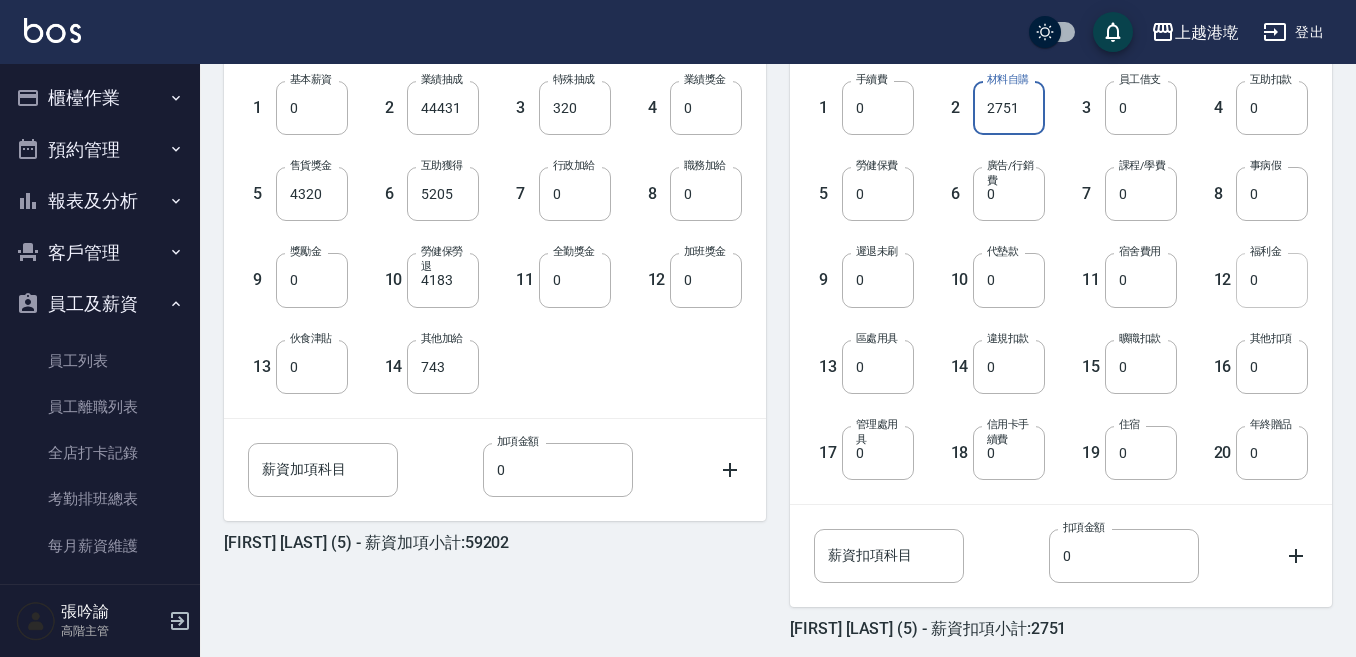 scroll, scrollTop: 600, scrollLeft: 0, axis: vertical 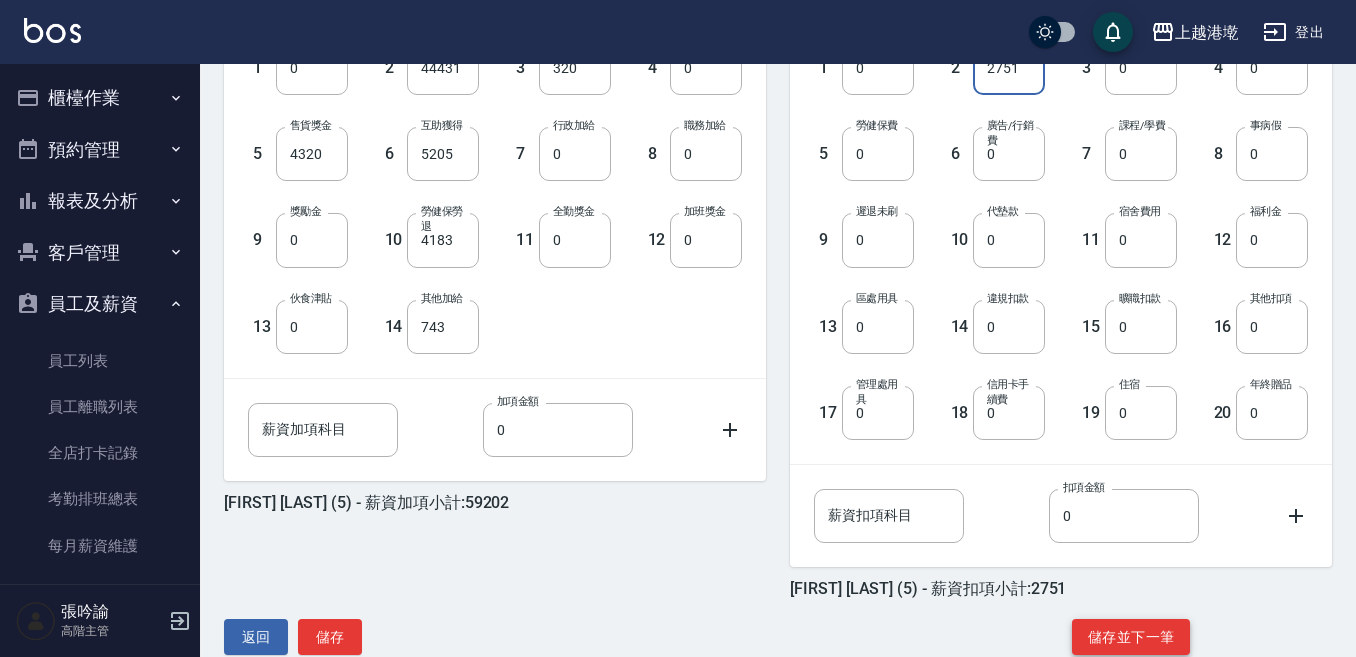 type on "2751" 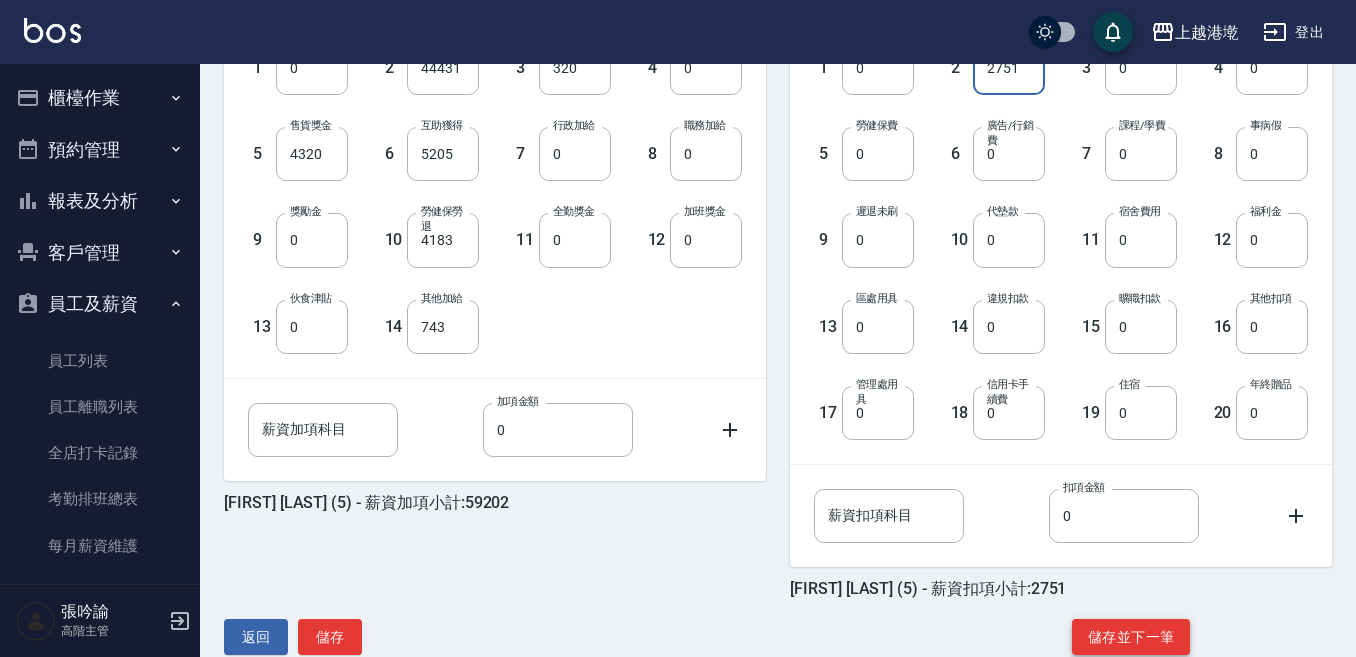 click on "儲存並下一筆" 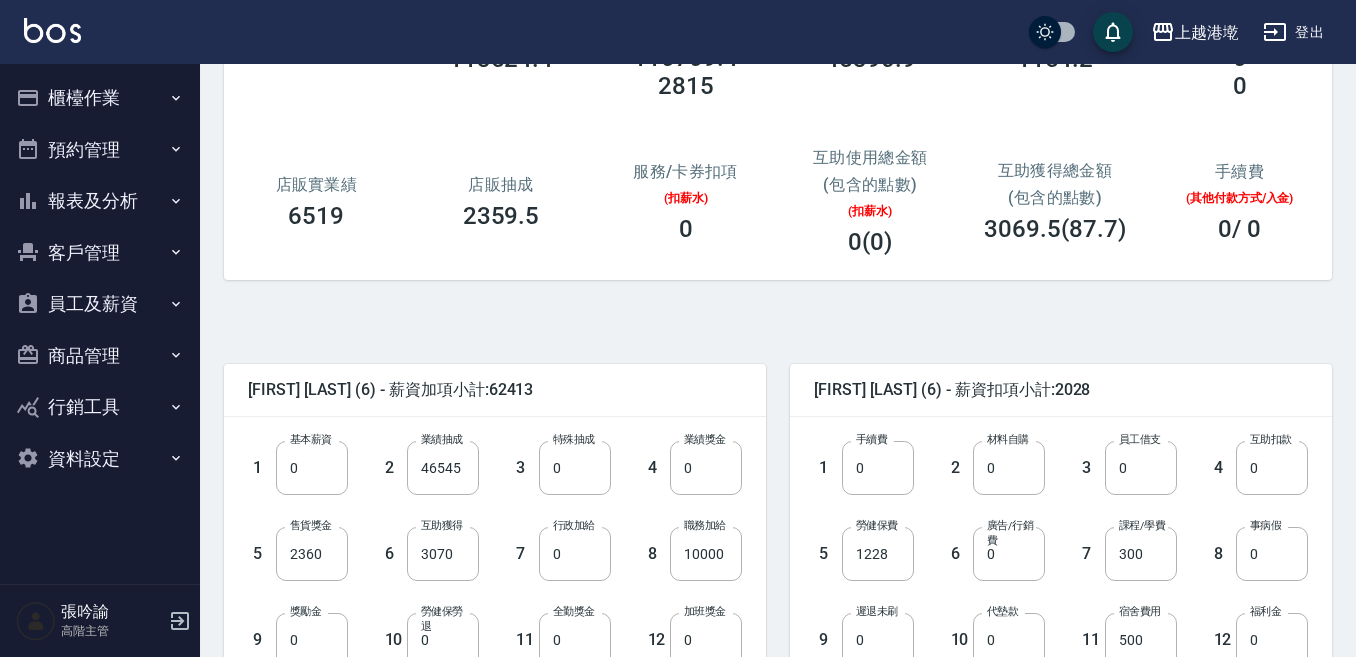 scroll, scrollTop: 100, scrollLeft: 0, axis: vertical 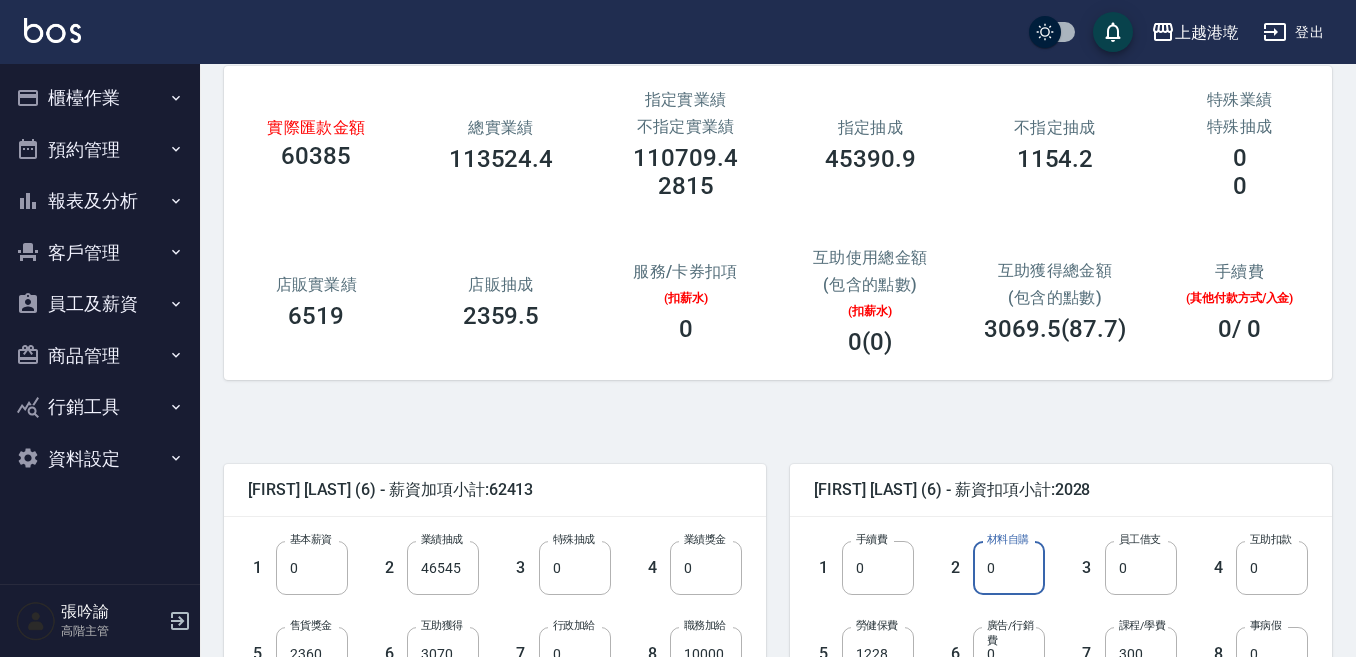 click on "0" at bounding box center [1009, 568] 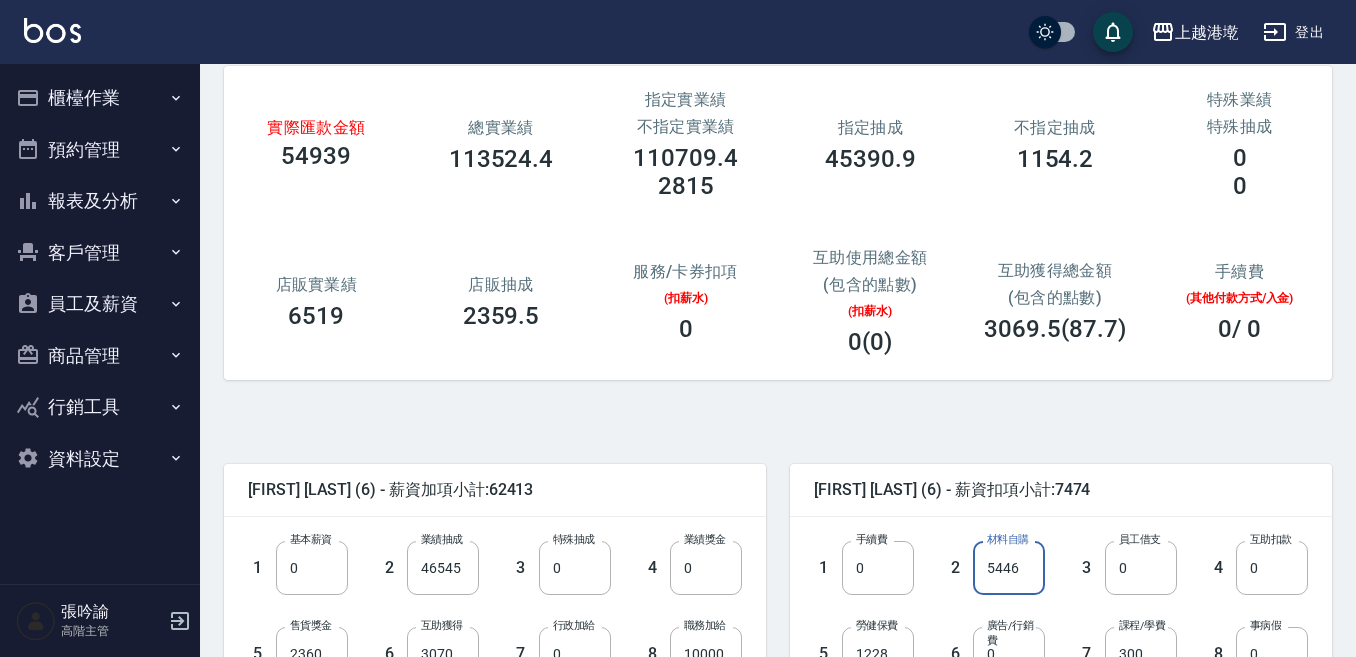 type on "5446" 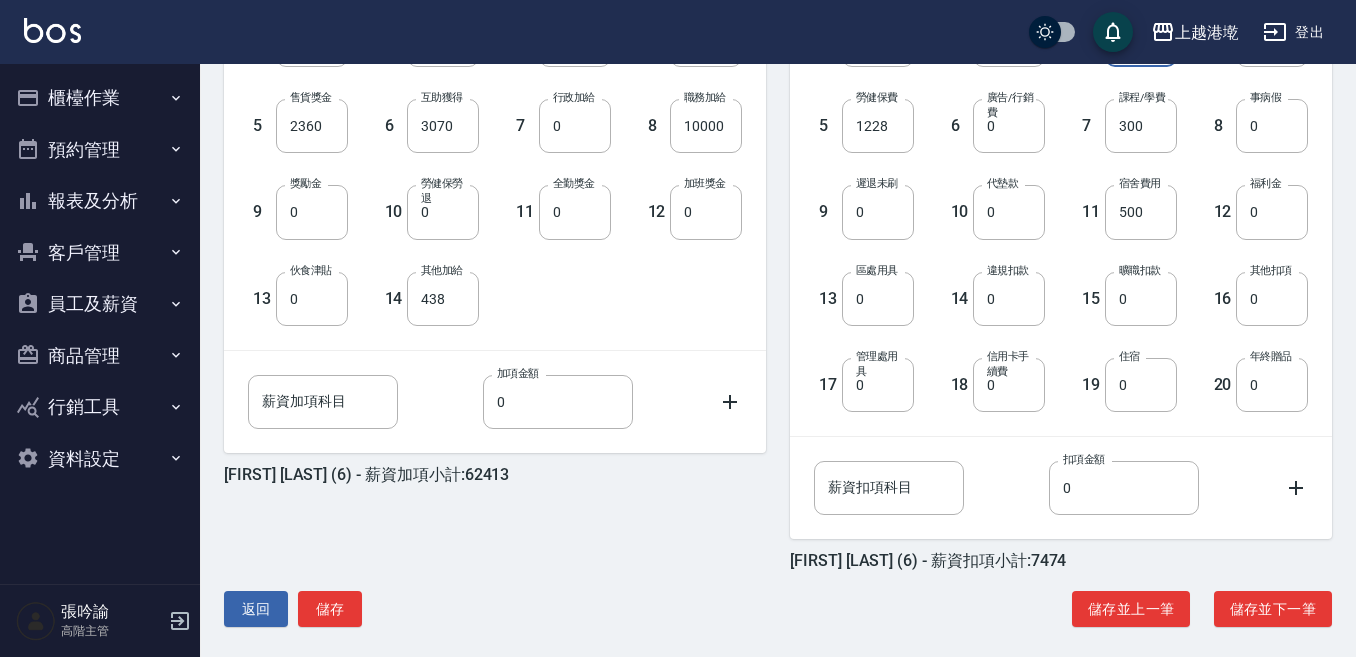 scroll, scrollTop: 642, scrollLeft: 0, axis: vertical 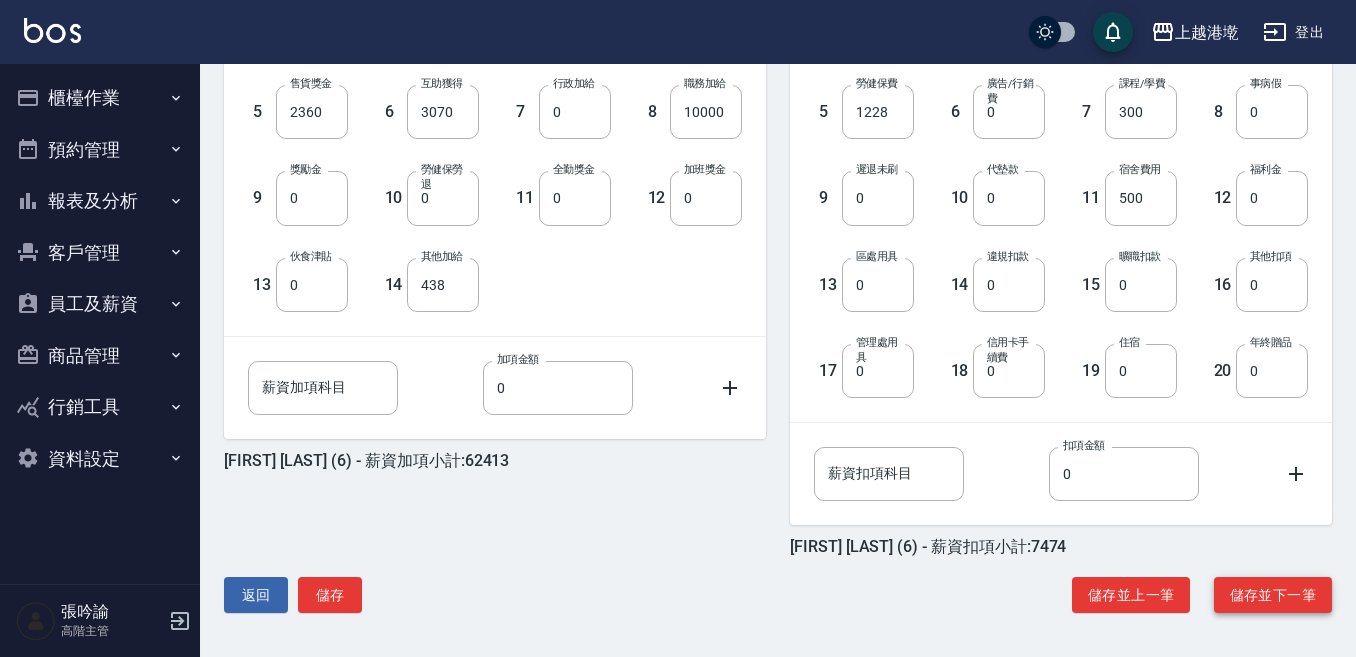 click on "儲存並下一筆" at bounding box center [1273, 595] 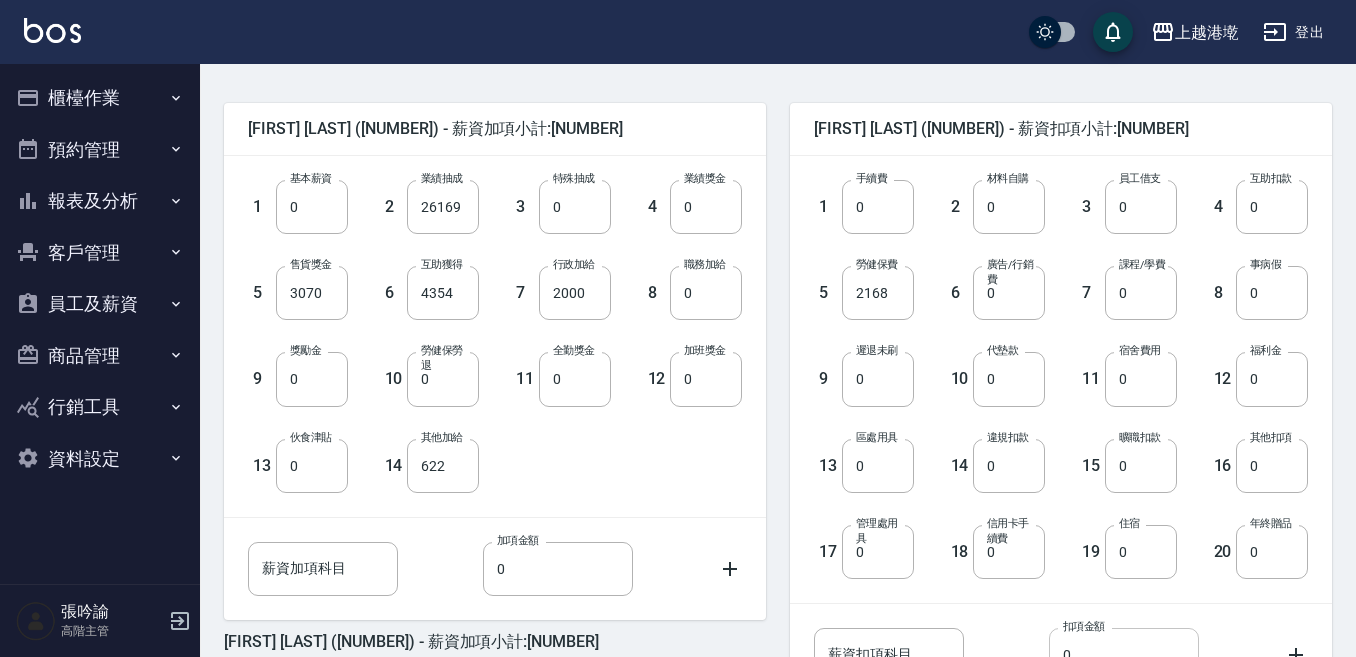 scroll, scrollTop: 642, scrollLeft: 0, axis: vertical 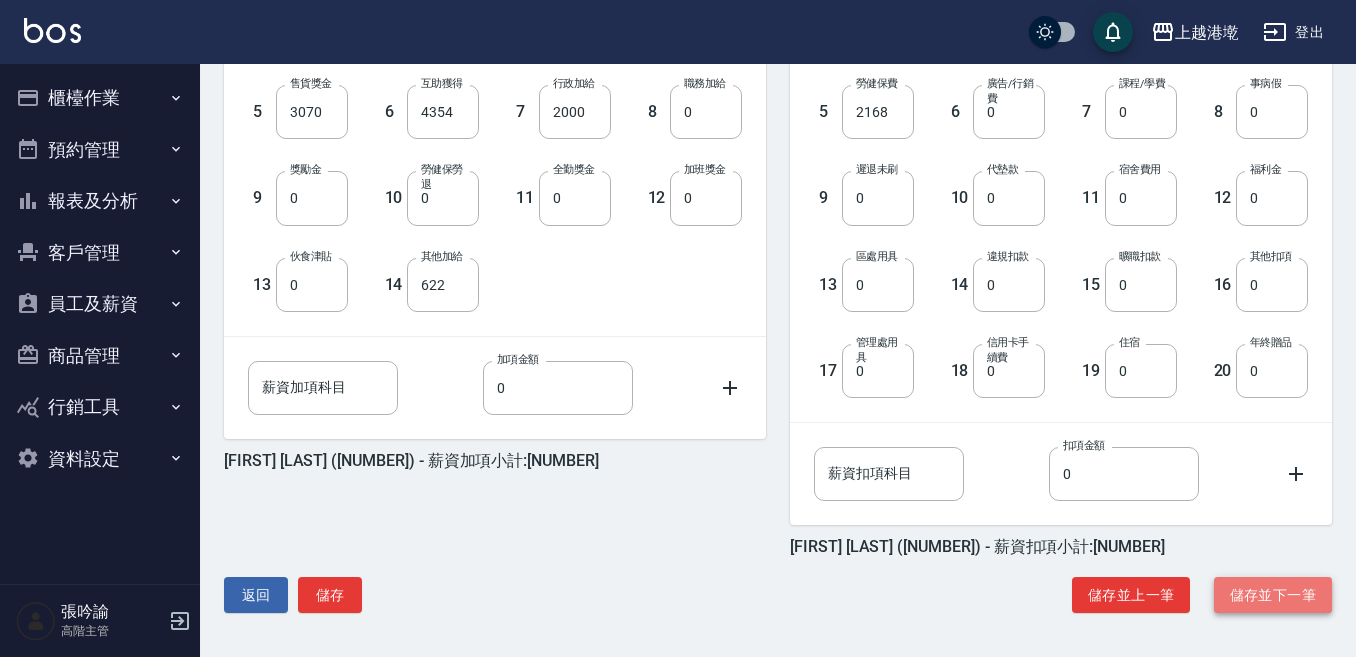 click on "儲存並下一筆" at bounding box center [1273, 595] 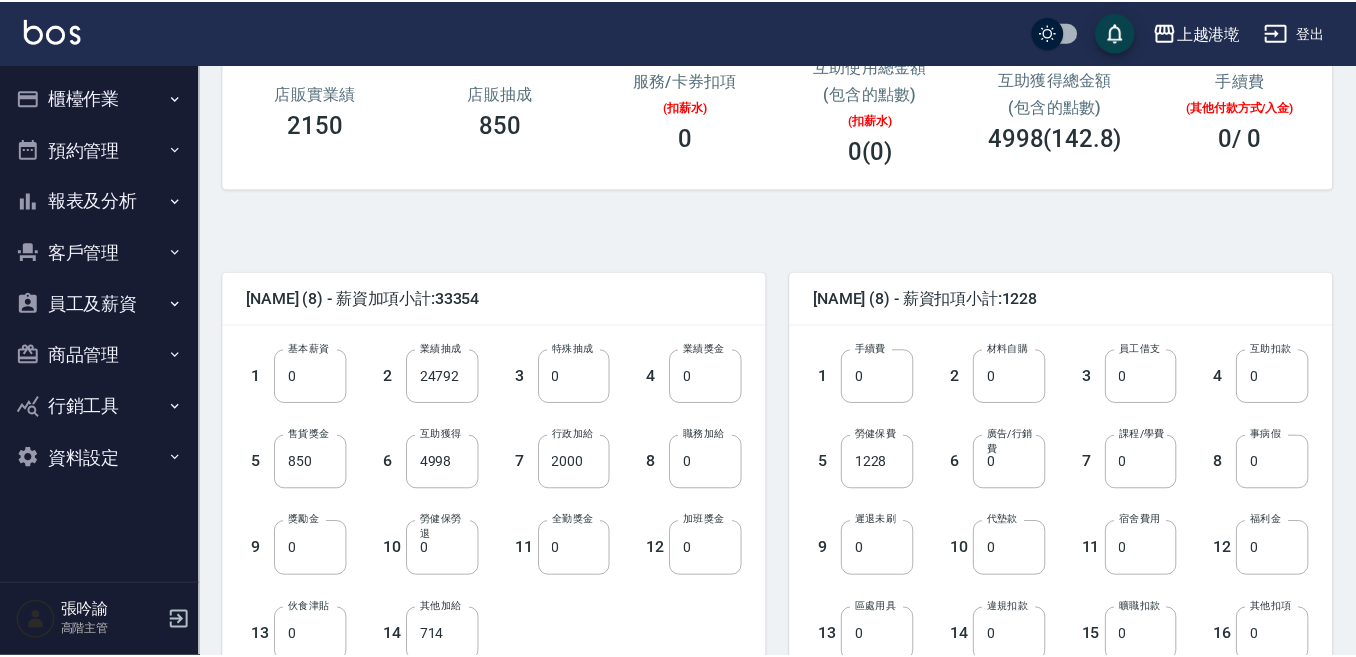 scroll, scrollTop: 300, scrollLeft: 0, axis: vertical 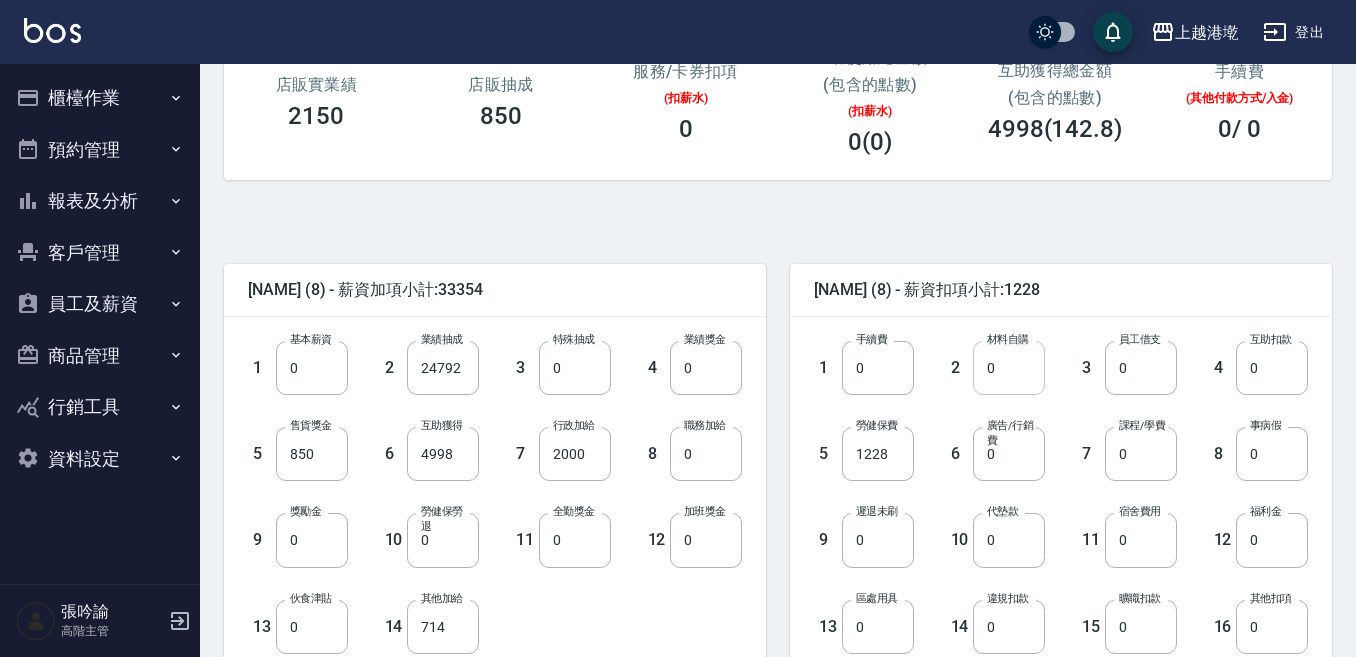 click on "0" at bounding box center [1009, 368] 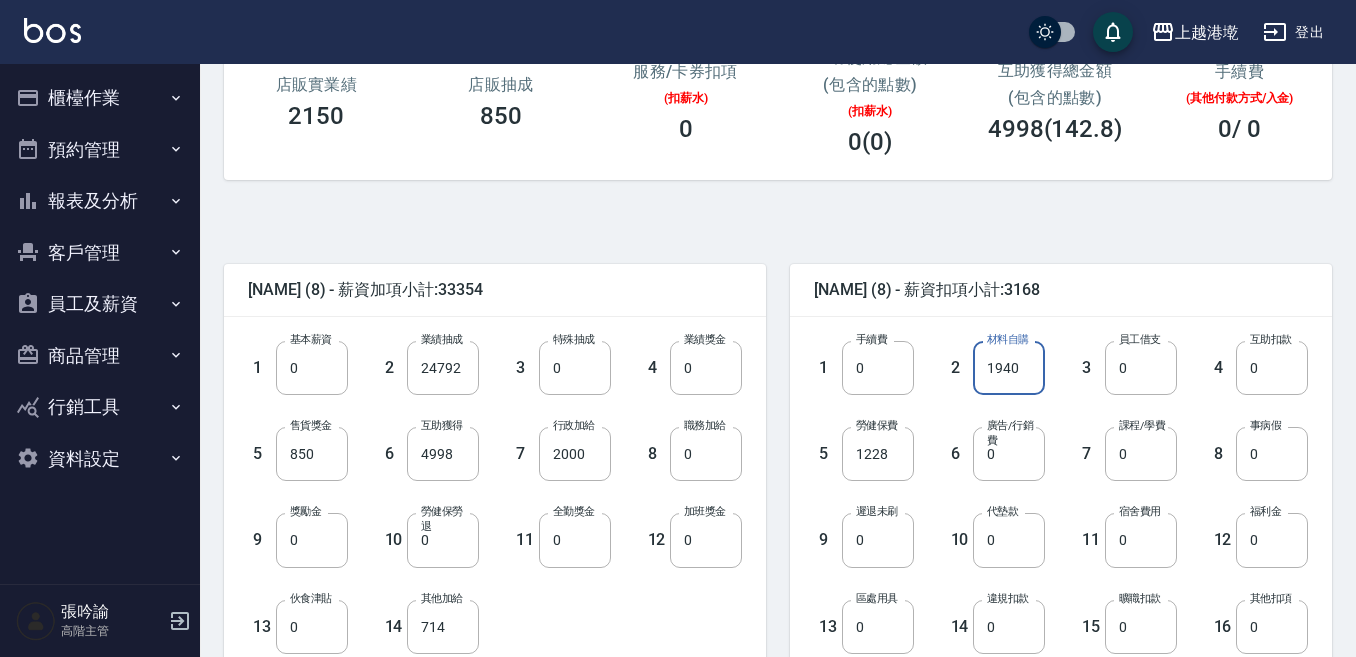type on "1940" 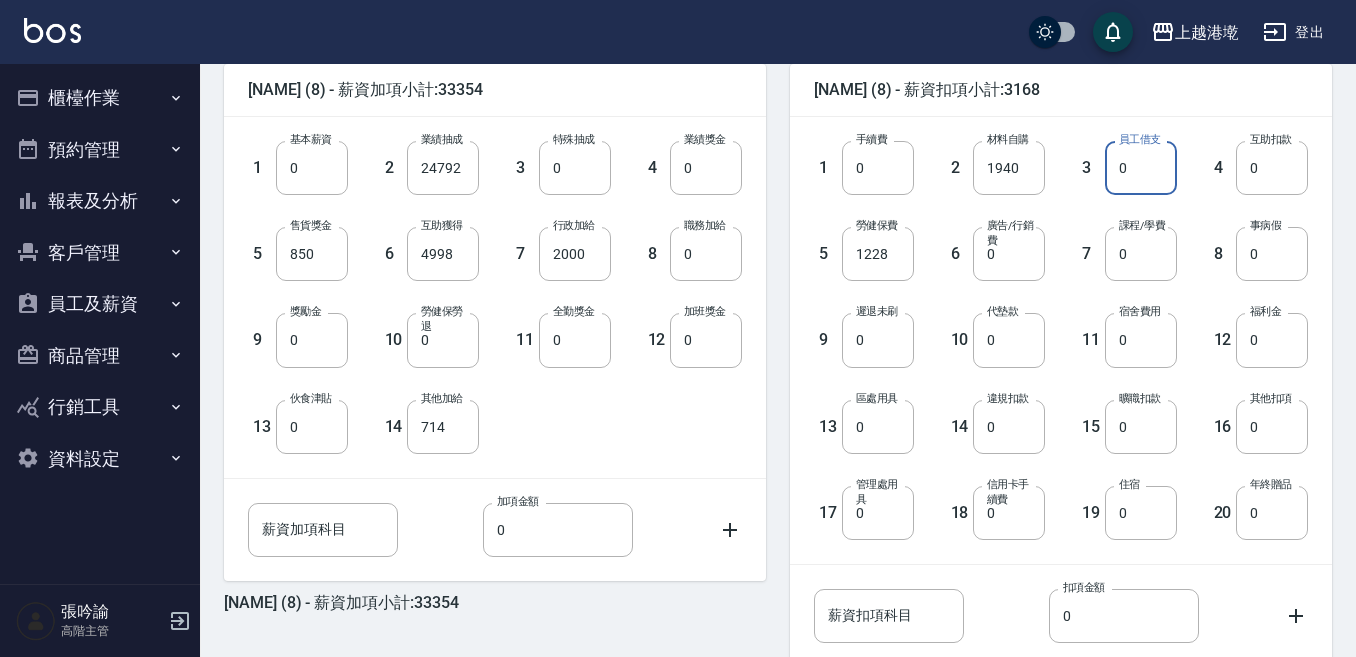 scroll, scrollTop: 642, scrollLeft: 0, axis: vertical 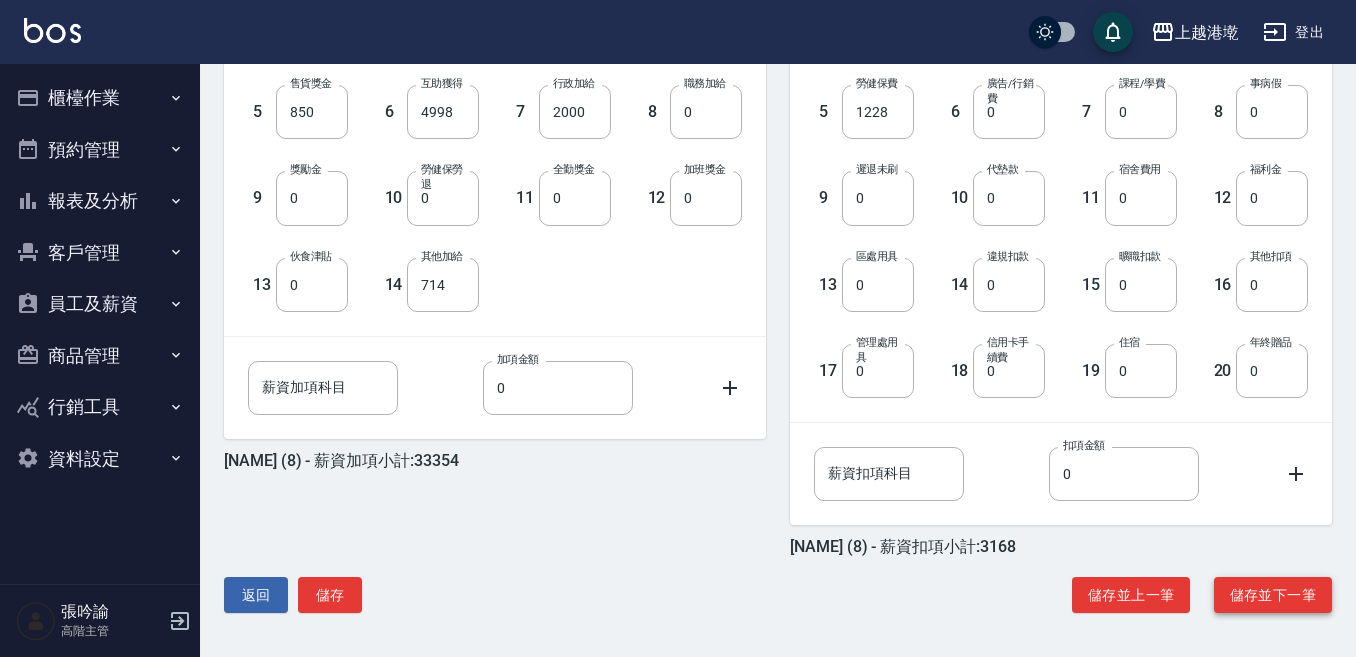 click on "儲存並下一筆" at bounding box center [1273, 595] 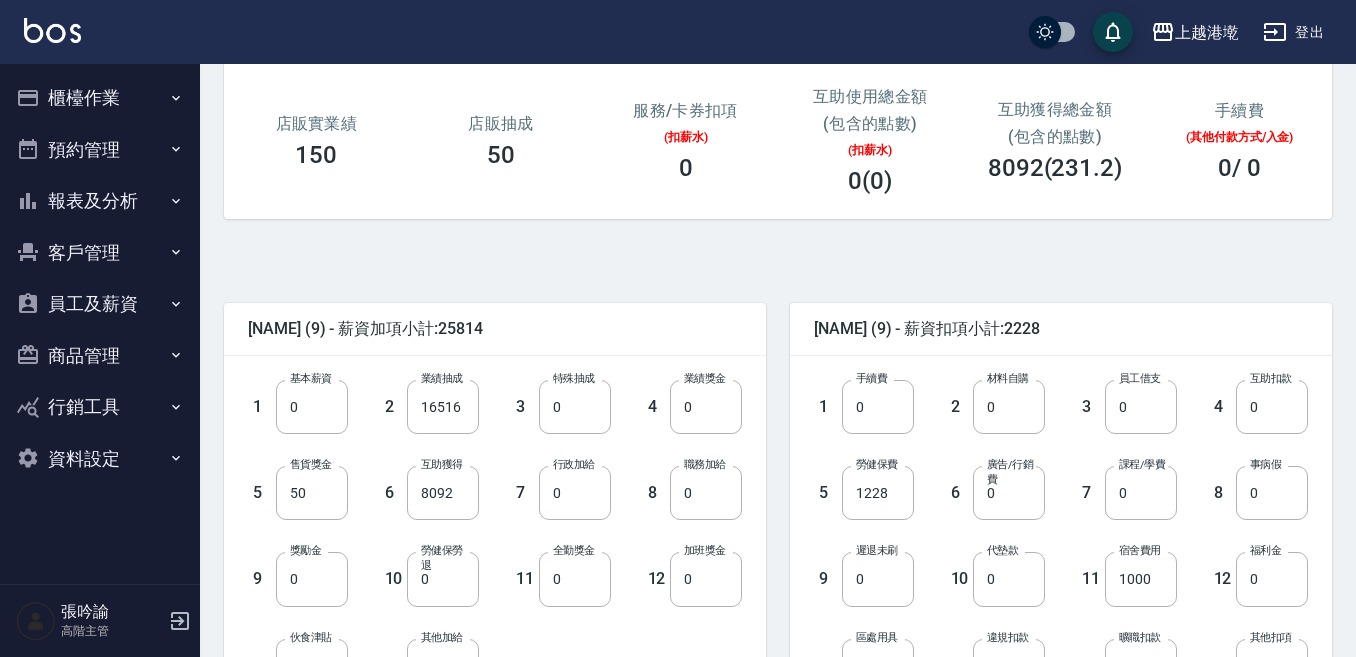scroll, scrollTop: 300, scrollLeft: 0, axis: vertical 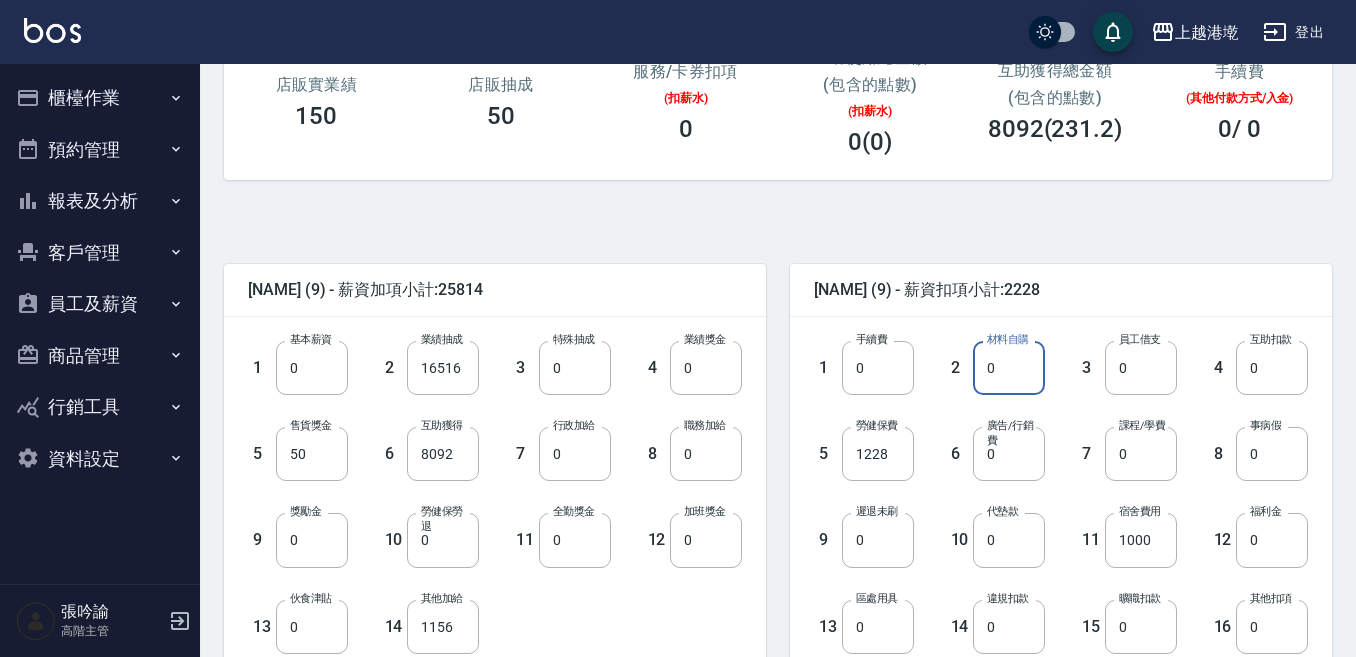 click on "0" at bounding box center (1009, 368) 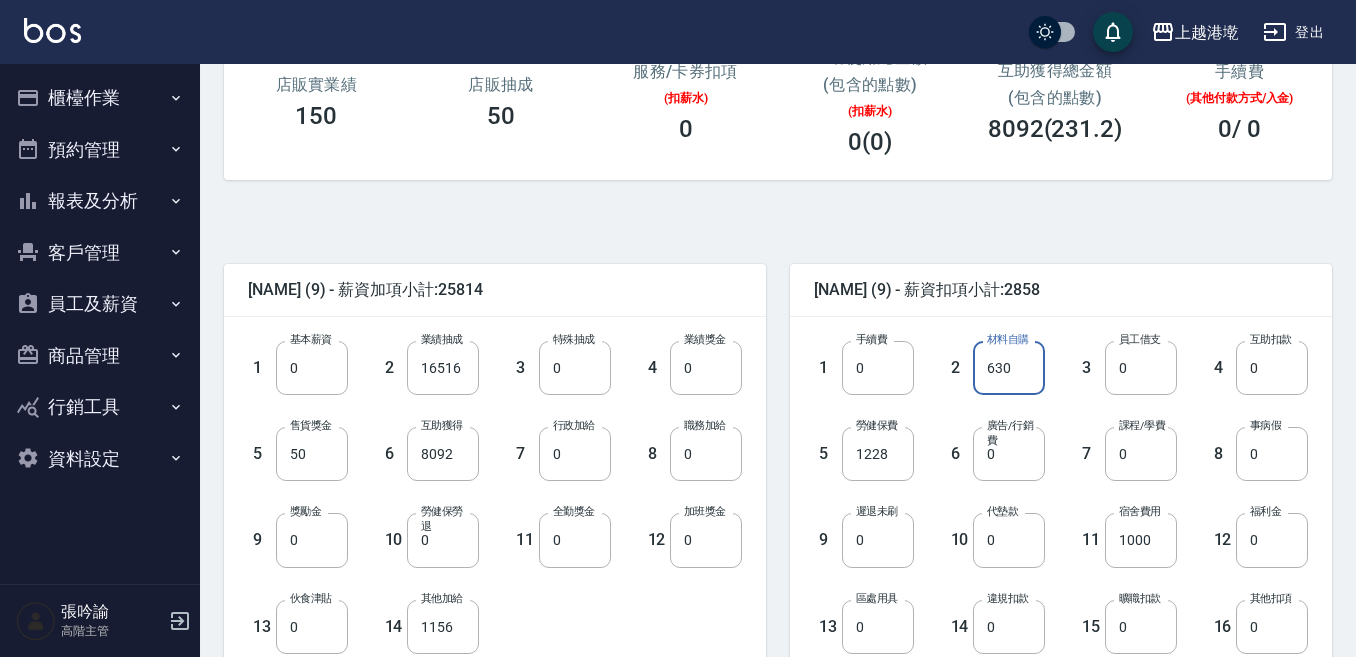 type on "630" 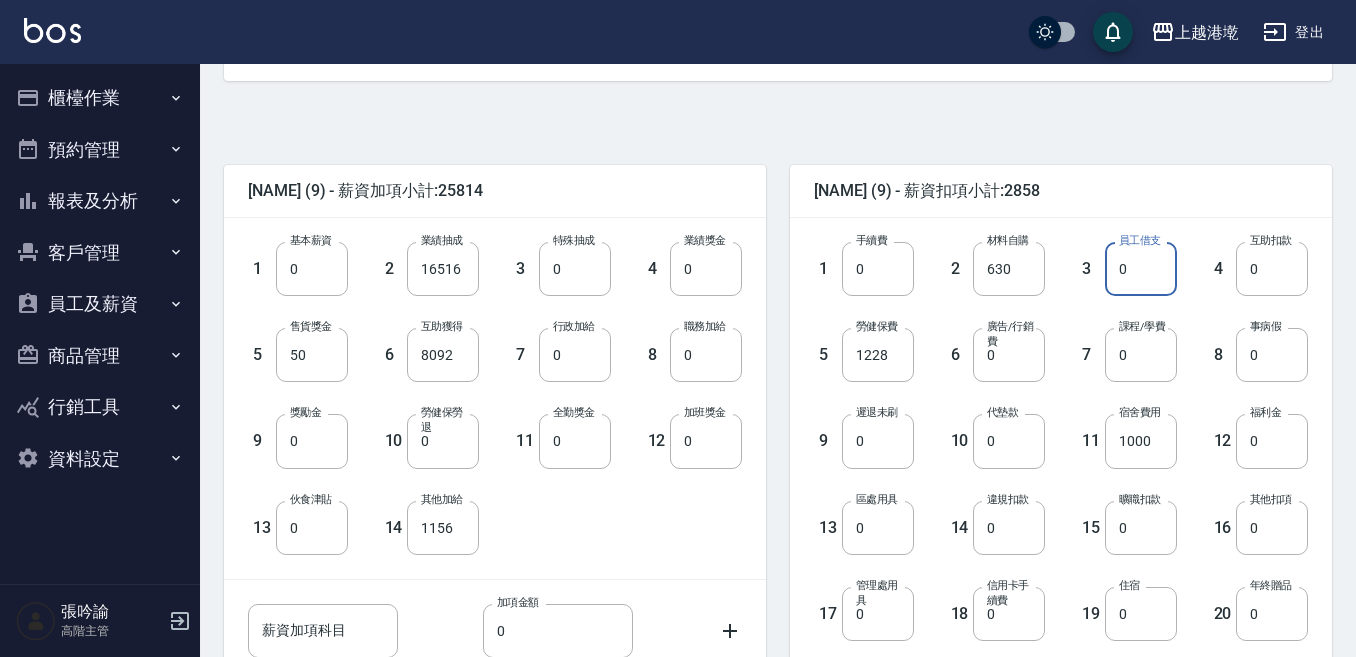 scroll, scrollTop: 400, scrollLeft: 0, axis: vertical 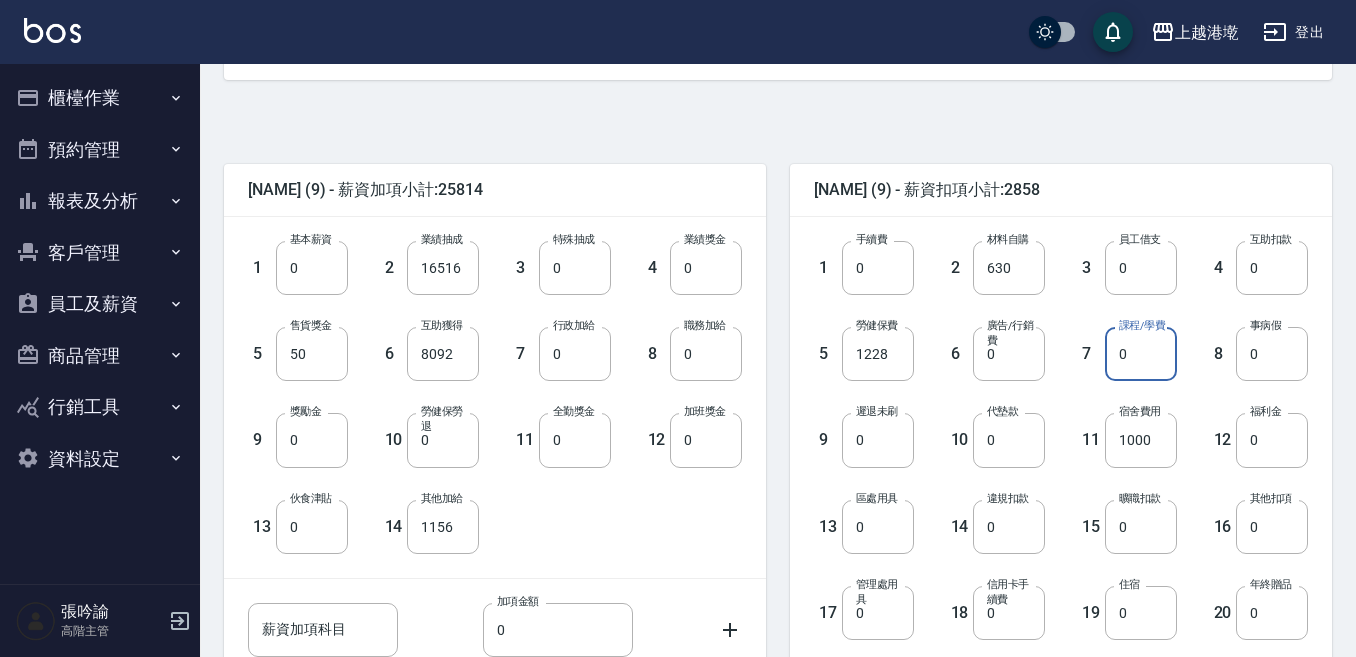 click on "0" at bounding box center (1141, 354) 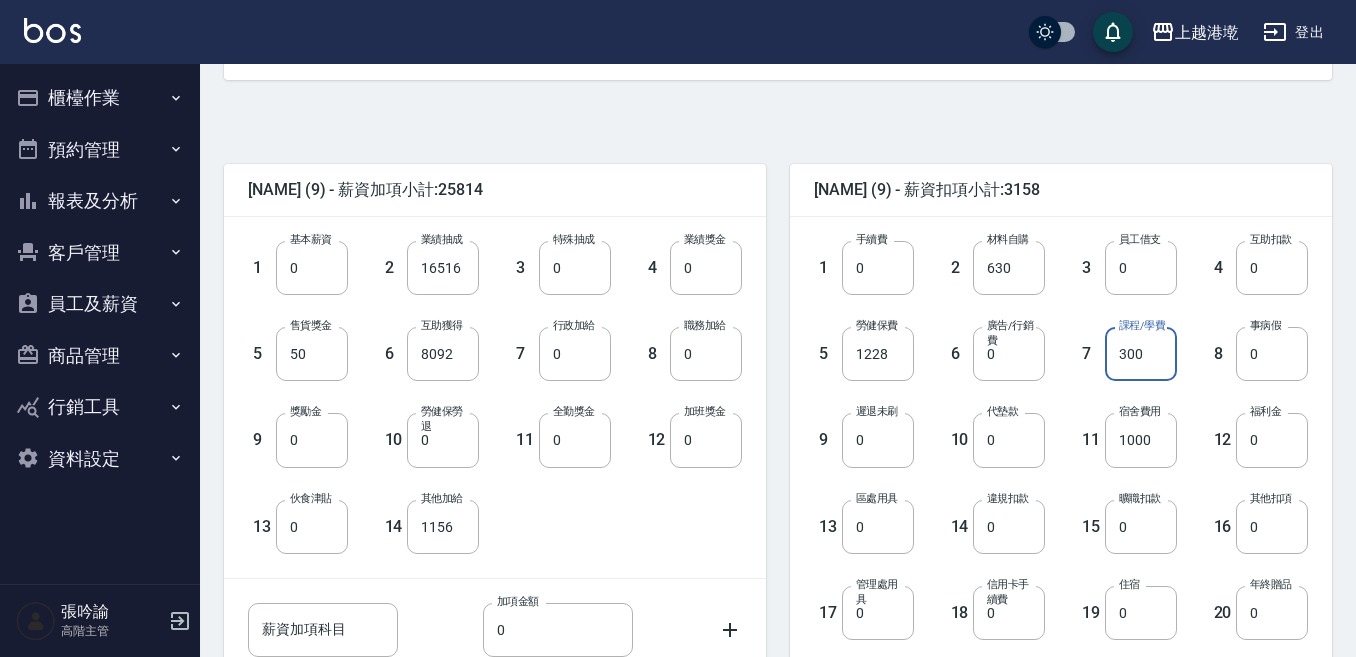 type on "300" 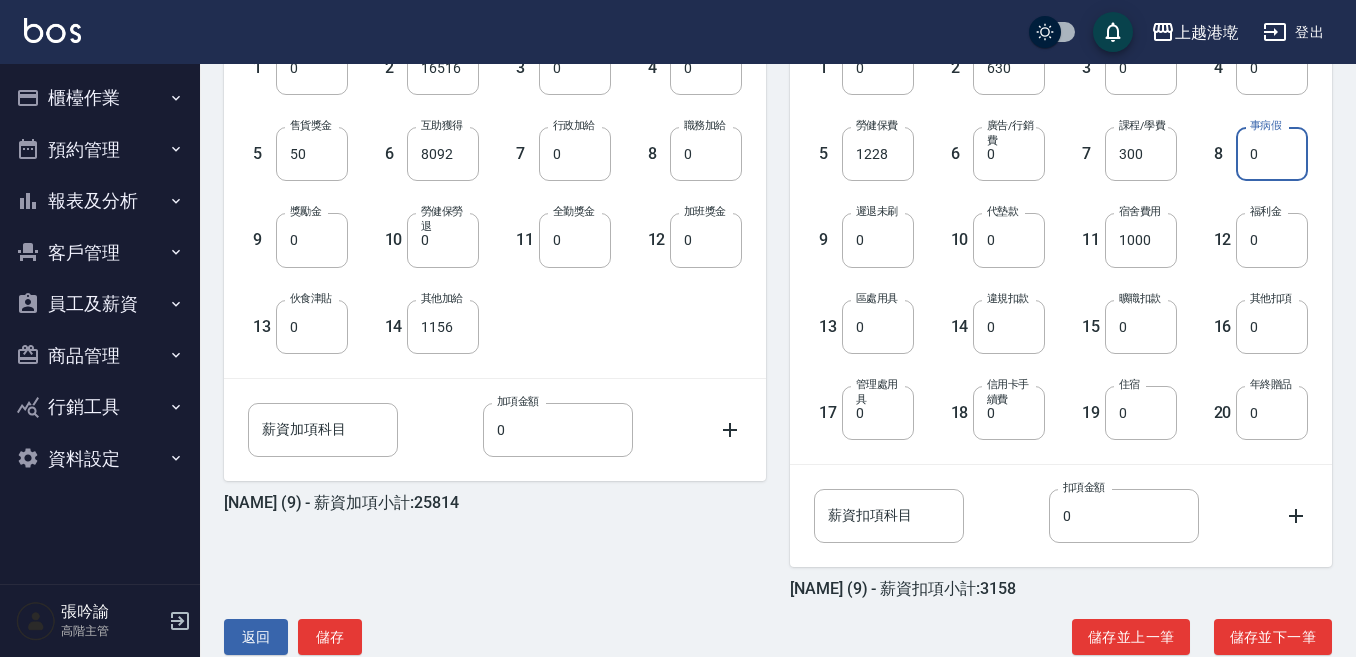 scroll, scrollTop: 642, scrollLeft: 0, axis: vertical 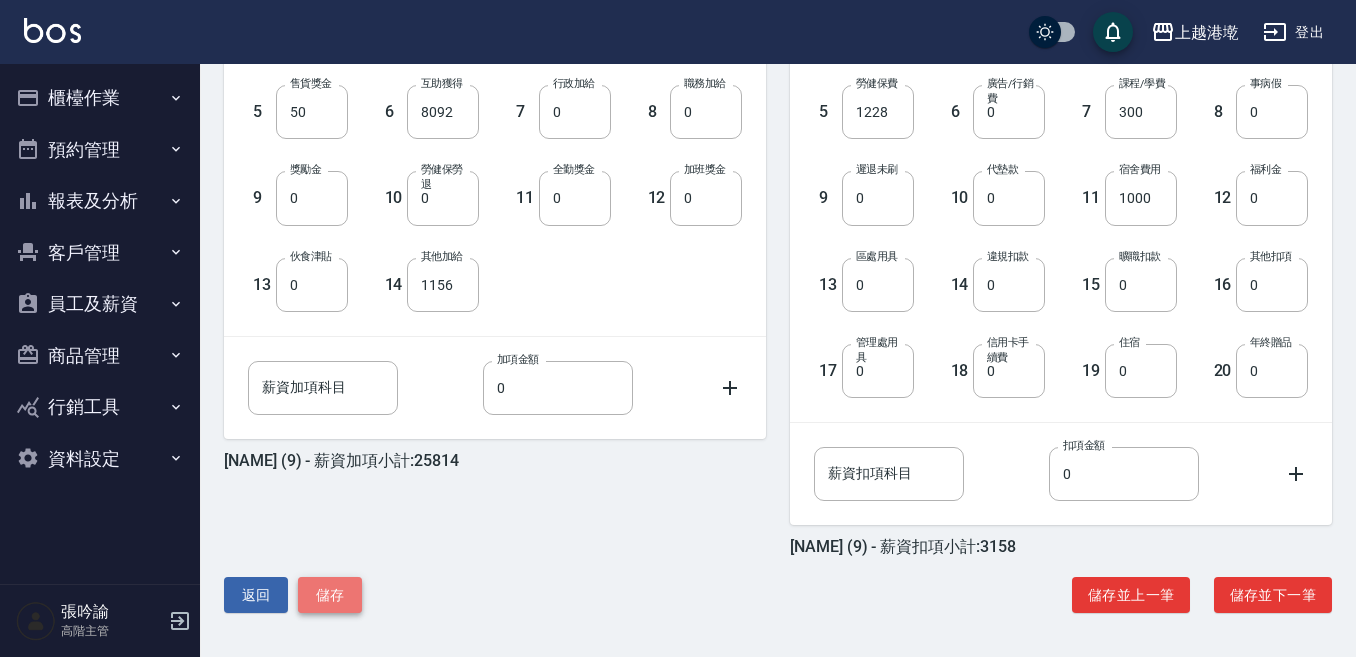 click on "儲存" at bounding box center [330, 595] 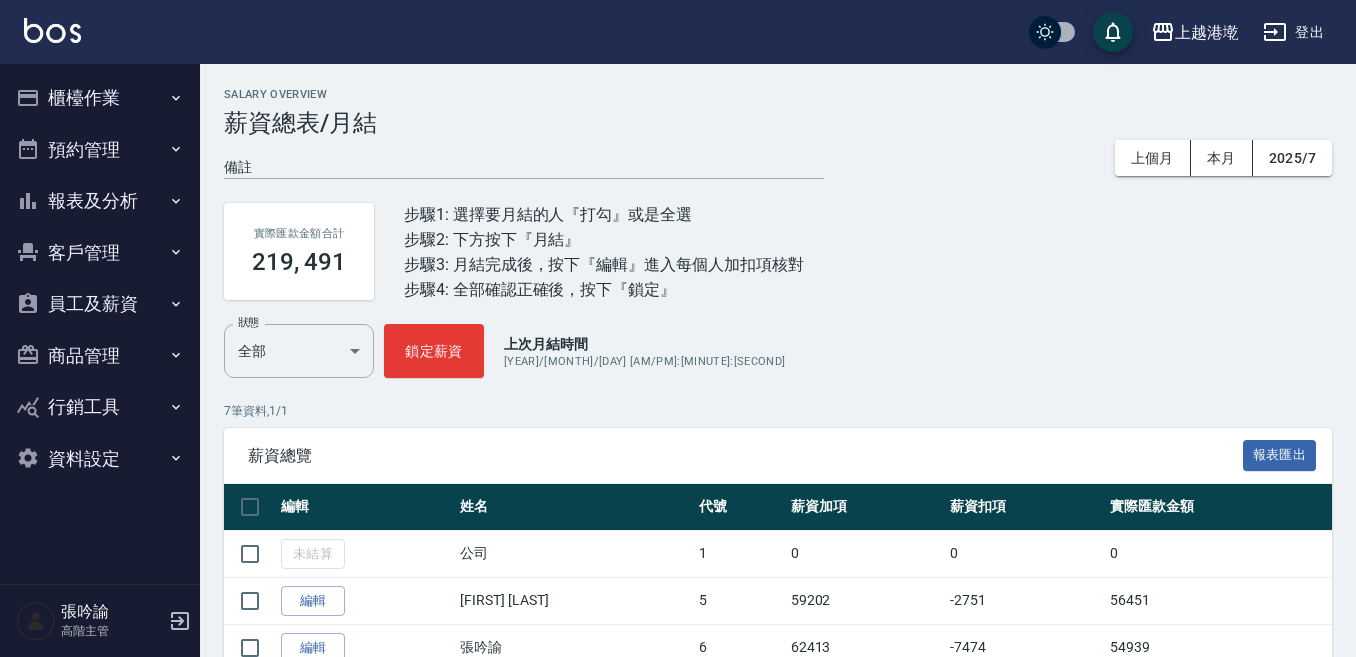 scroll, scrollTop: 0, scrollLeft: 0, axis: both 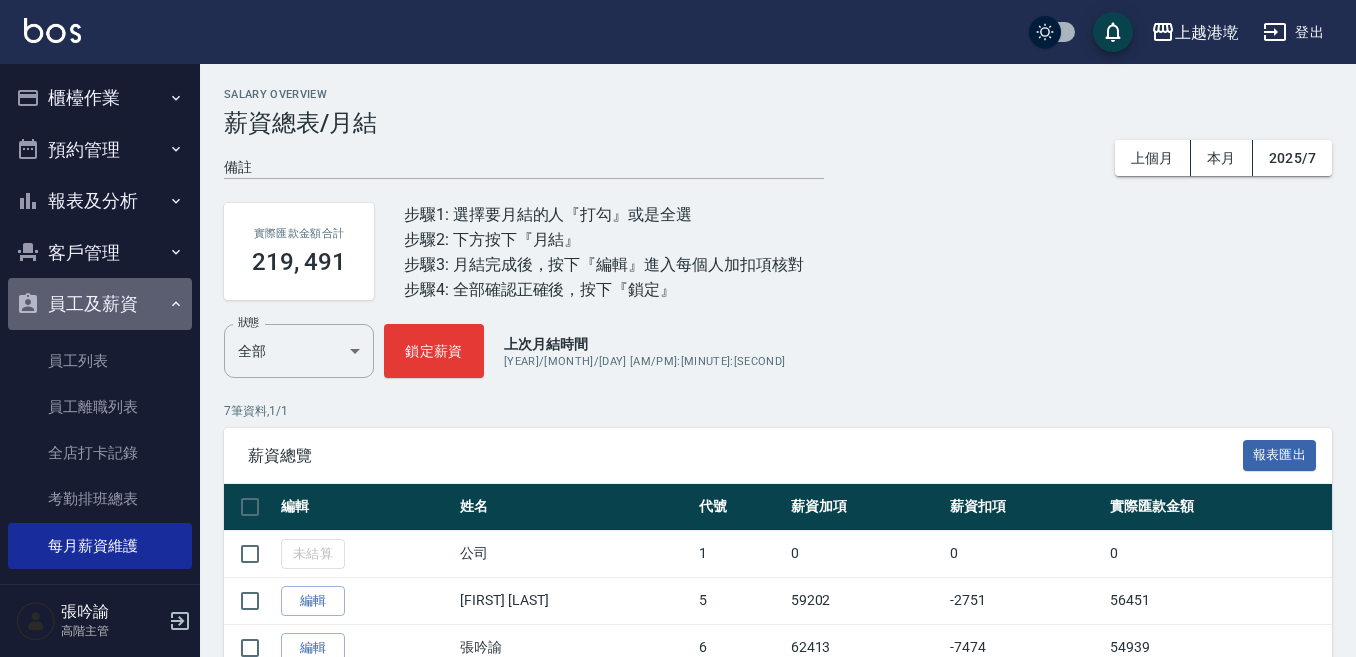 click on "員工及薪資" at bounding box center (100, 304) 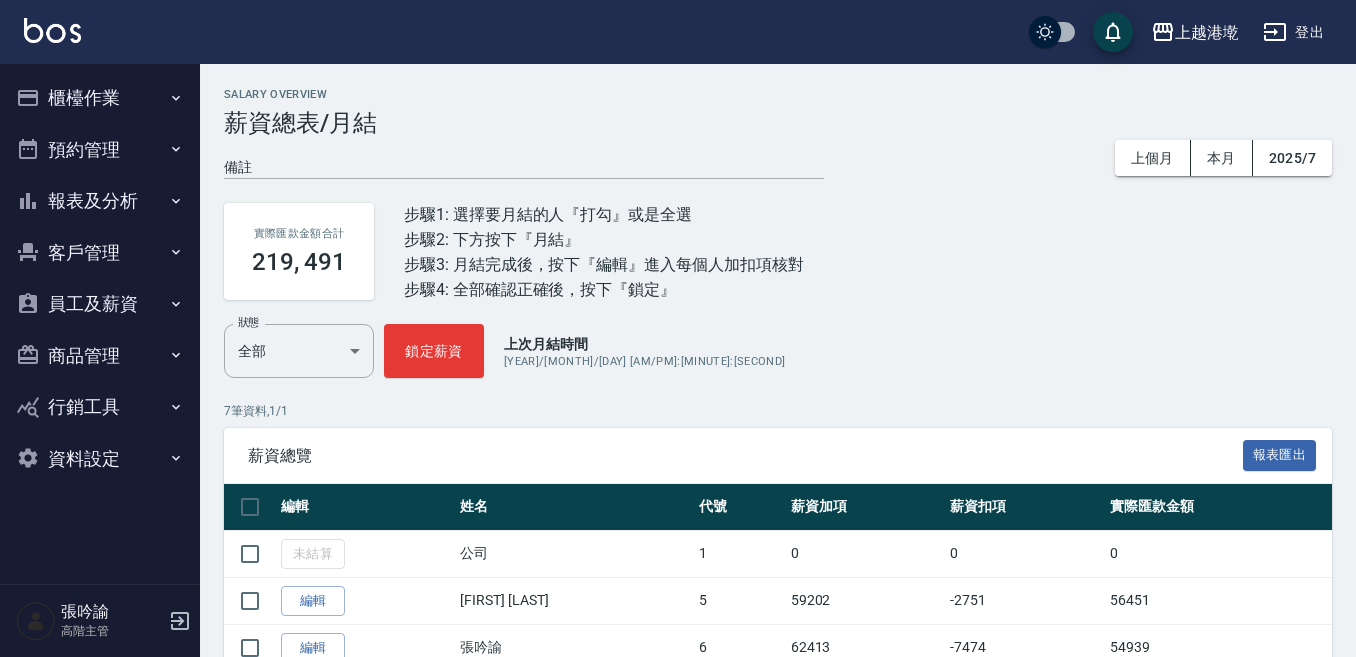 click on "櫃檯作業" at bounding box center (100, 98) 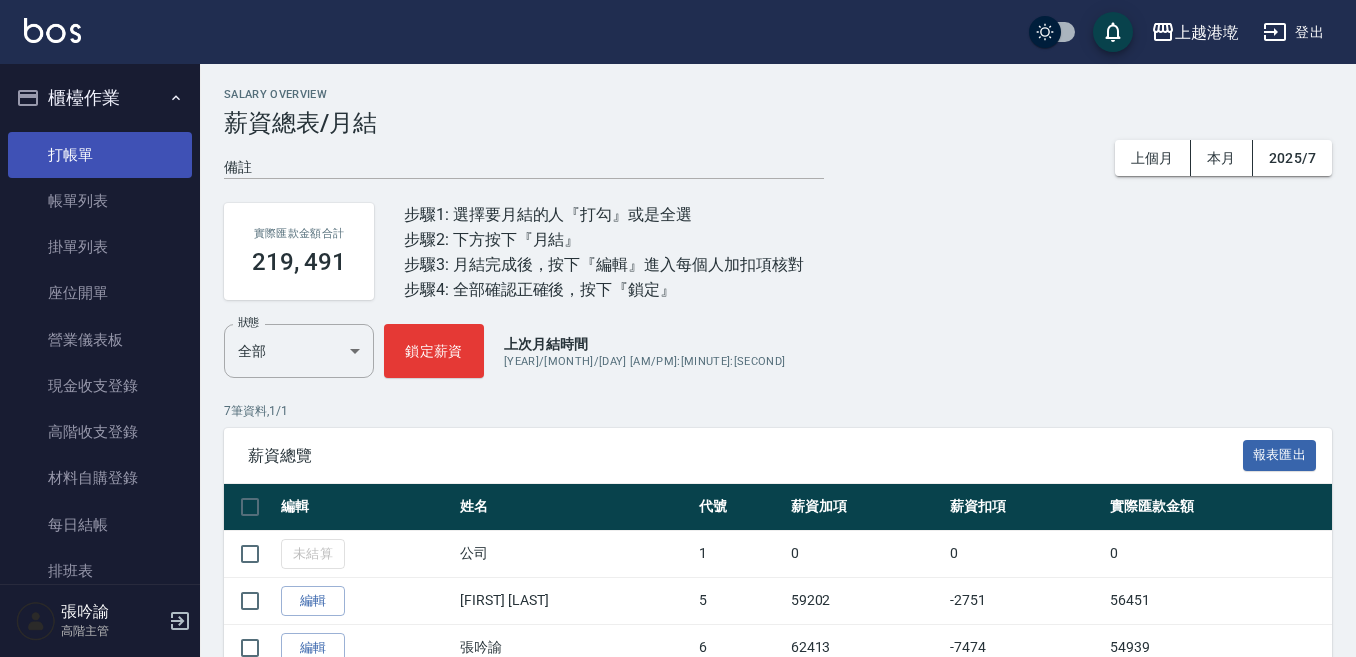 click on "打帳單" at bounding box center [100, 155] 